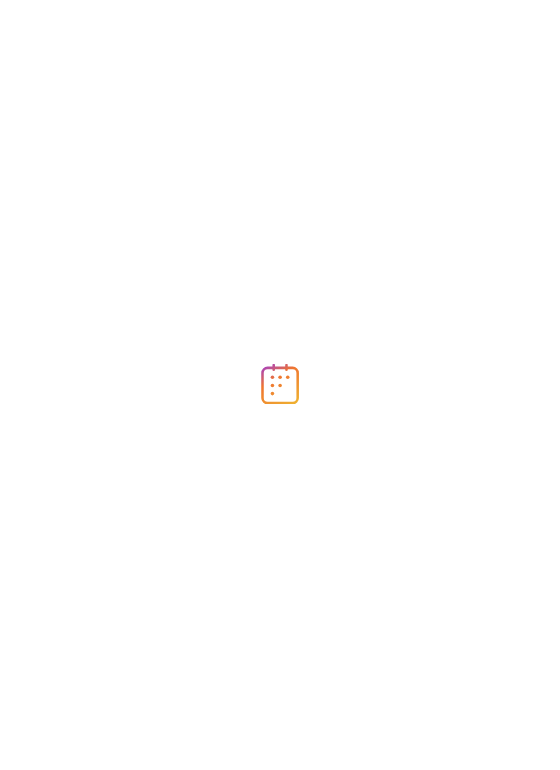 scroll, scrollTop: 0, scrollLeft: 0, axis: both 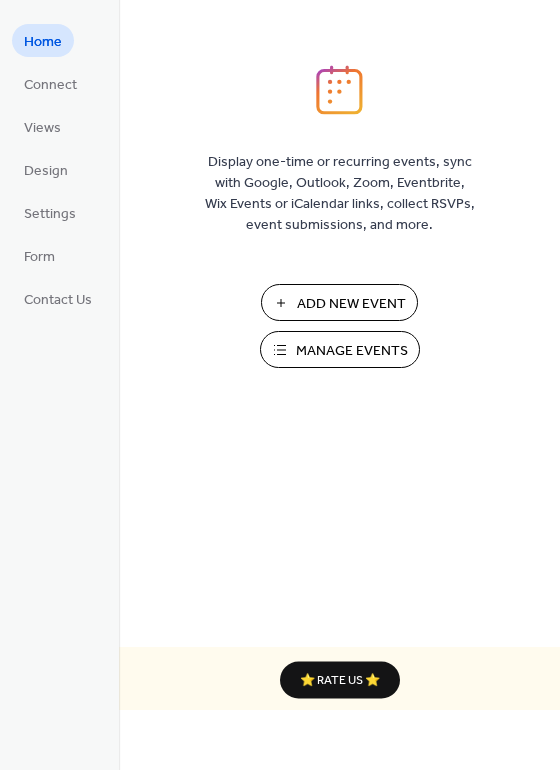 click on "Add New Event" at bounding box center (351, 304) 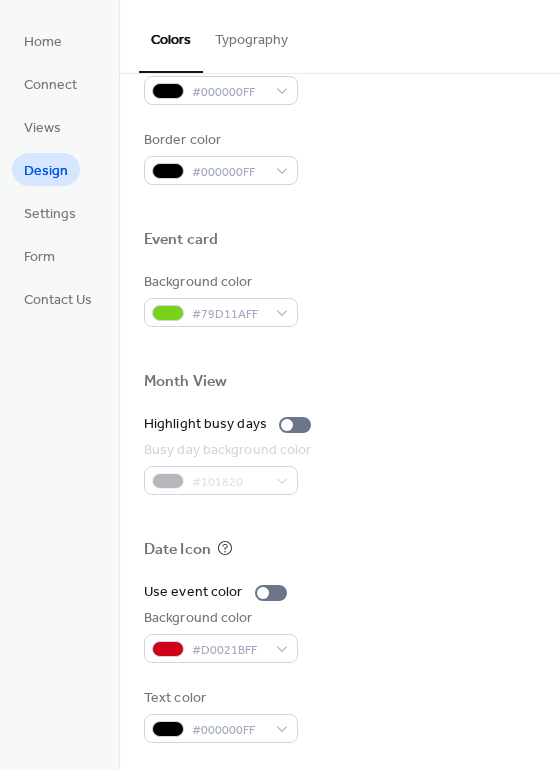 scroll, scrollTop: 856, scrollLeft: 0, axis: vertical 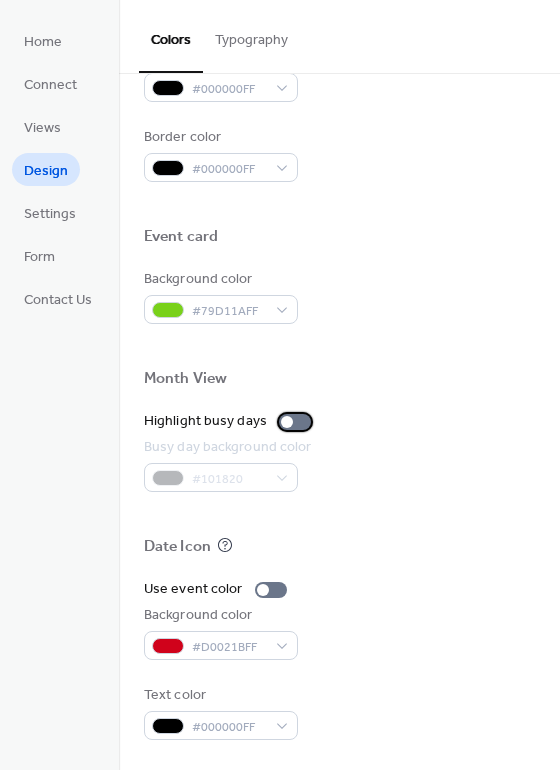 click at bounding box center (295, 422) 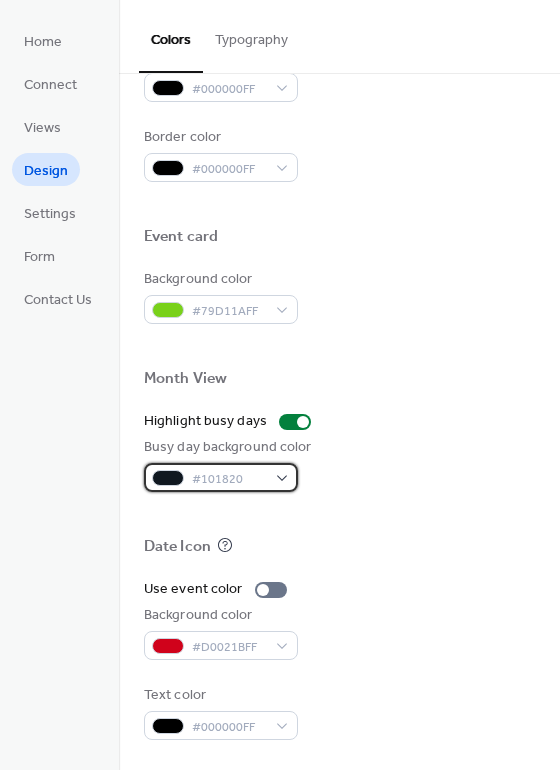 click at bounding box center [168, 478] 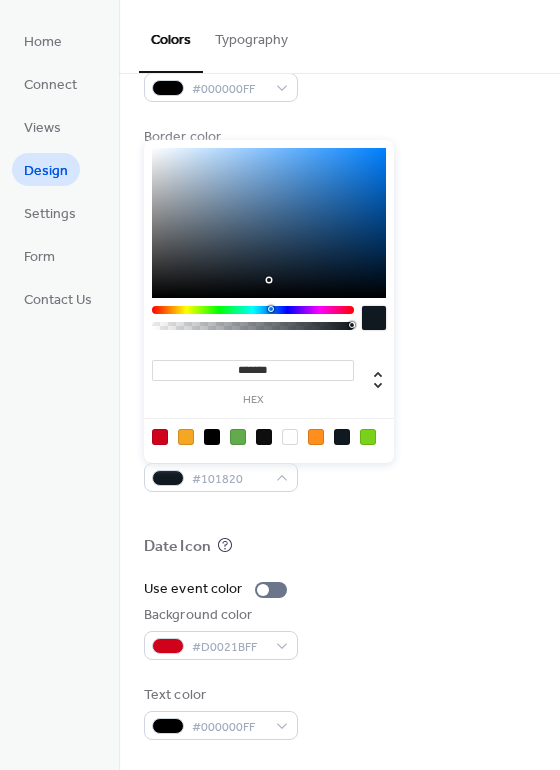 click at bounding box center [186, 437] 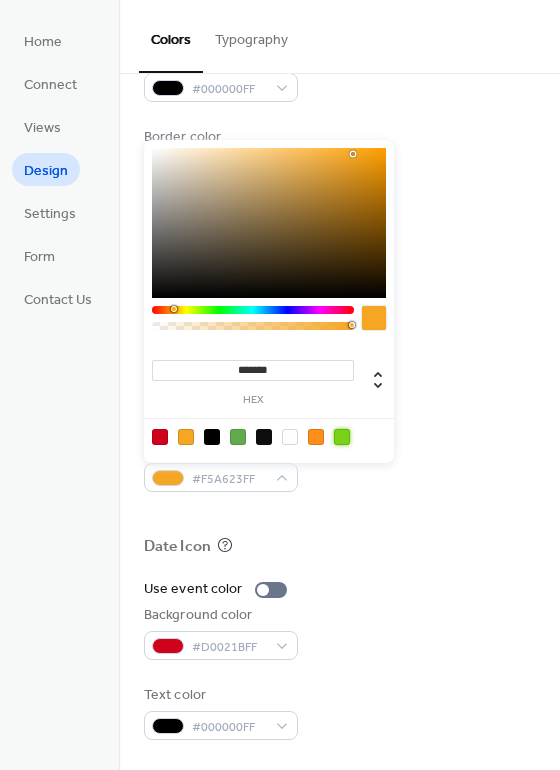click at bounding box center (342, 437) 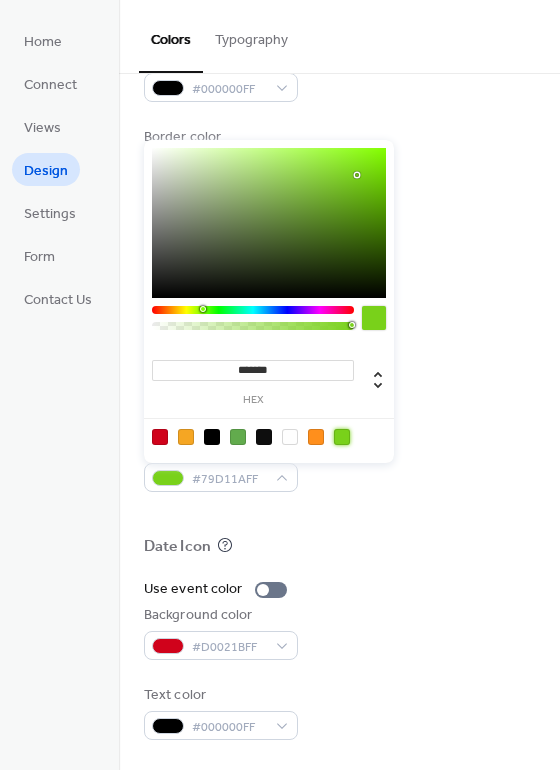 click at bounding box center [264, 437] 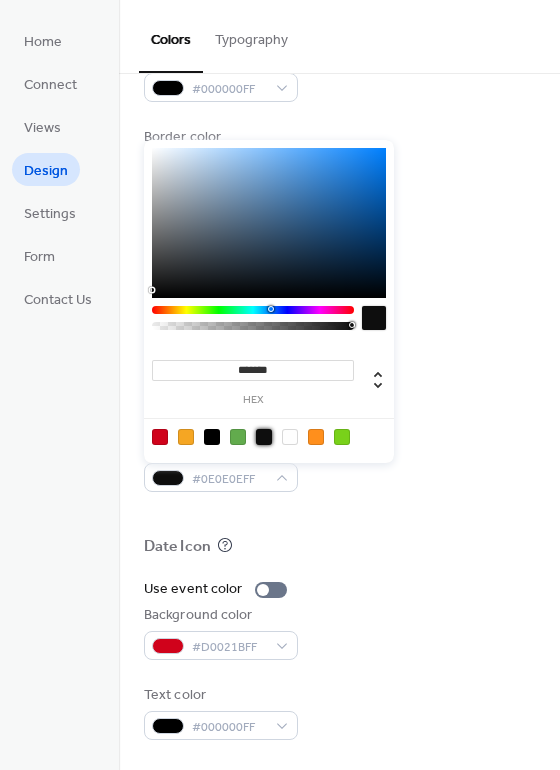 click at bounding box center [238, 437] 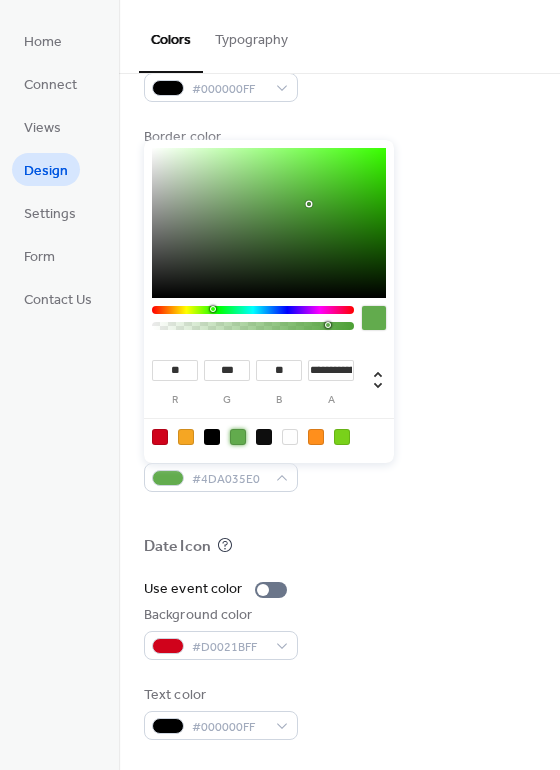 click at bounding box center [342, 437] 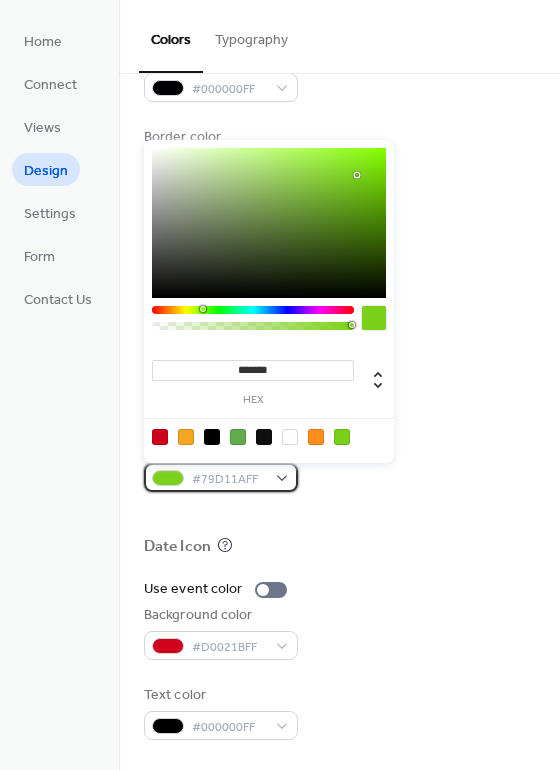 click on "#79D11AFF" at bounding box center (221, 477) 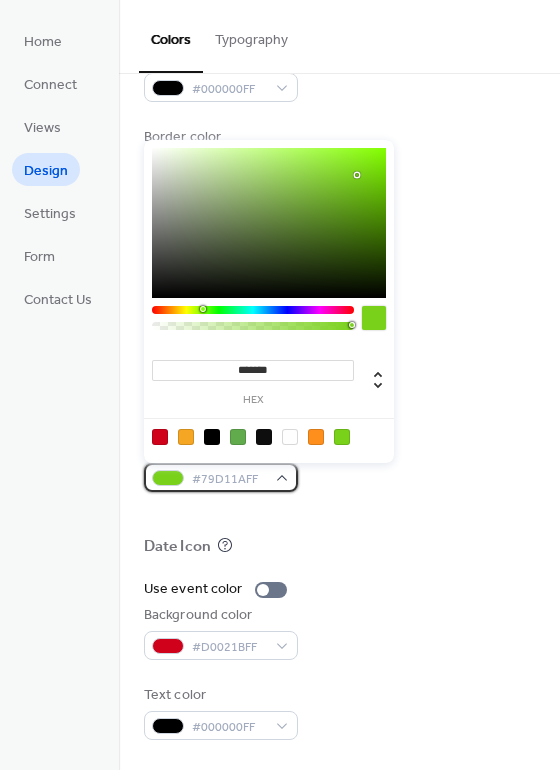 click on "#79D11AFF" at bounding box center (221, 477) 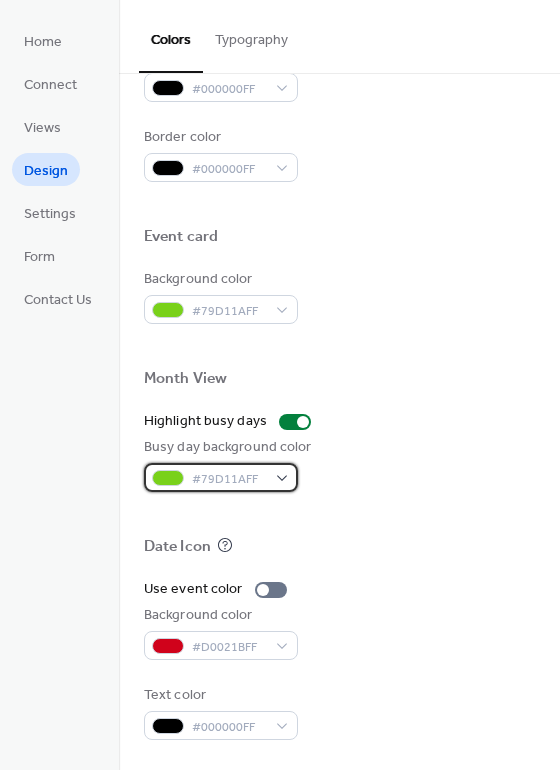 click on "#79D11AFF" at bounding box center [221, 477] 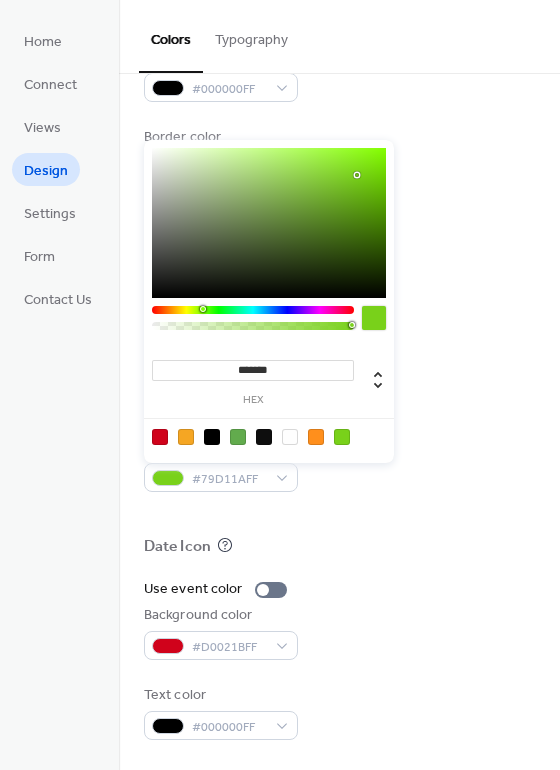 type on "***" 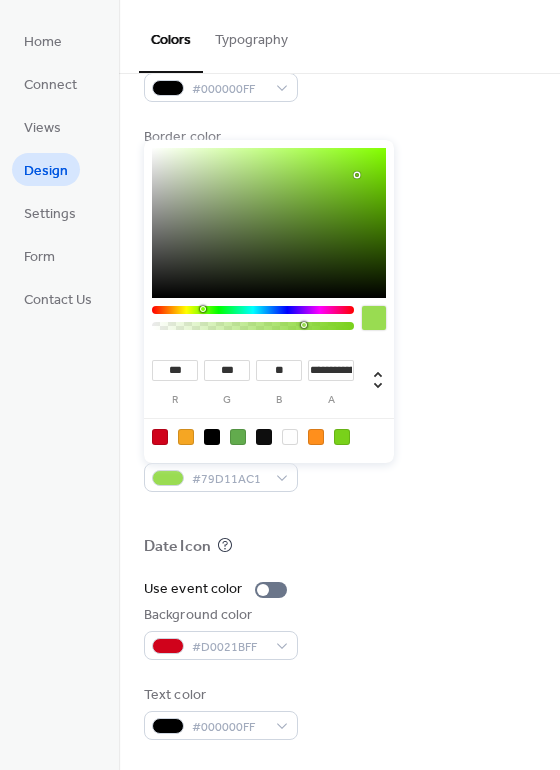 type on "**********" 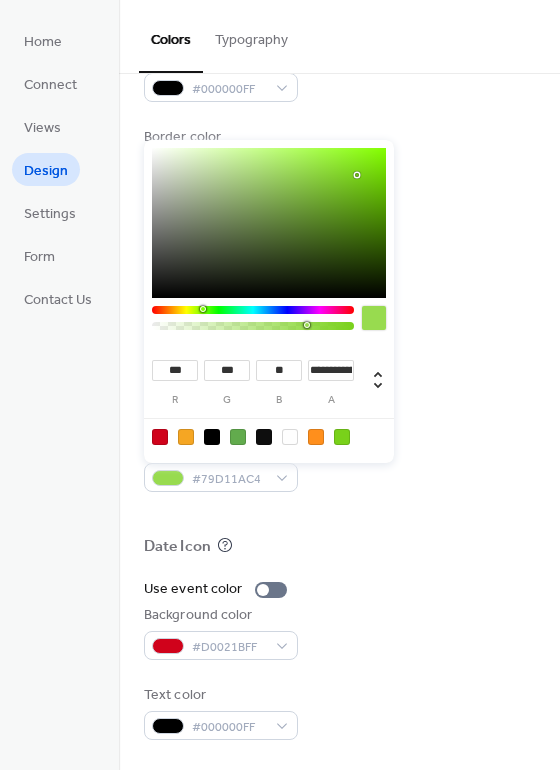 drag, startPoint x: 349, startPoint y: 326, endPoint x: 305, endPoint y: 323, distance: 44.102154 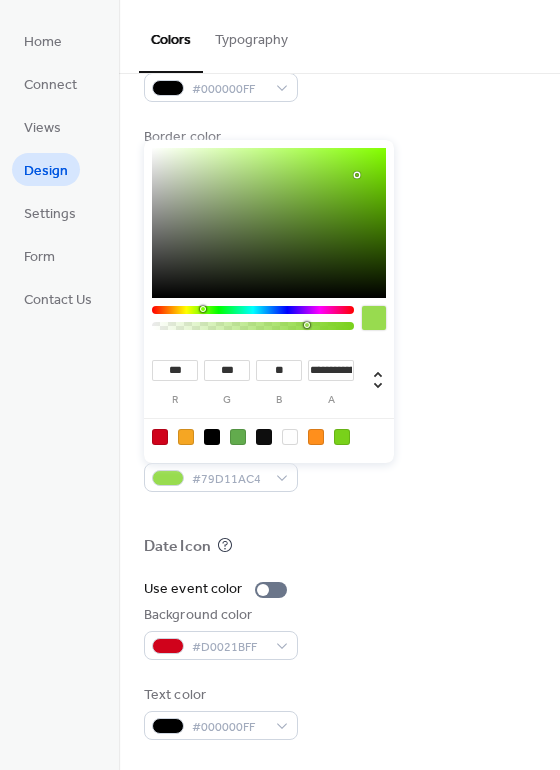click at bounding box center [307, 325] 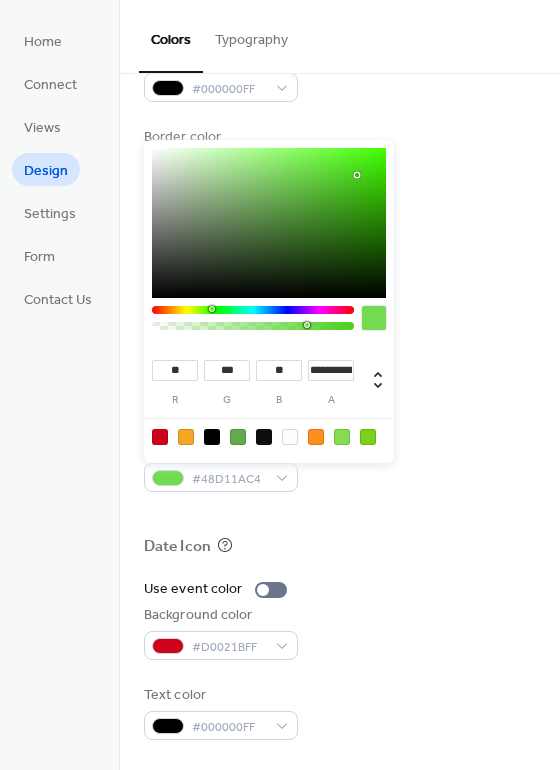 type on "**" 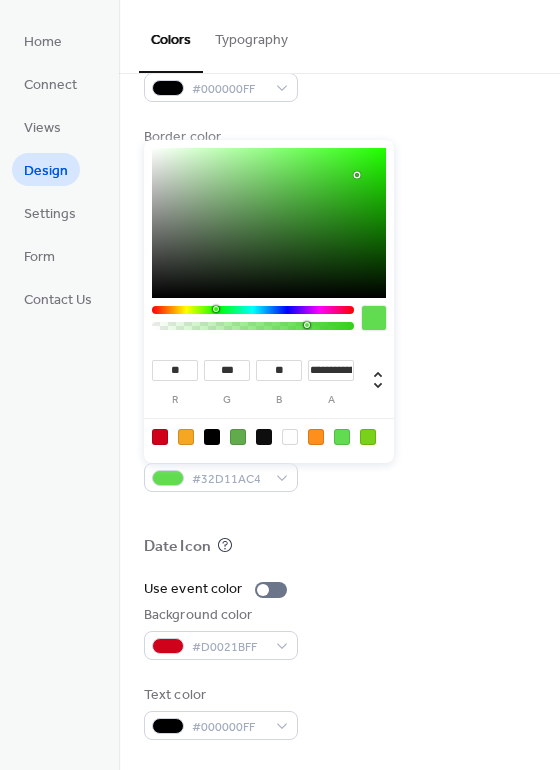 drag, startPoint x: 204, startPoint y: 306, endPoint x: 215, endPoint y: 307, distance: 11.045361 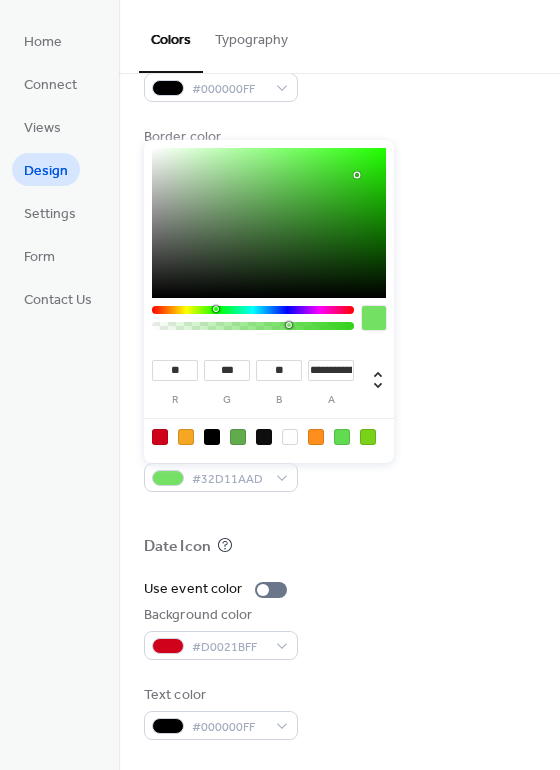 drag, startPoint x: 308, startPoint y: 328, endPoint x: 289, endPoint y: 321, distance: 20.248457 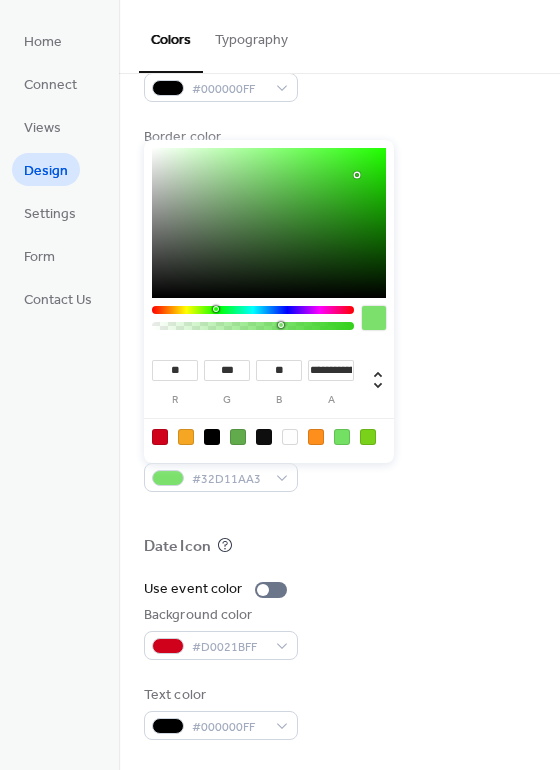 drag, startPoint x: 291, startPoint y: 326, endPoint x: 280, endPoint y: 327, distance: 11.045361 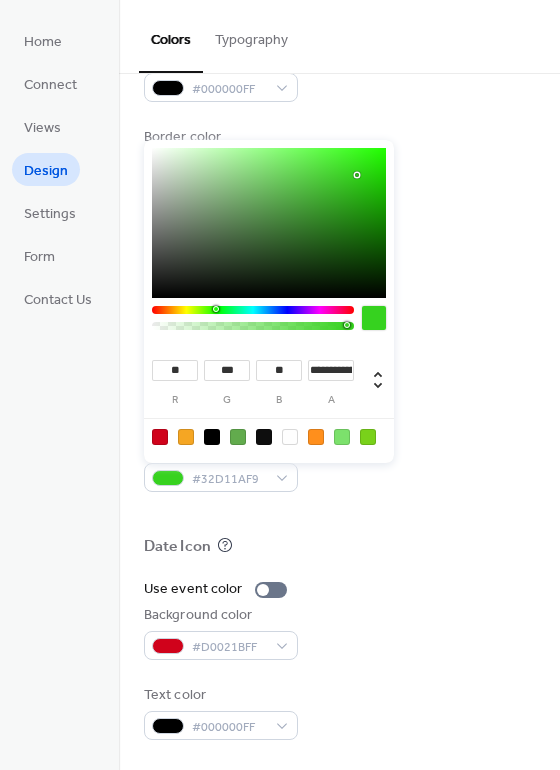 drag, startPoint x: 282, startPoint y: 325, endPoint x: 347, endPoint y: 333, distance: 65.490456 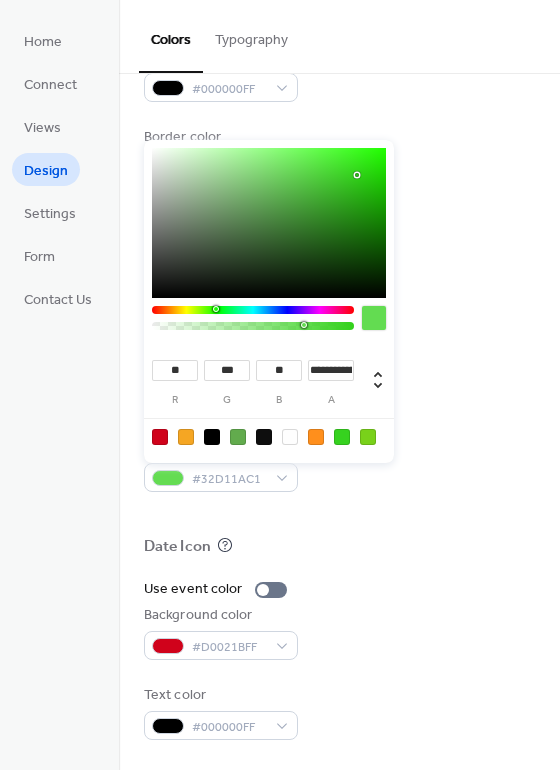drag, startPoint x: 345, startPoint y: 327, endPoint x: 305, endPoint y: 330, distance: 40.112343 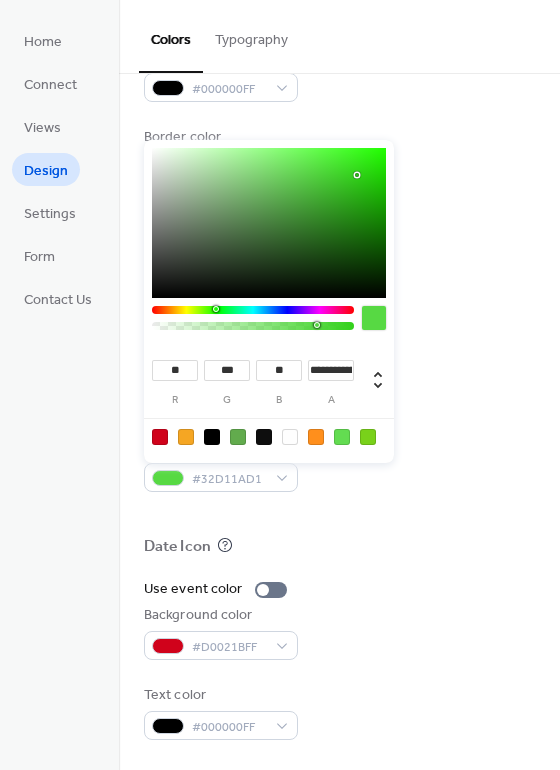 type on "**********" 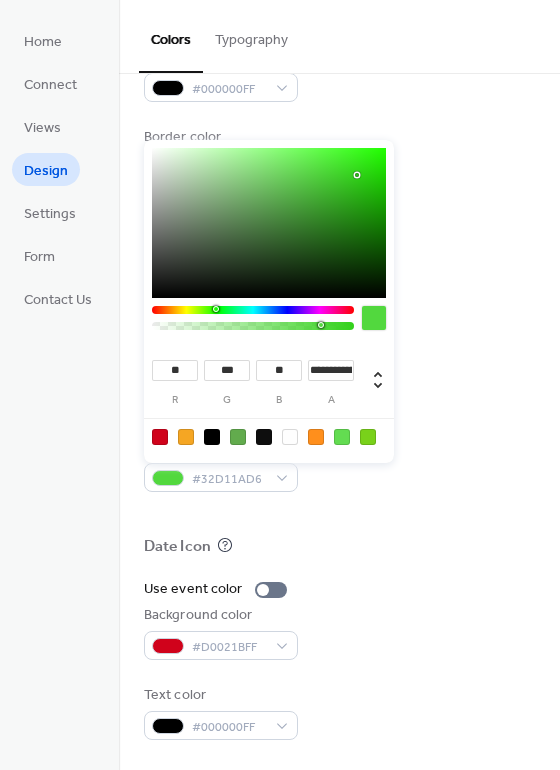 click at bounding box center (253, 326) 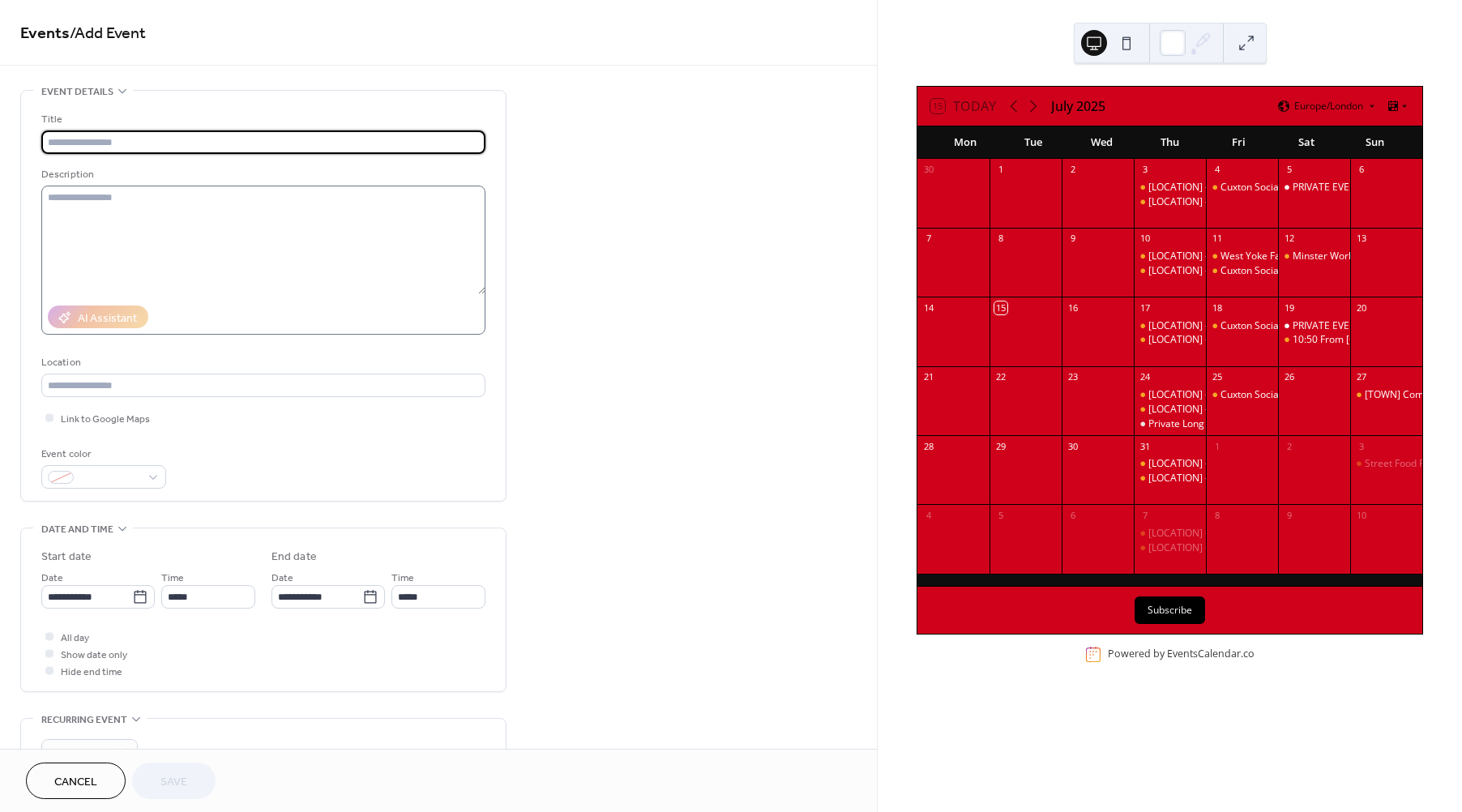 scroll, scrollTop: 0, scrollLeft: 0, axis: both 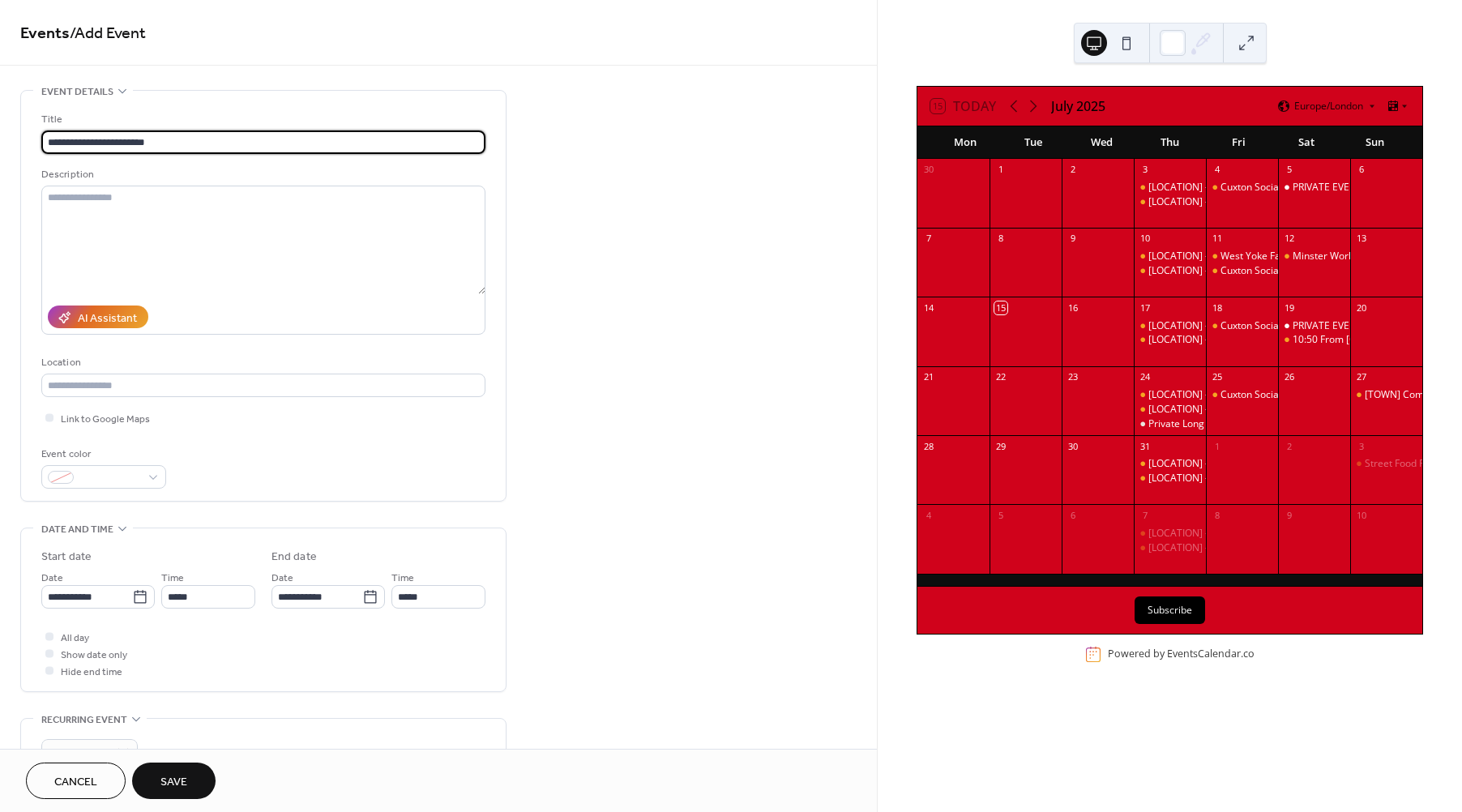 type on "**********" 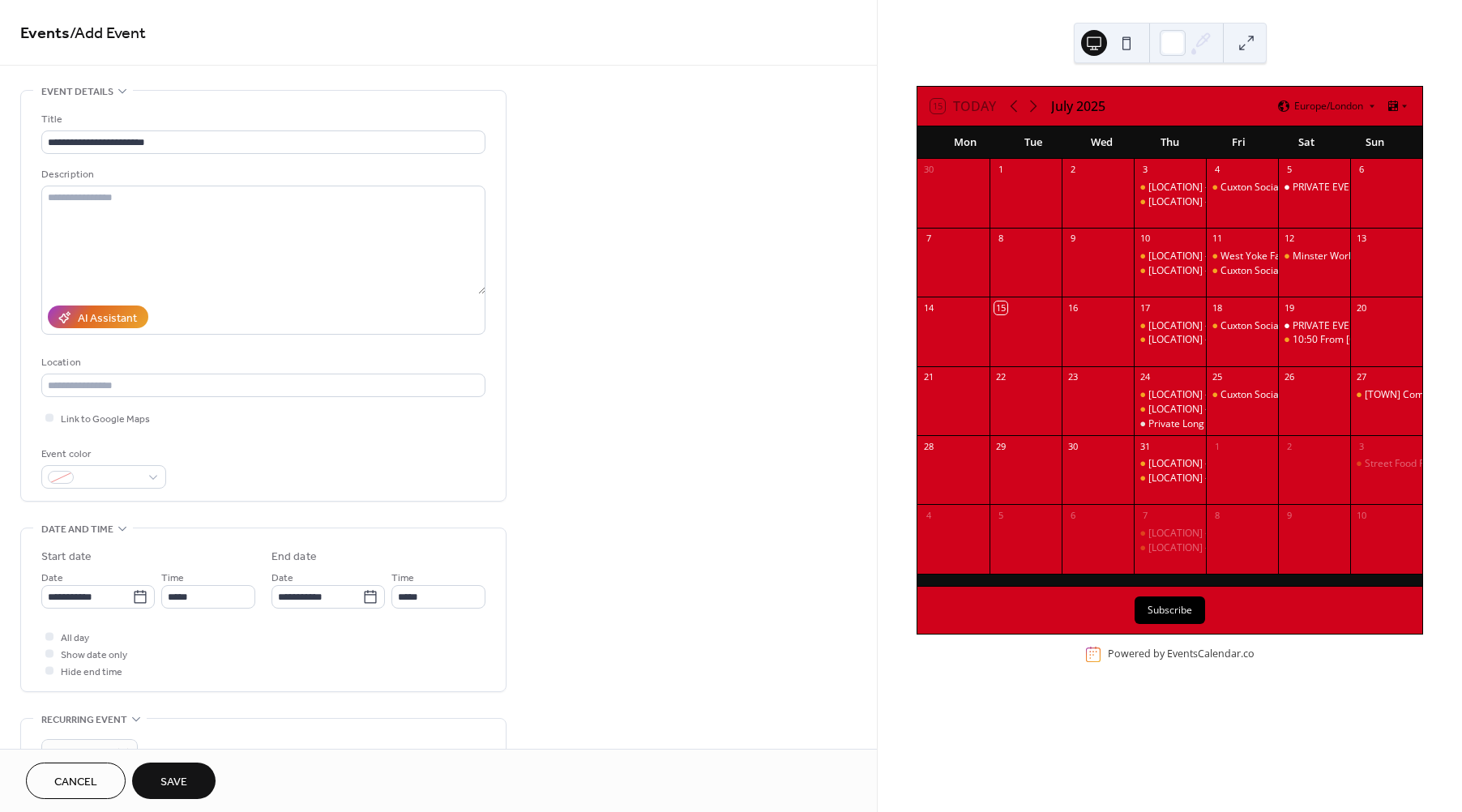 type 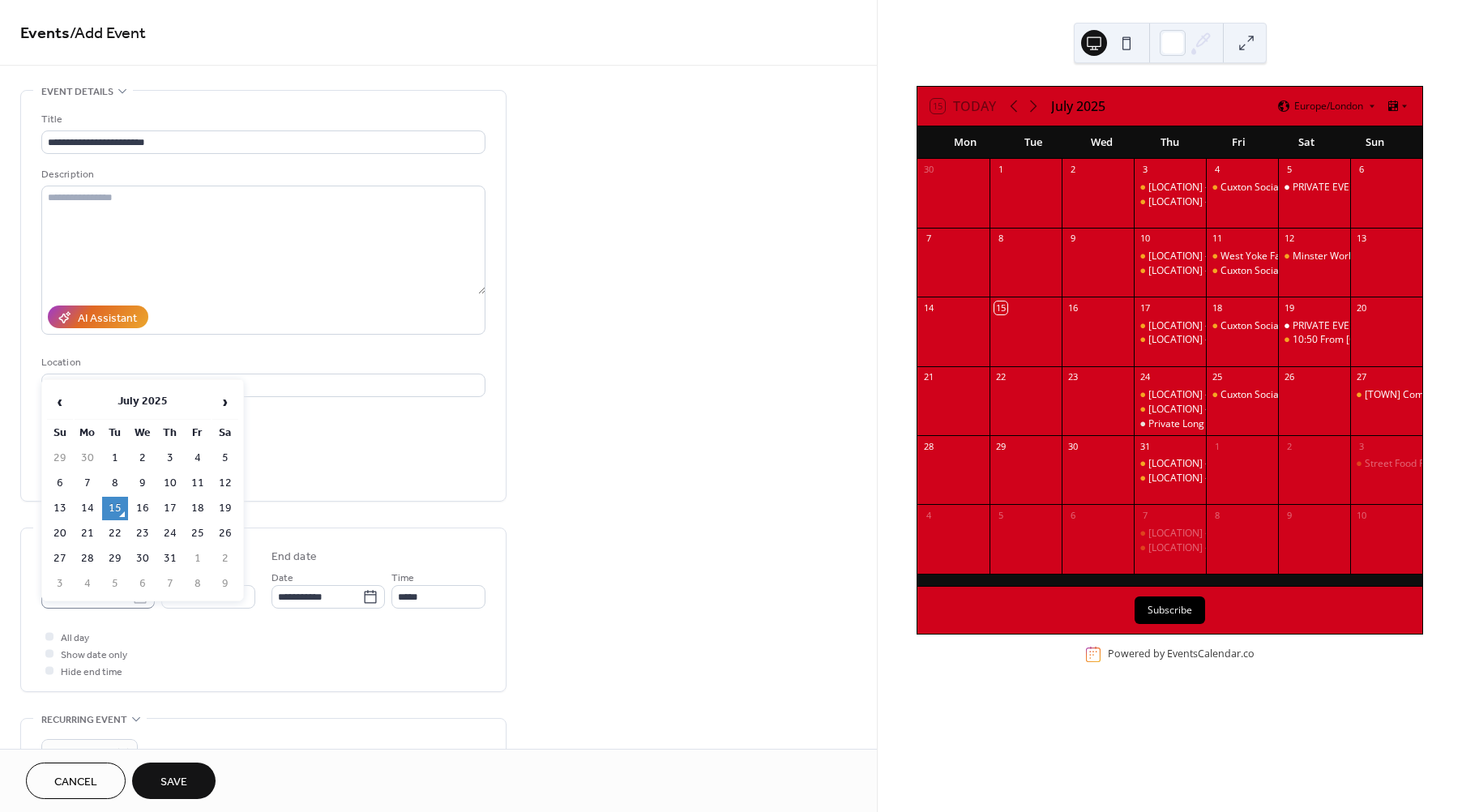 click on "**********" at bounding box center [731, 406] 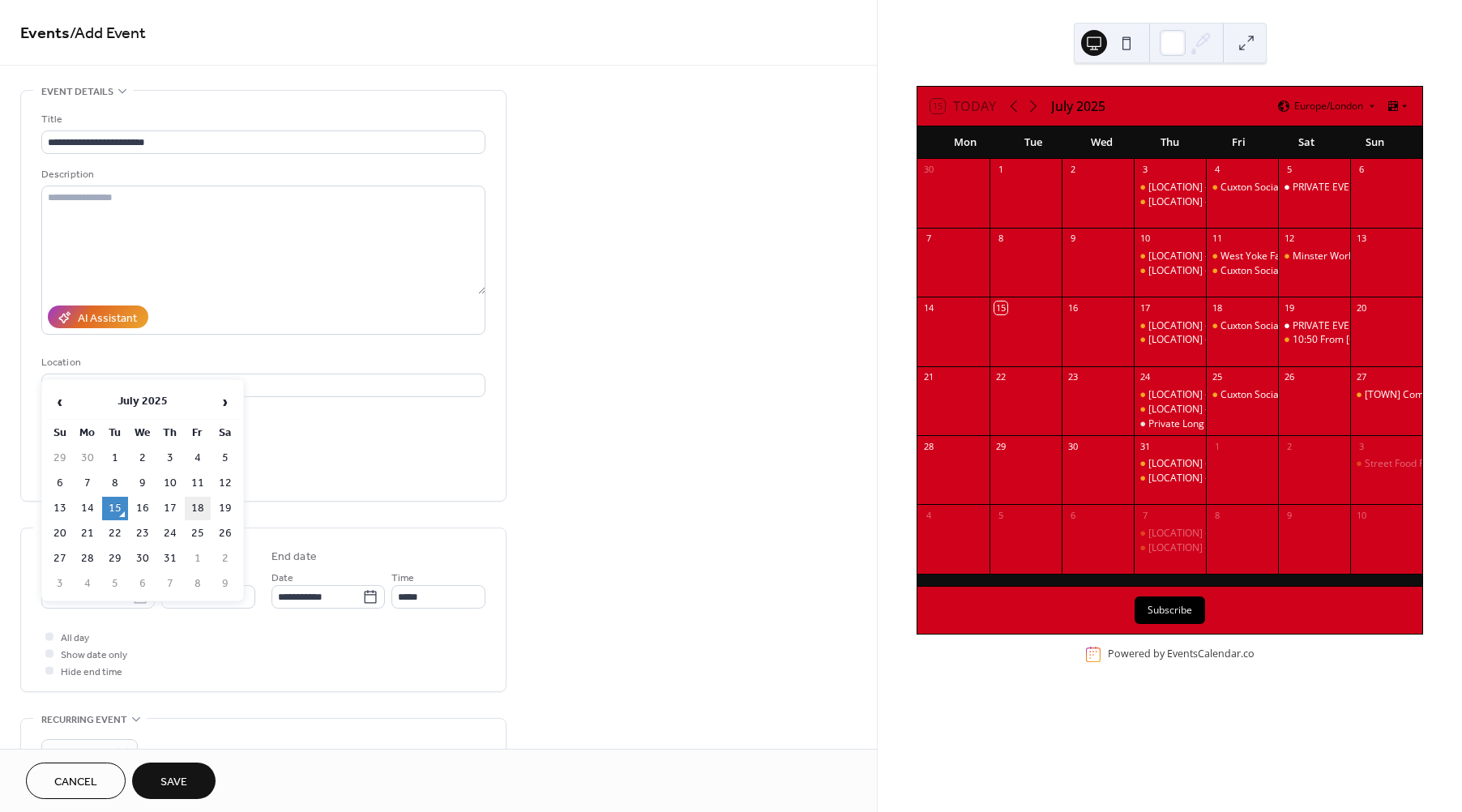 click on "18" at bounding box center (198, 508) 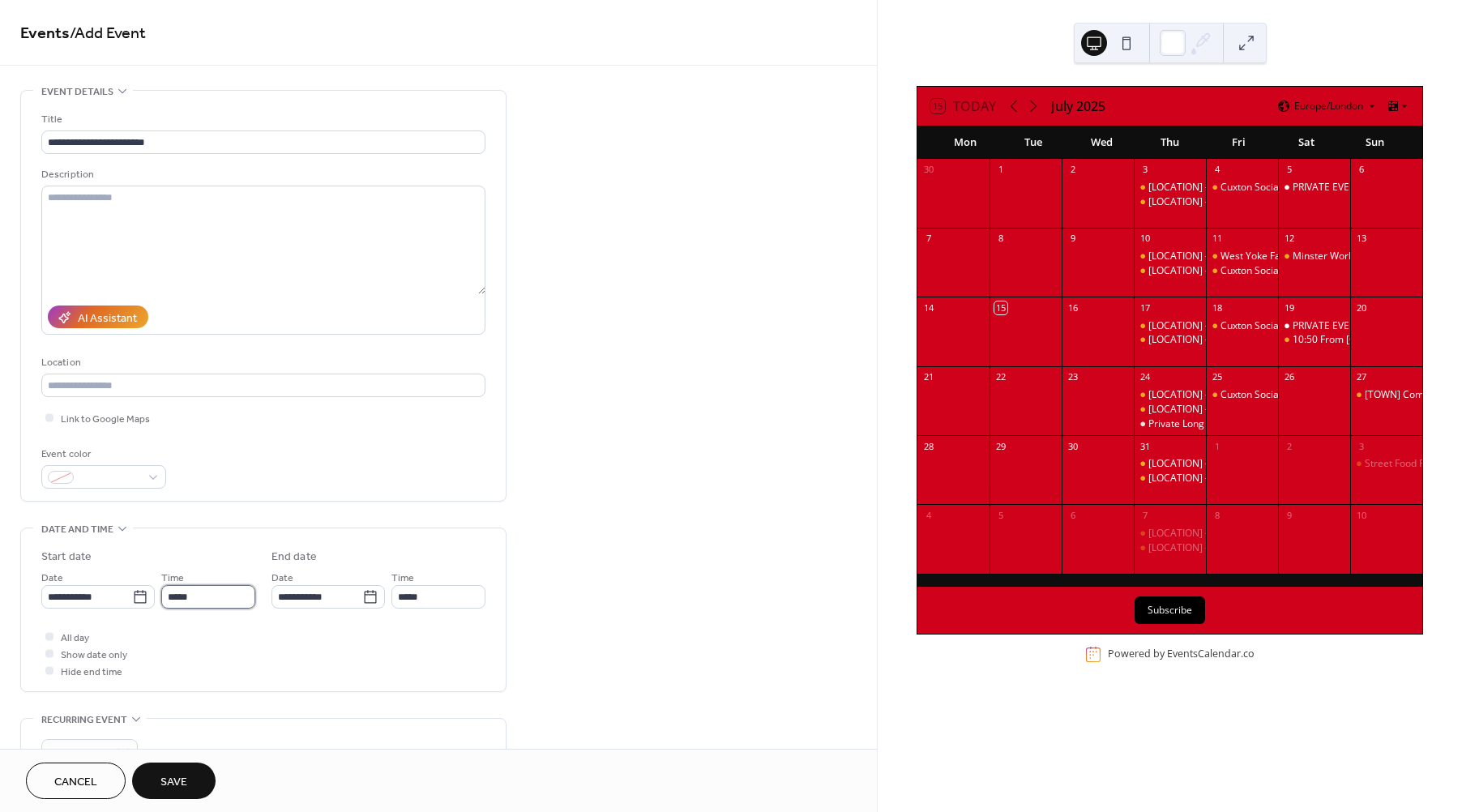 click on "*****" at bounding box center [208, 596] 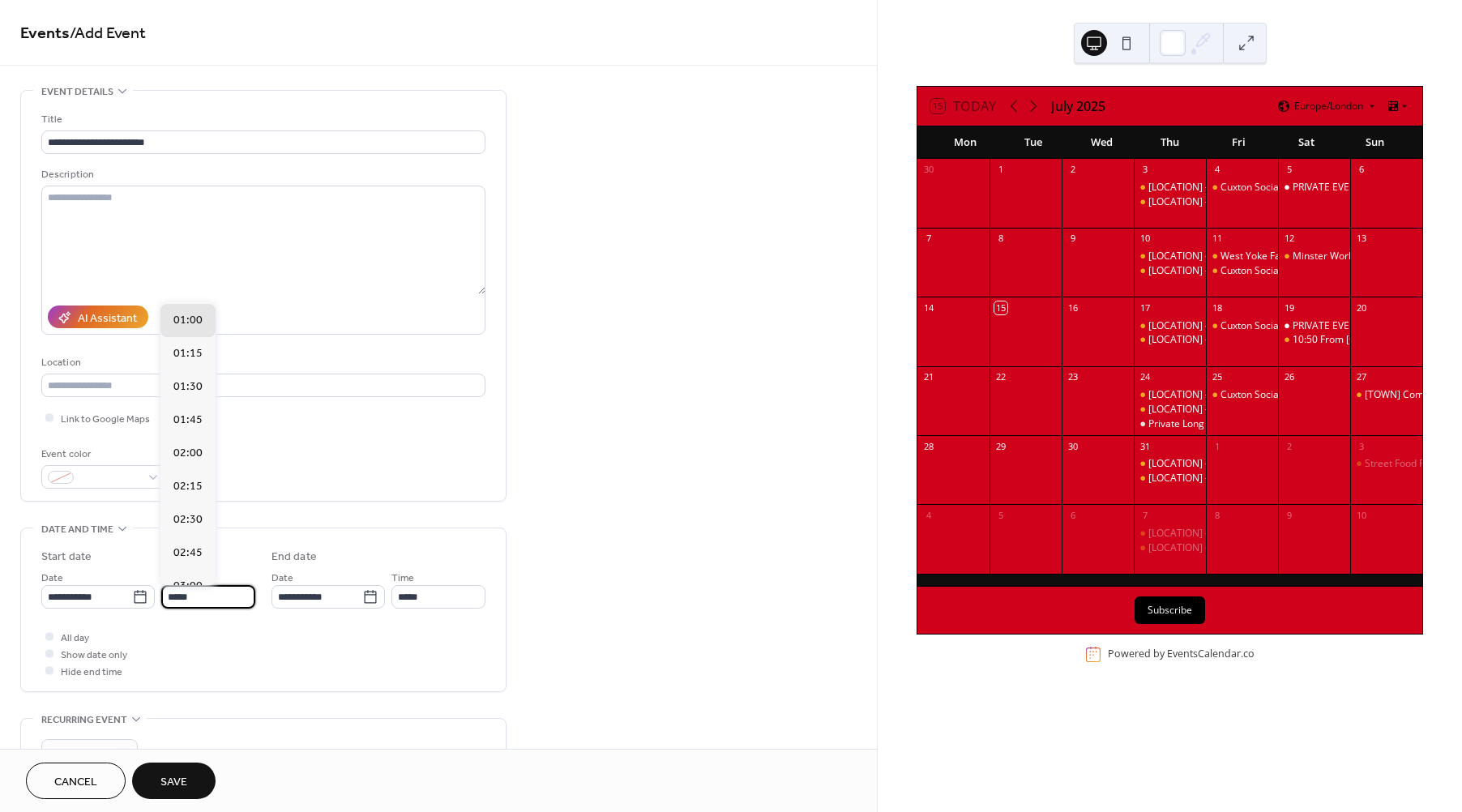 scroll, scrollTop: 1446, scrollLeft: 0, axis: vertical 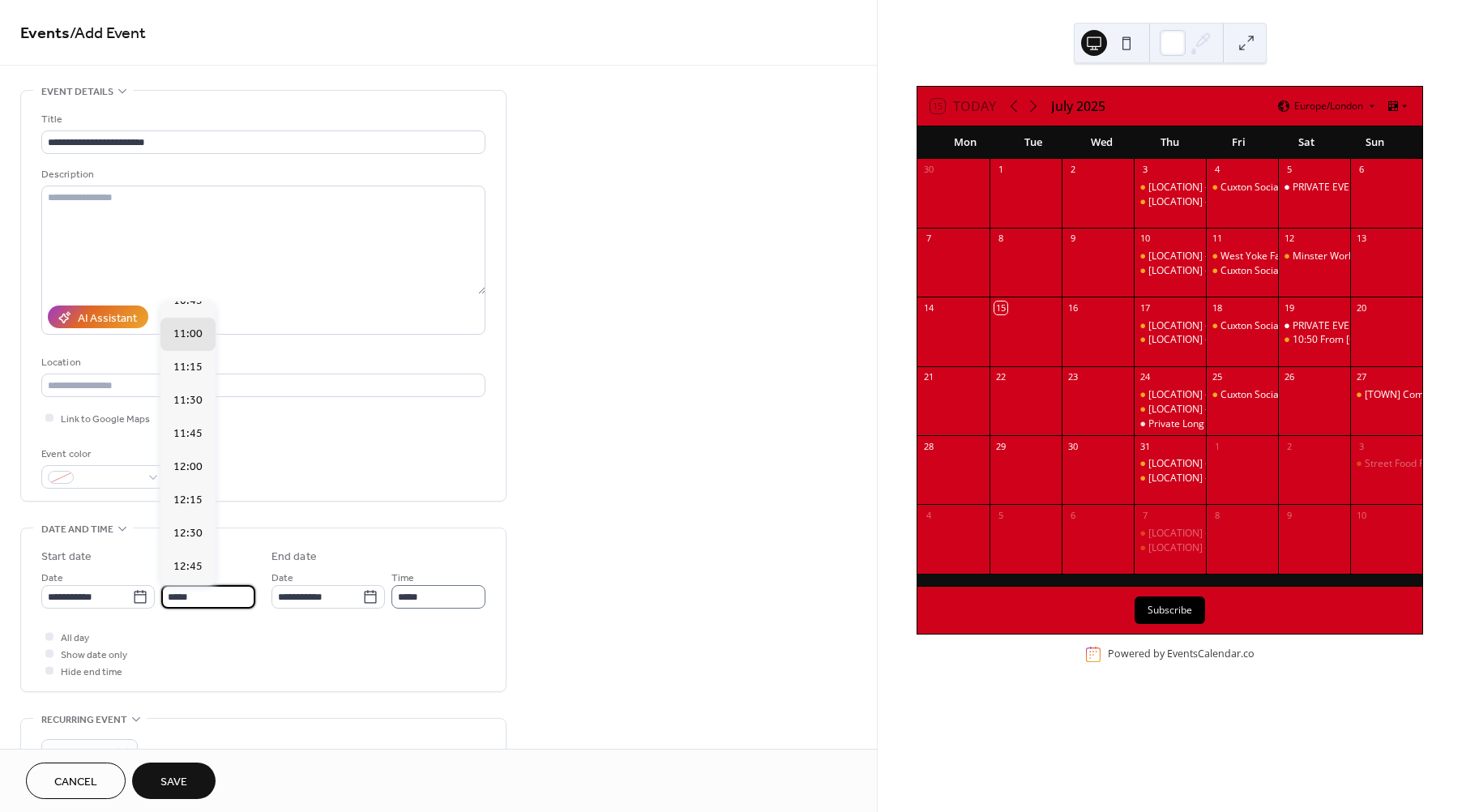 type on "*****" 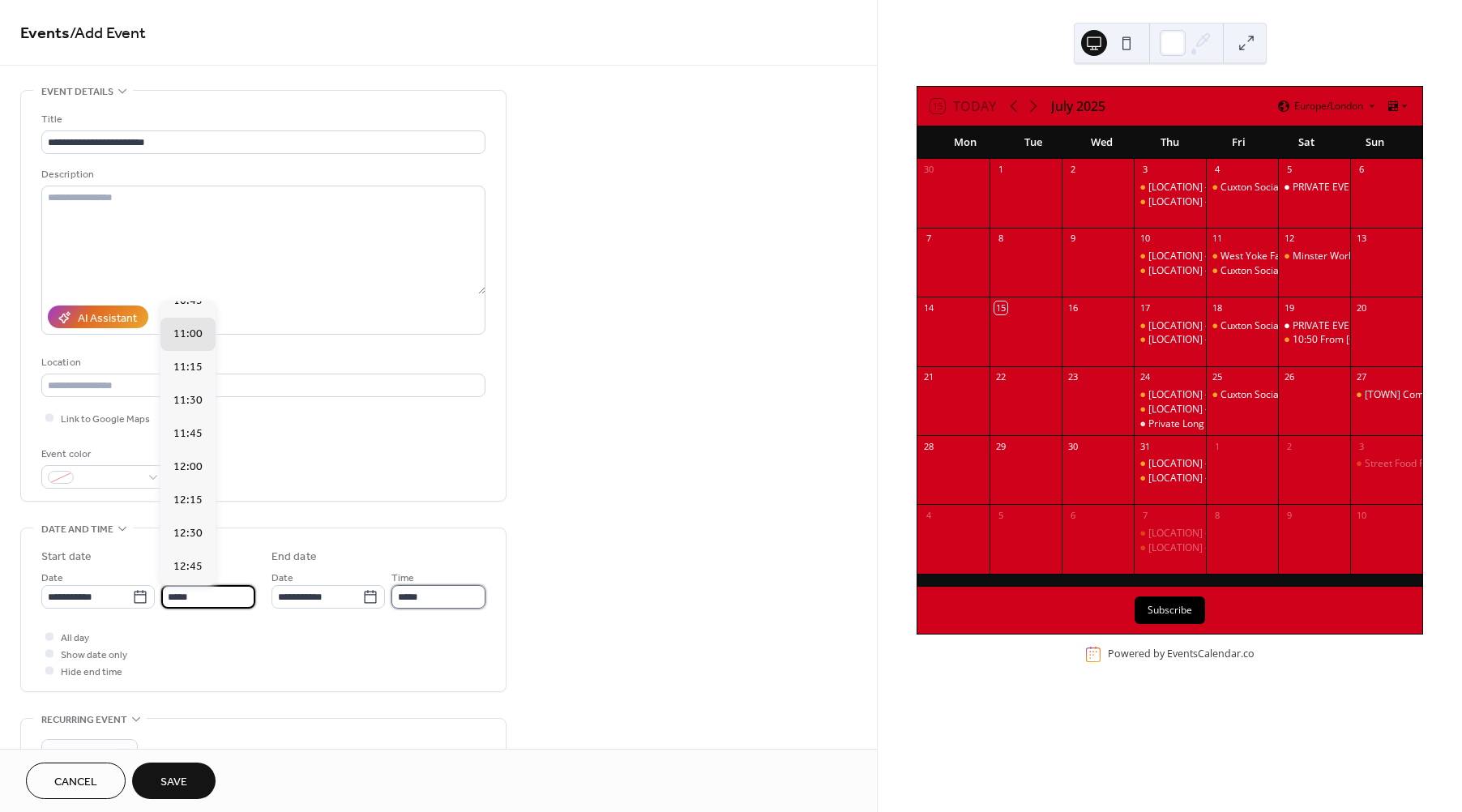 click on "*****" at bounding box center [438, 596] 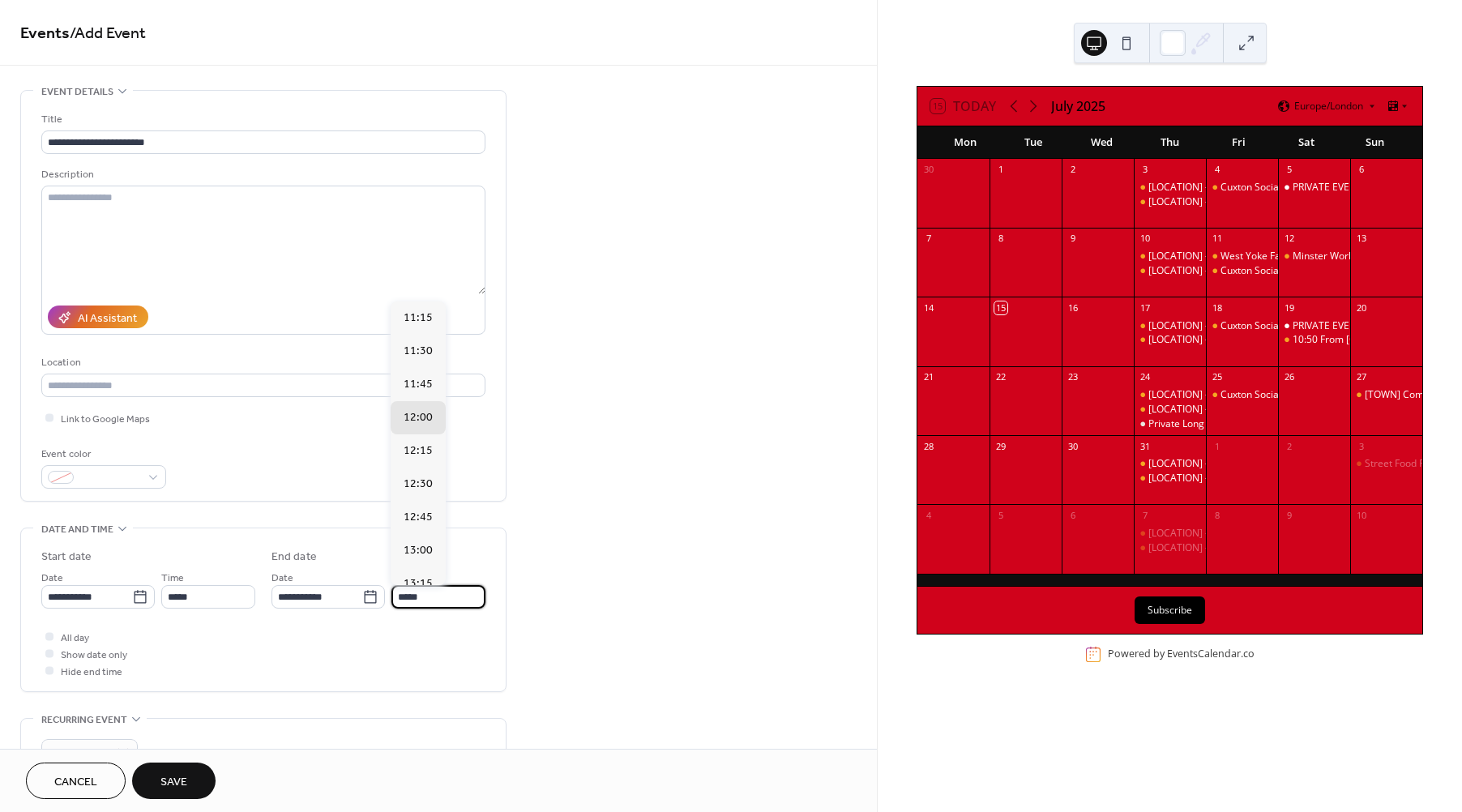 click on "*****" at bounding box center (438, 596) 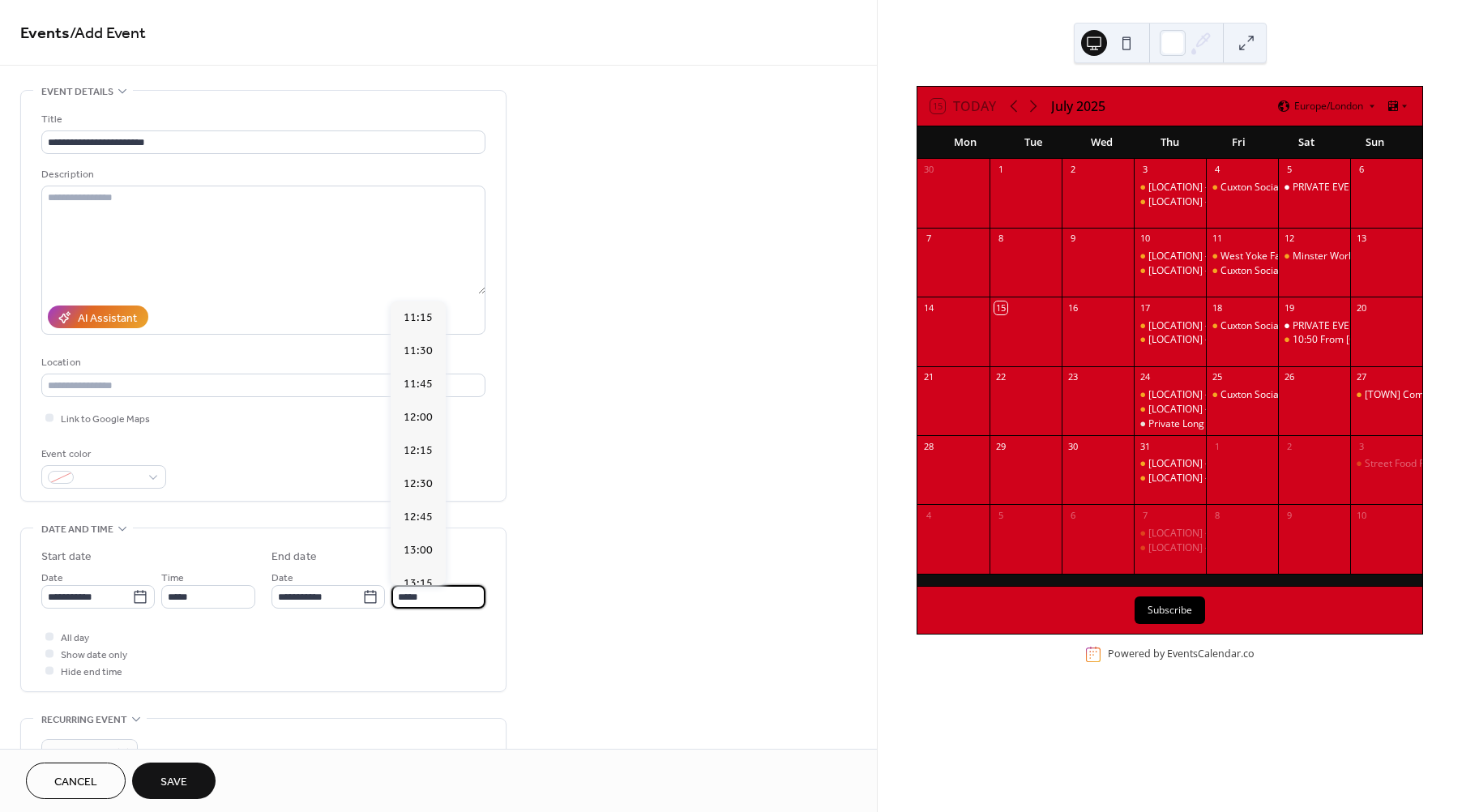 scroll, scrollTop: 361, scrollLeft: 0, axis: vertical 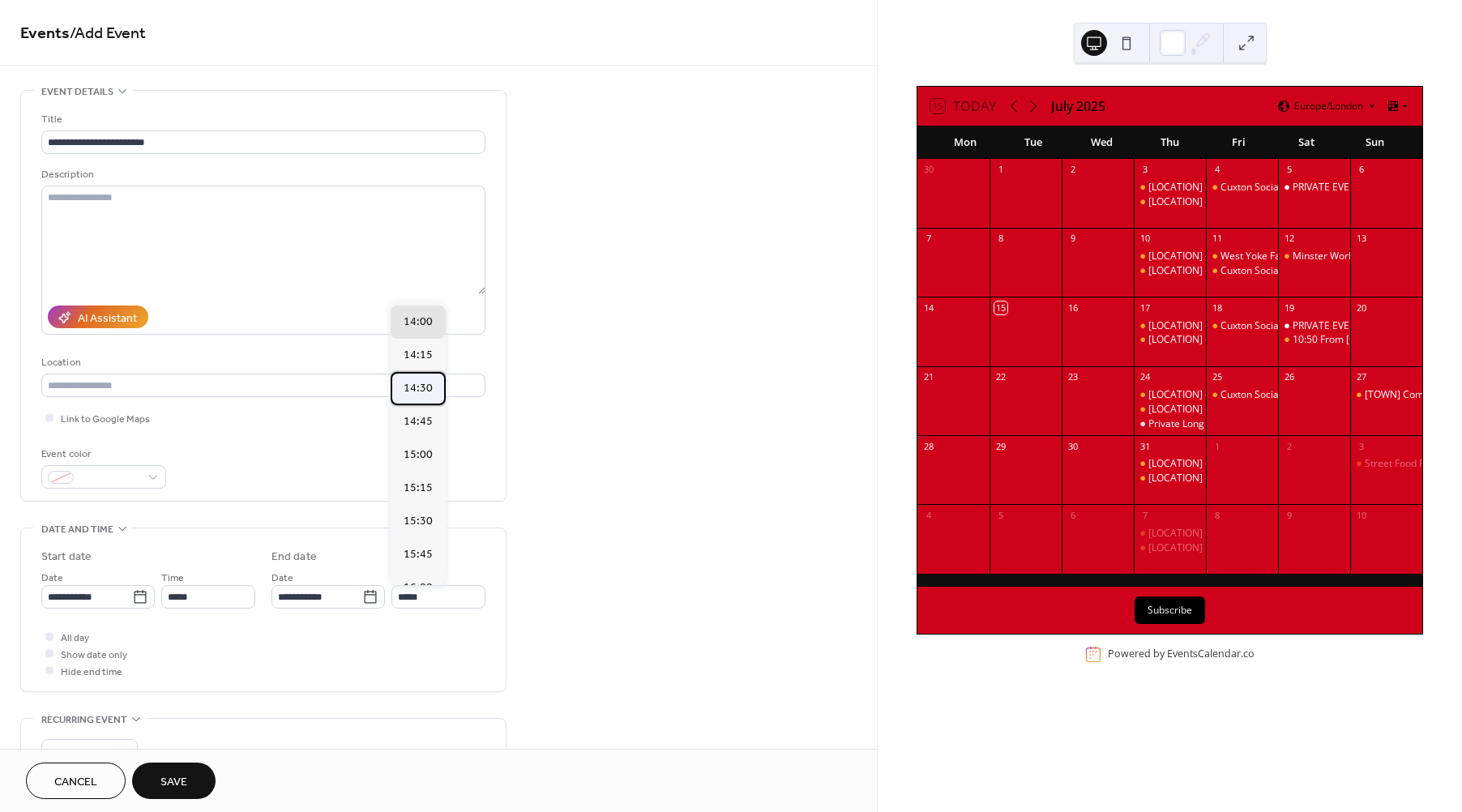 click on "14:30" at bounding box center (418, 387) 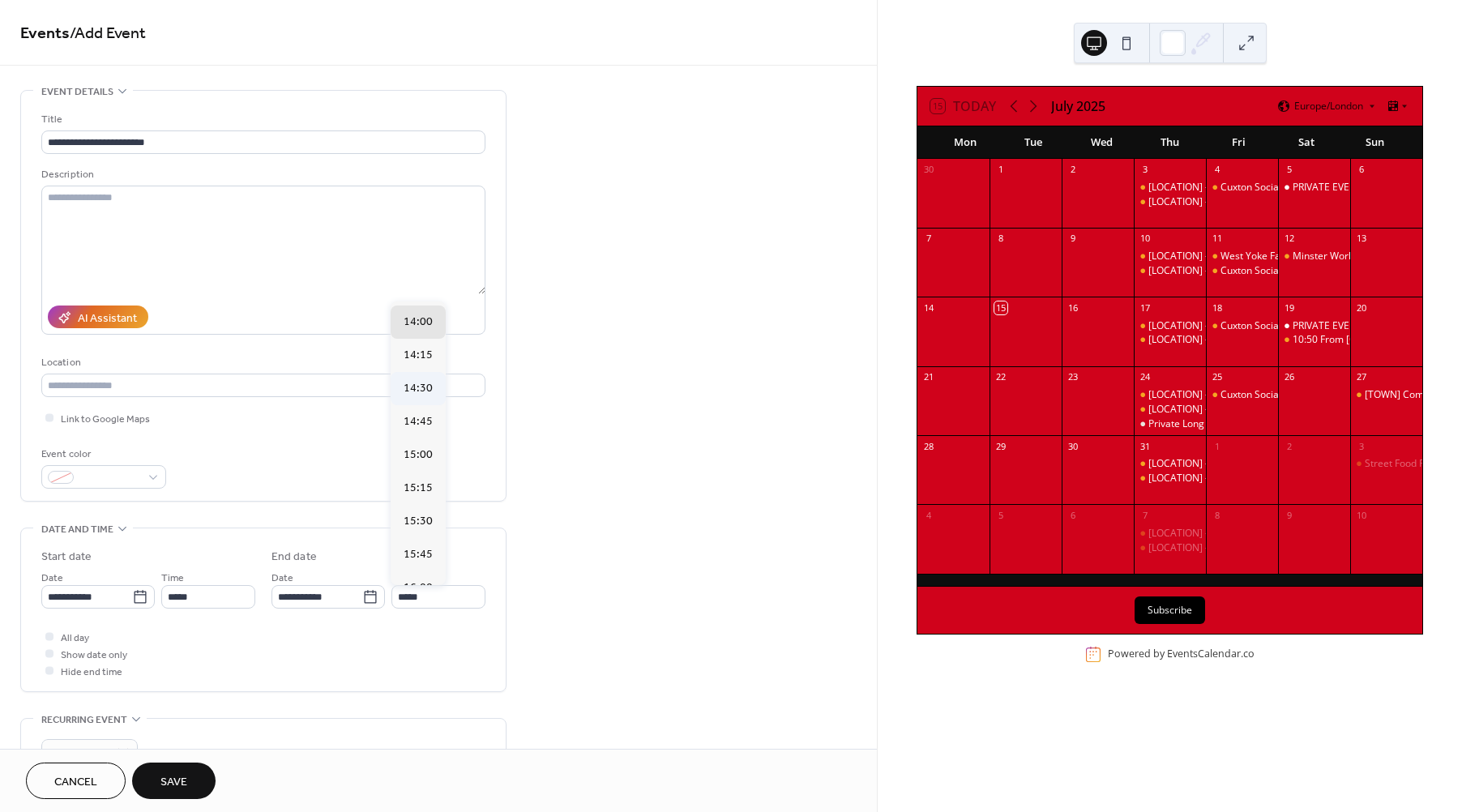 type on "*****" 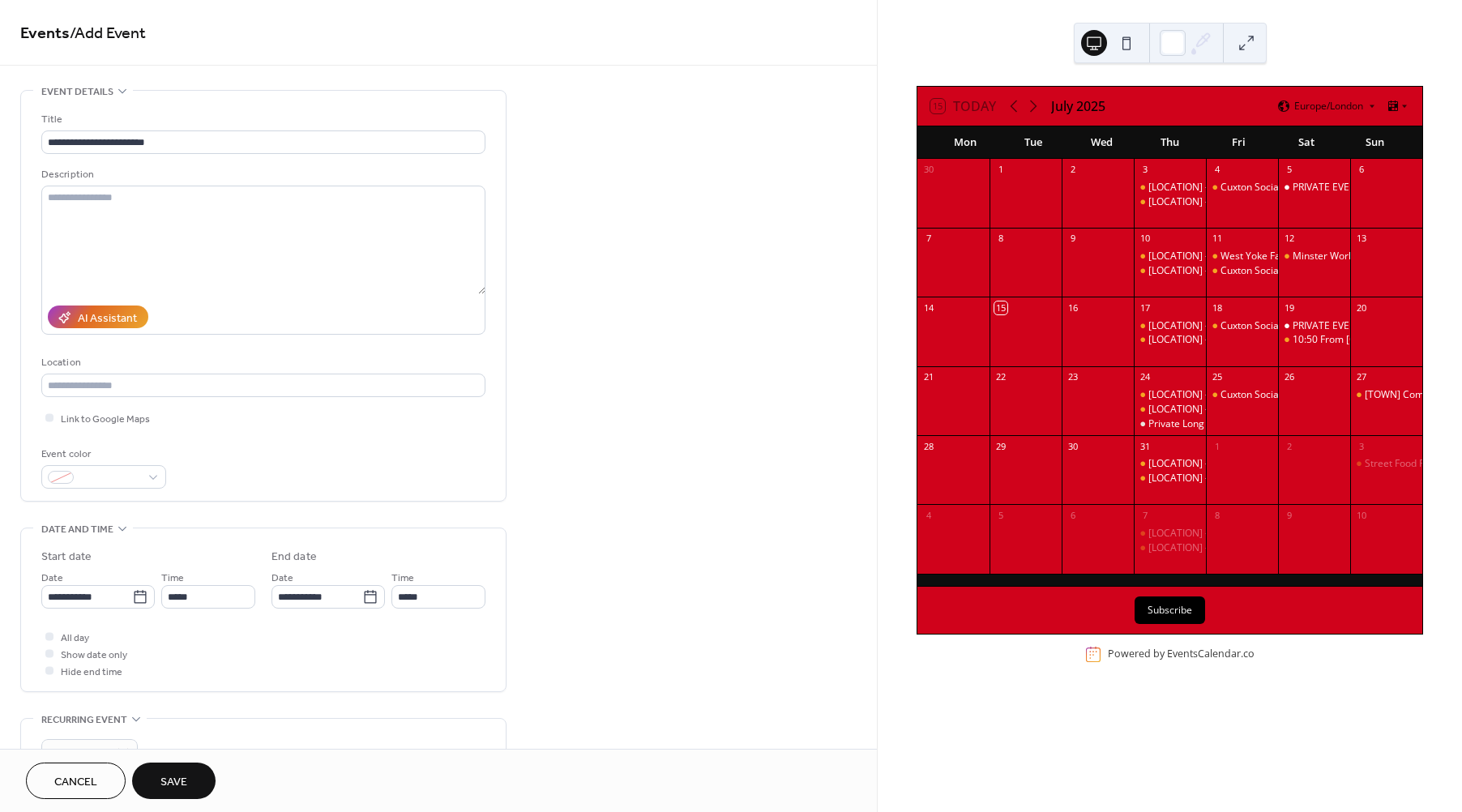 click on "Save" at bounding box center [173, 782] 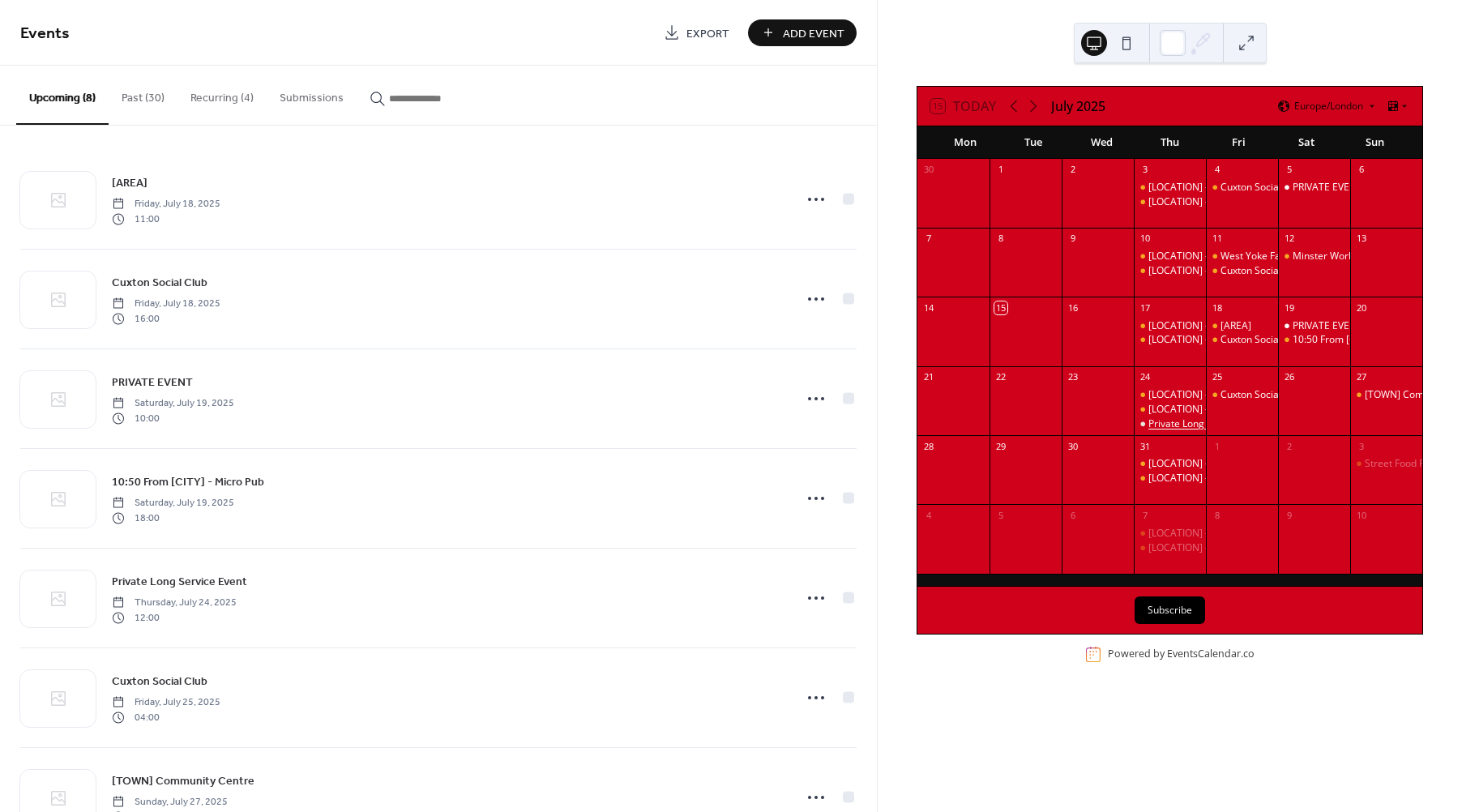 click on "Private Long Service Event" at bounding box center [1208, 424] 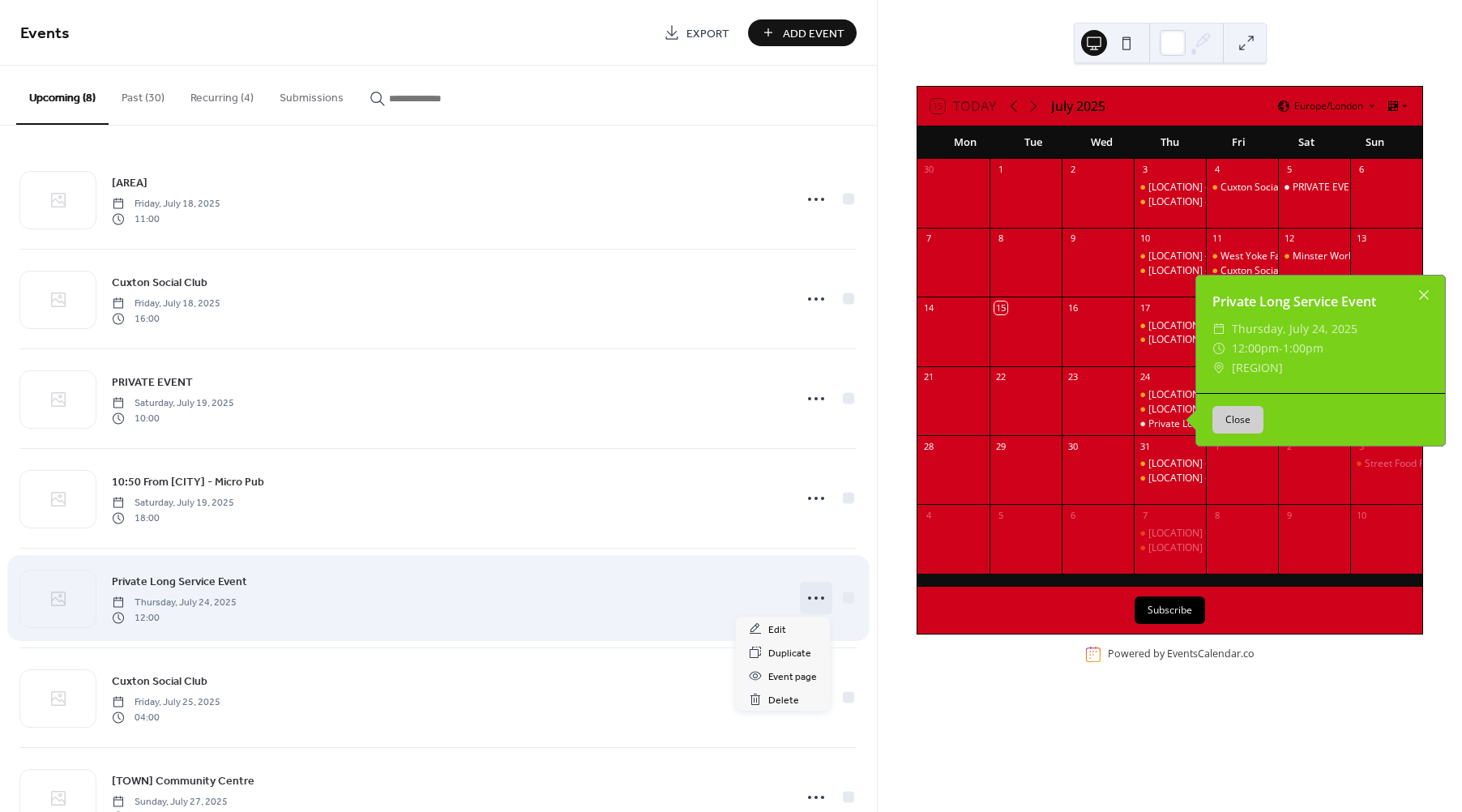 click 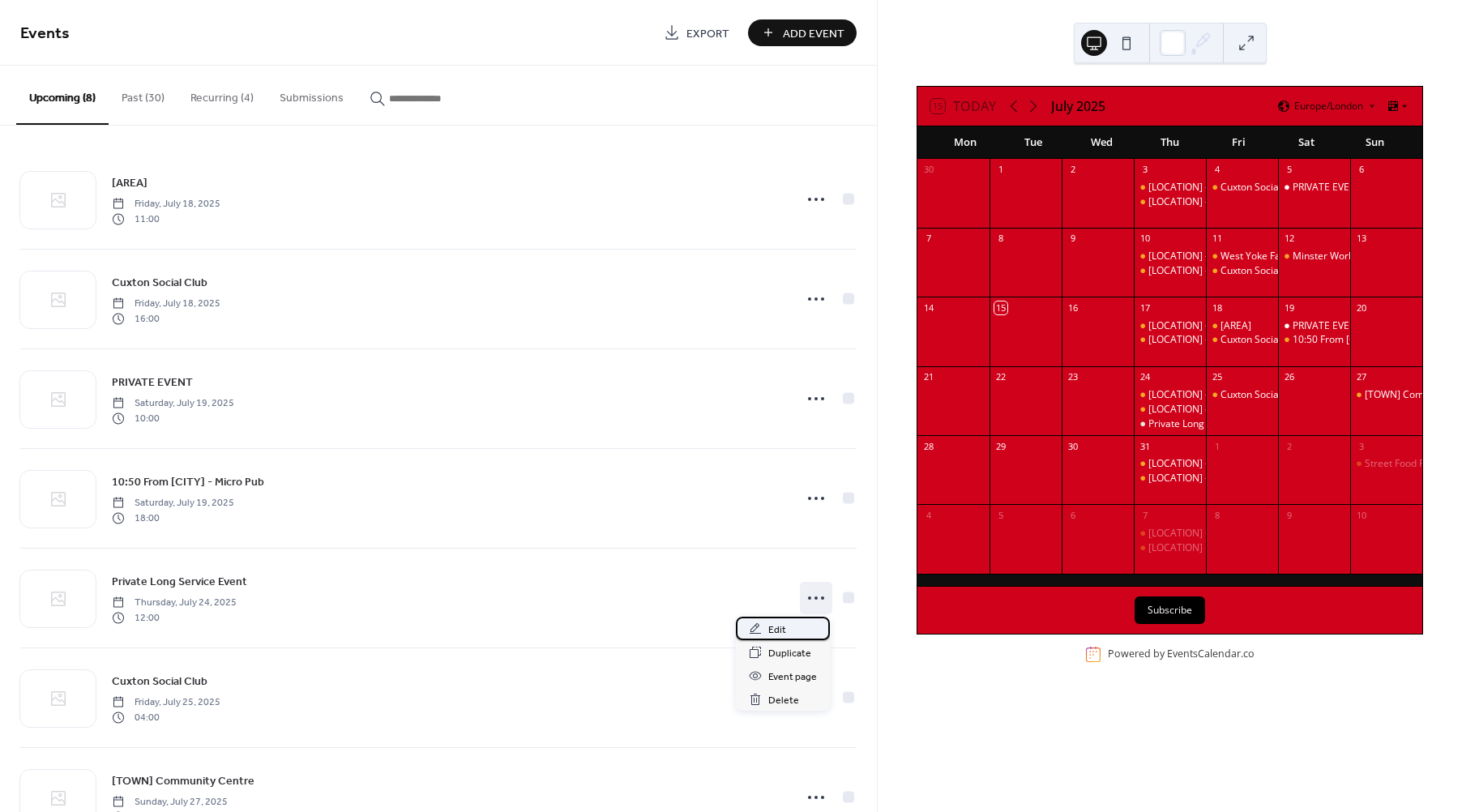 click on "Edit" at bounding box center (777, 630) 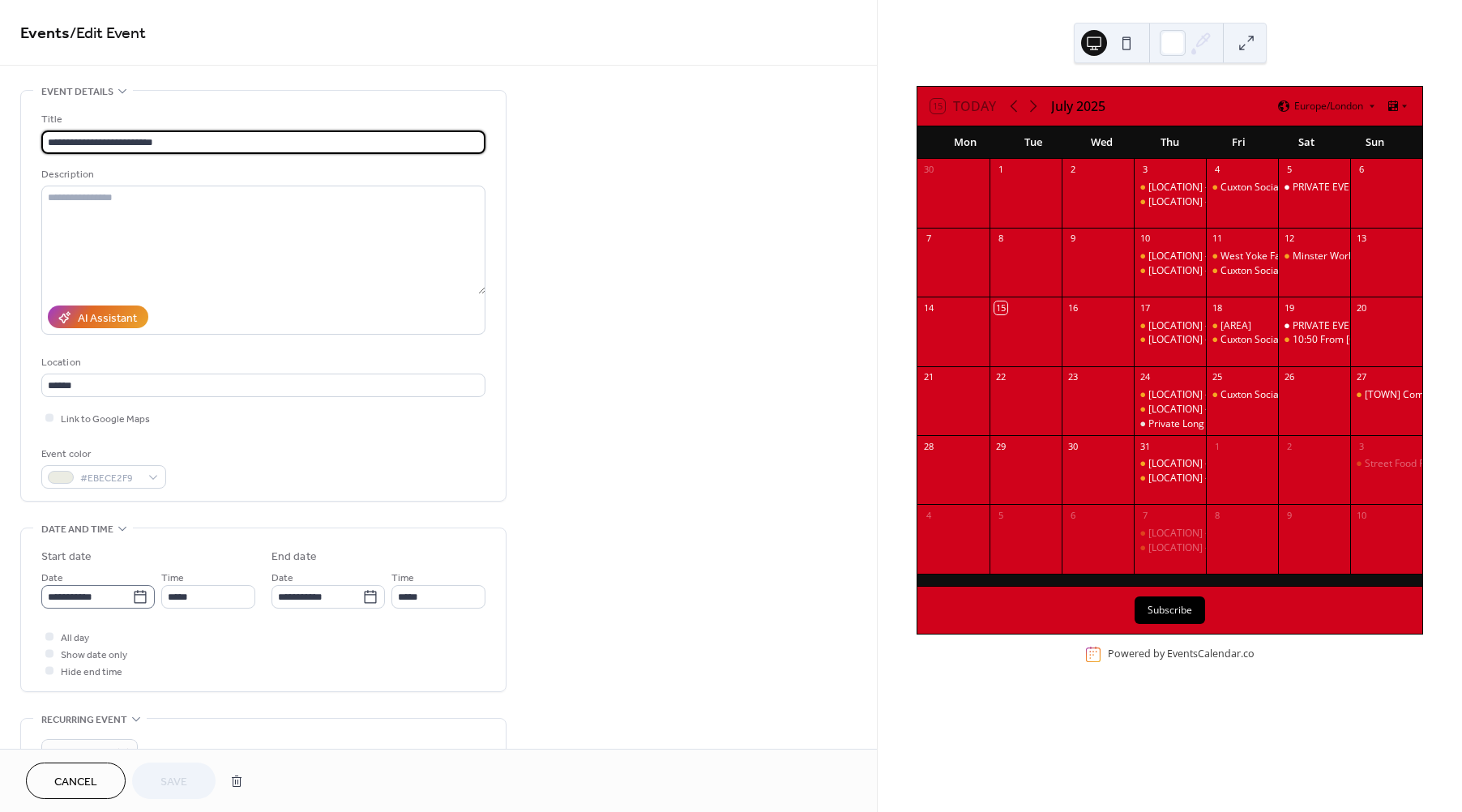 click 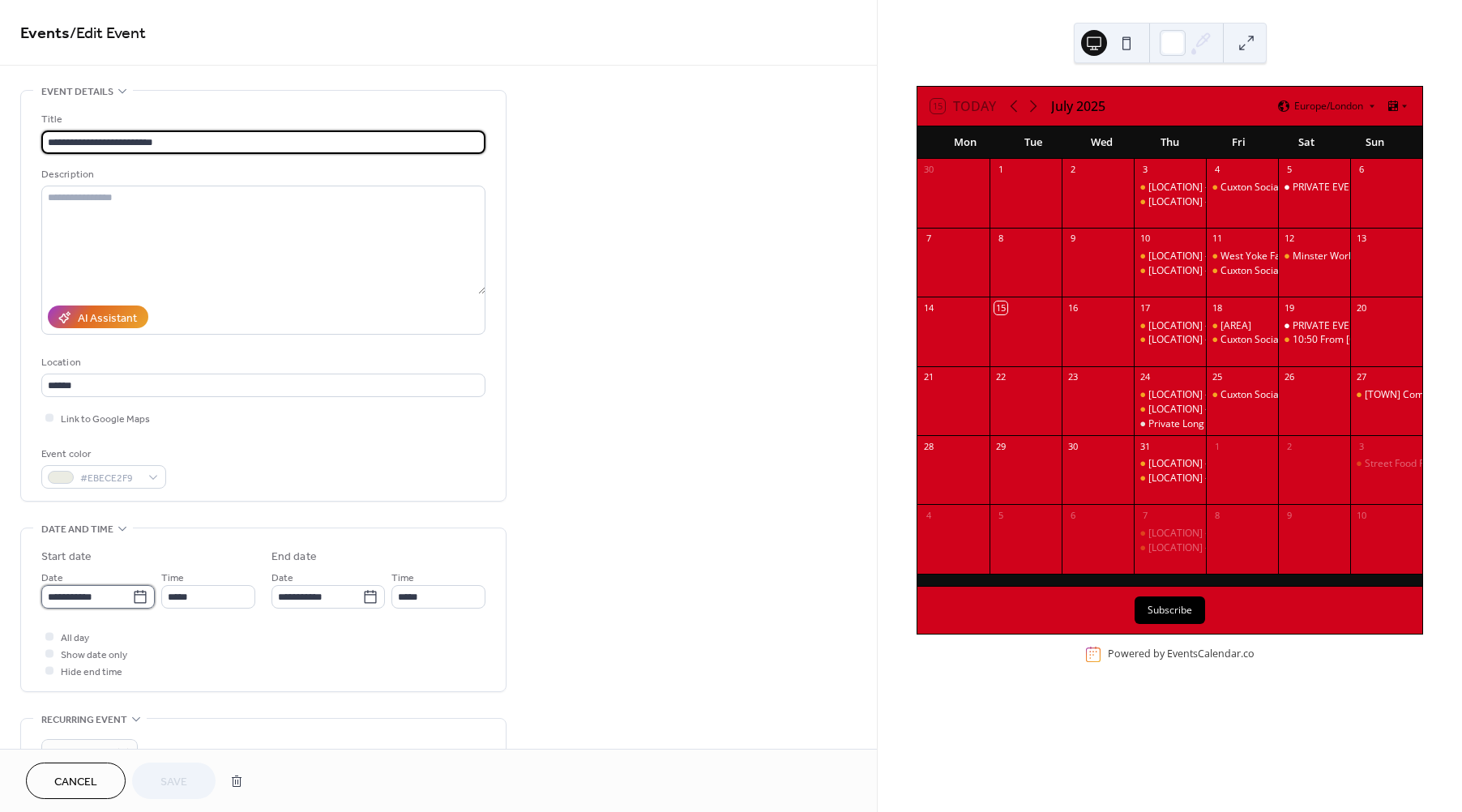 click on "**********" at bounding box center (87, 596) 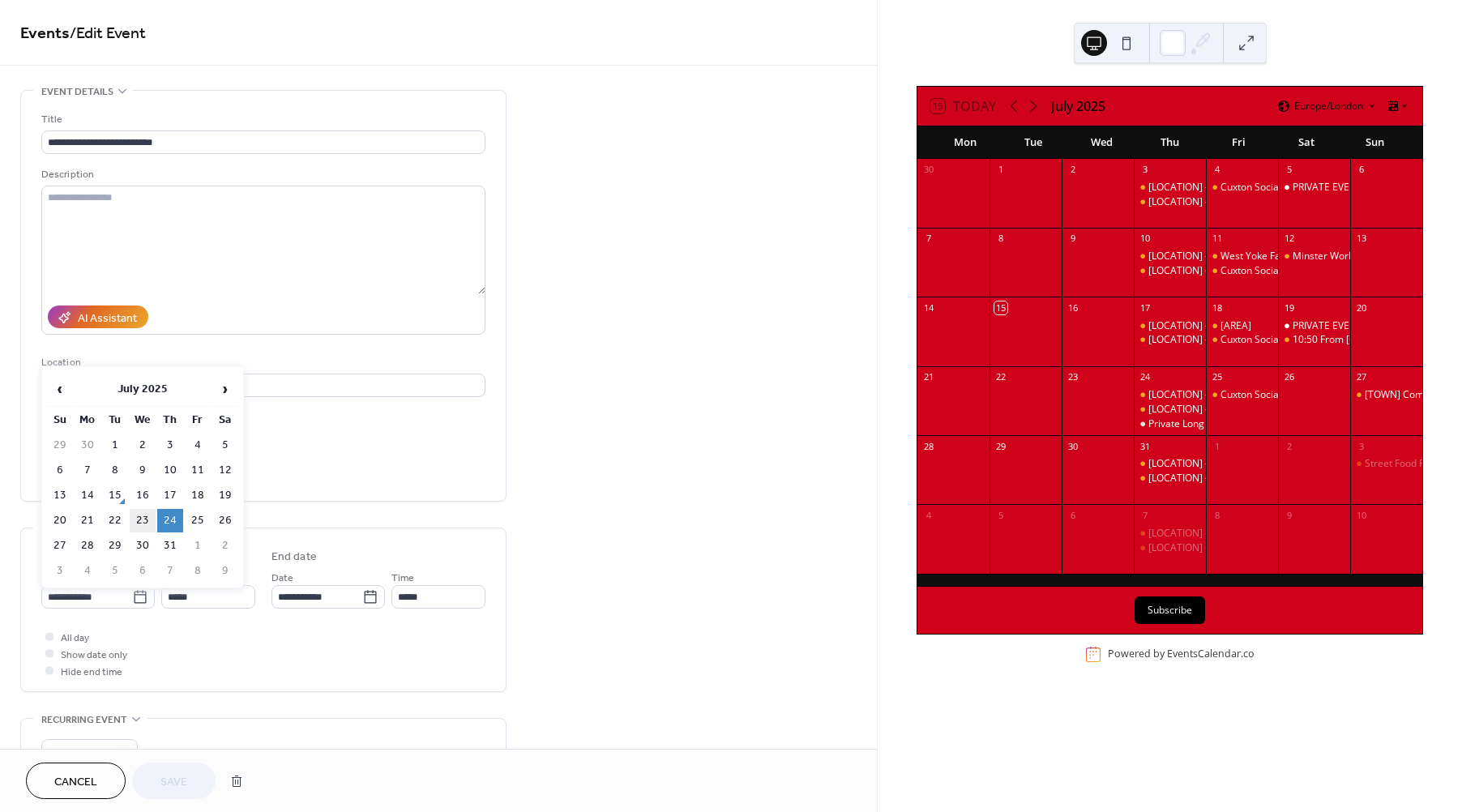 click on "23" at bounding box center [143, 520] 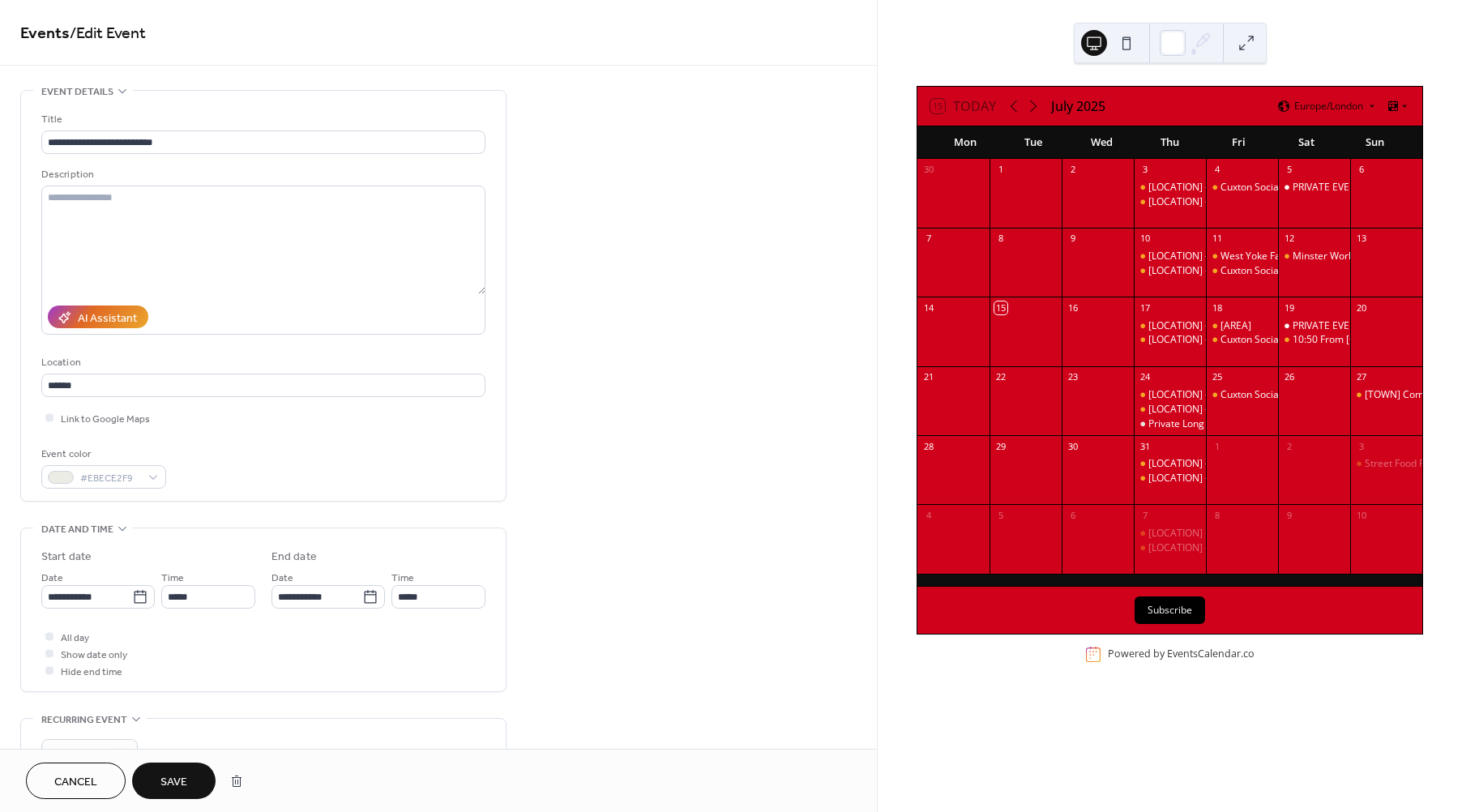click on "Save" at bounding box center (173, 782) 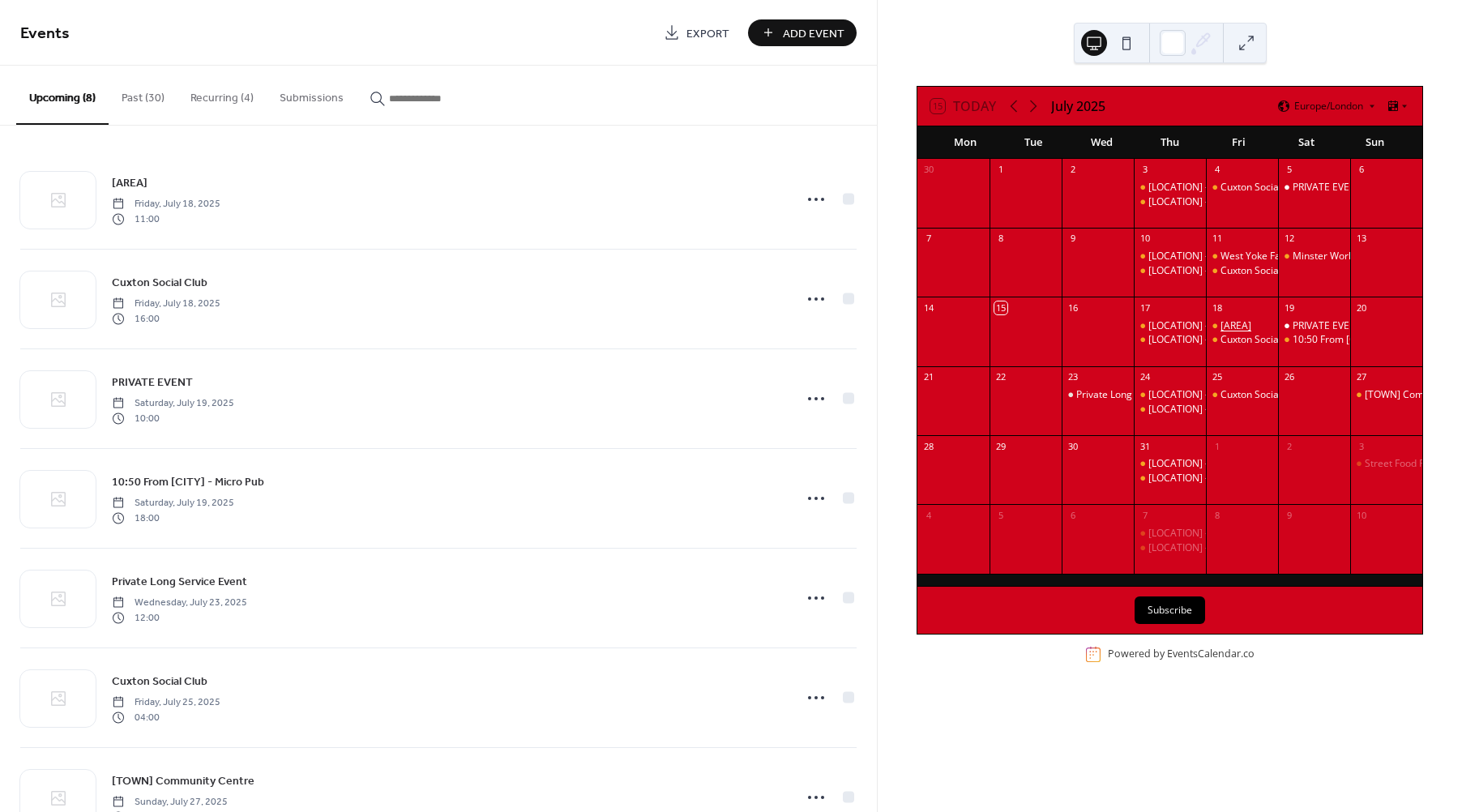 click on "[CITY] Business Park" at bounding box center (1236, 326) 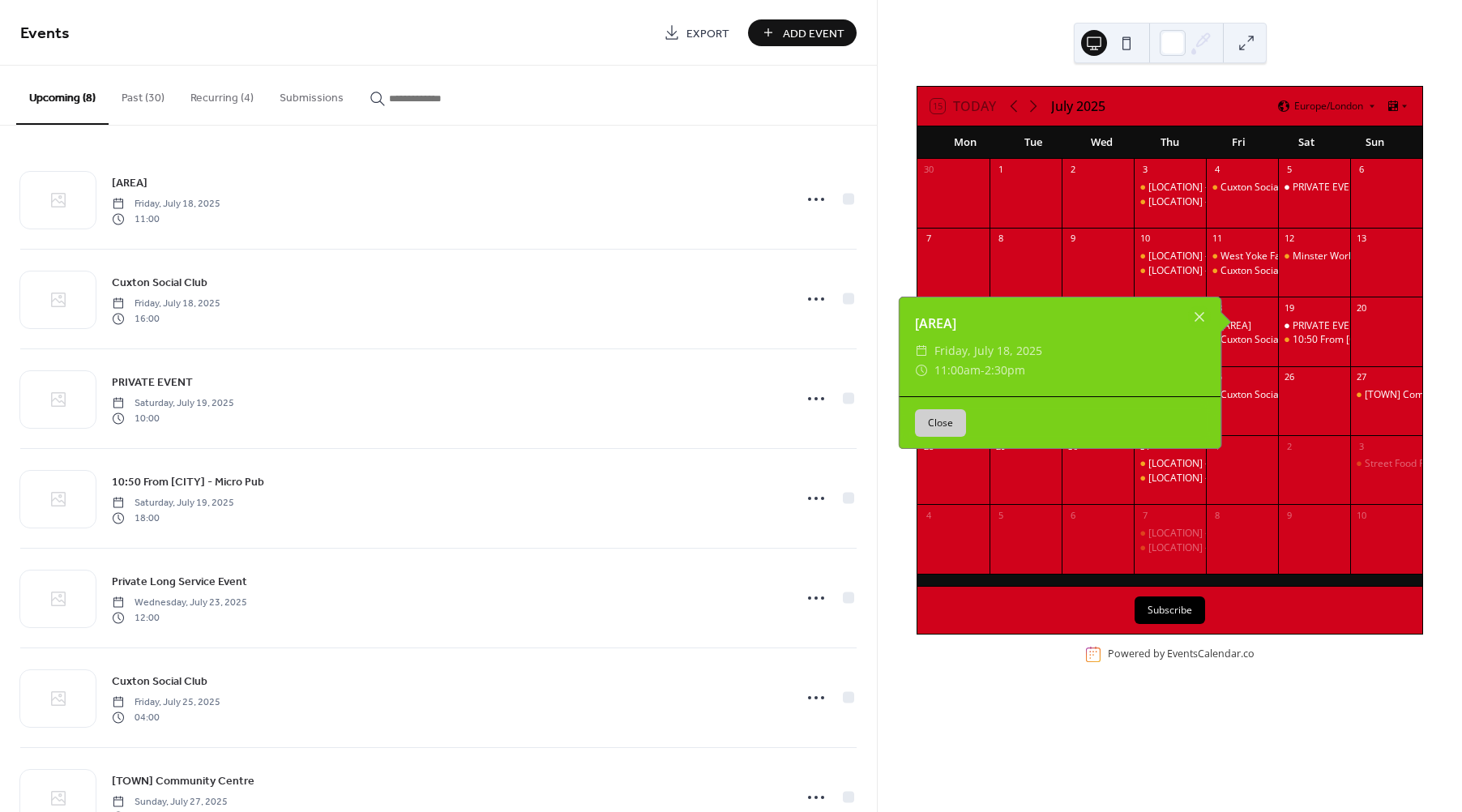click on "Add Event" at bounding box center [814, 33] 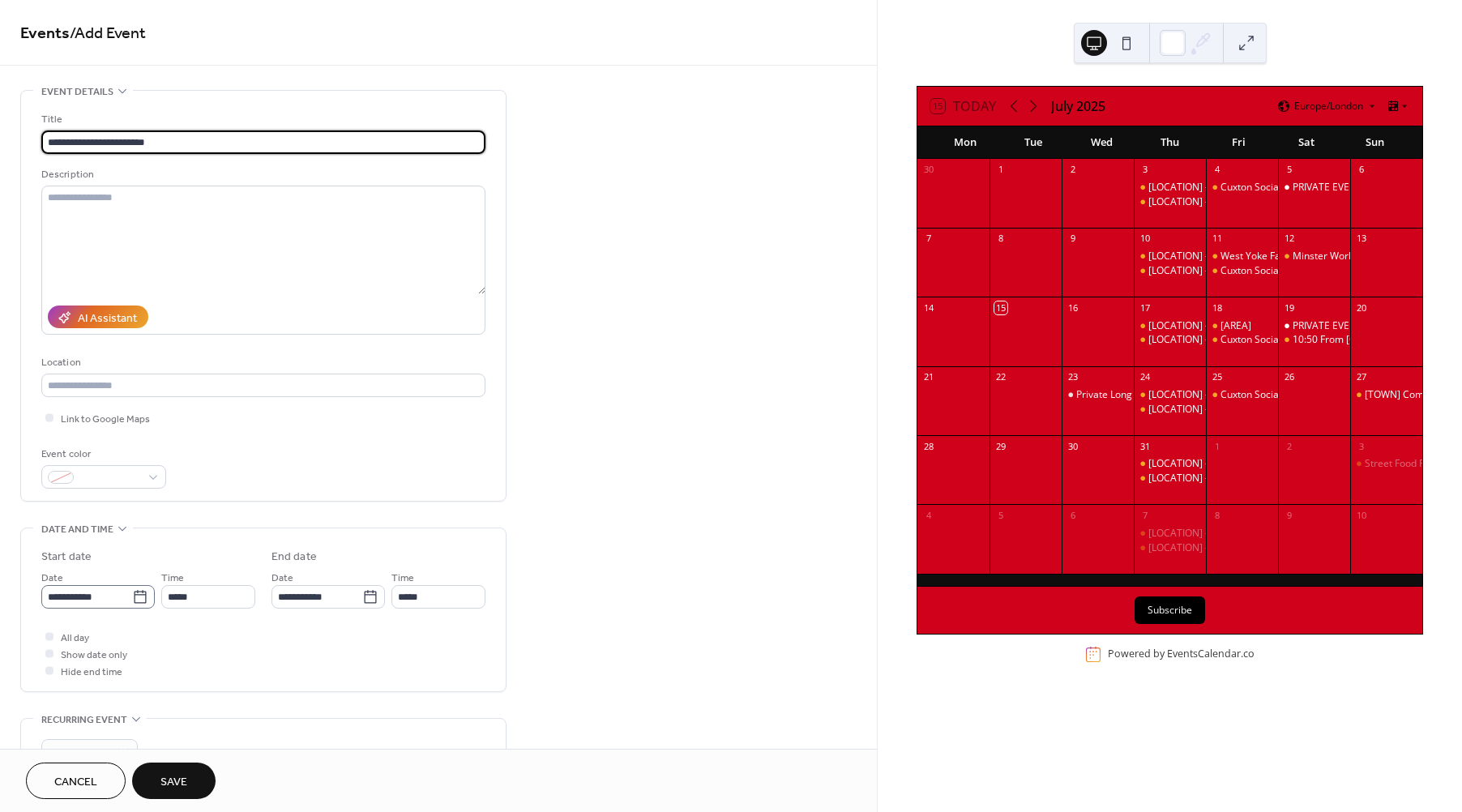 type on "**********" 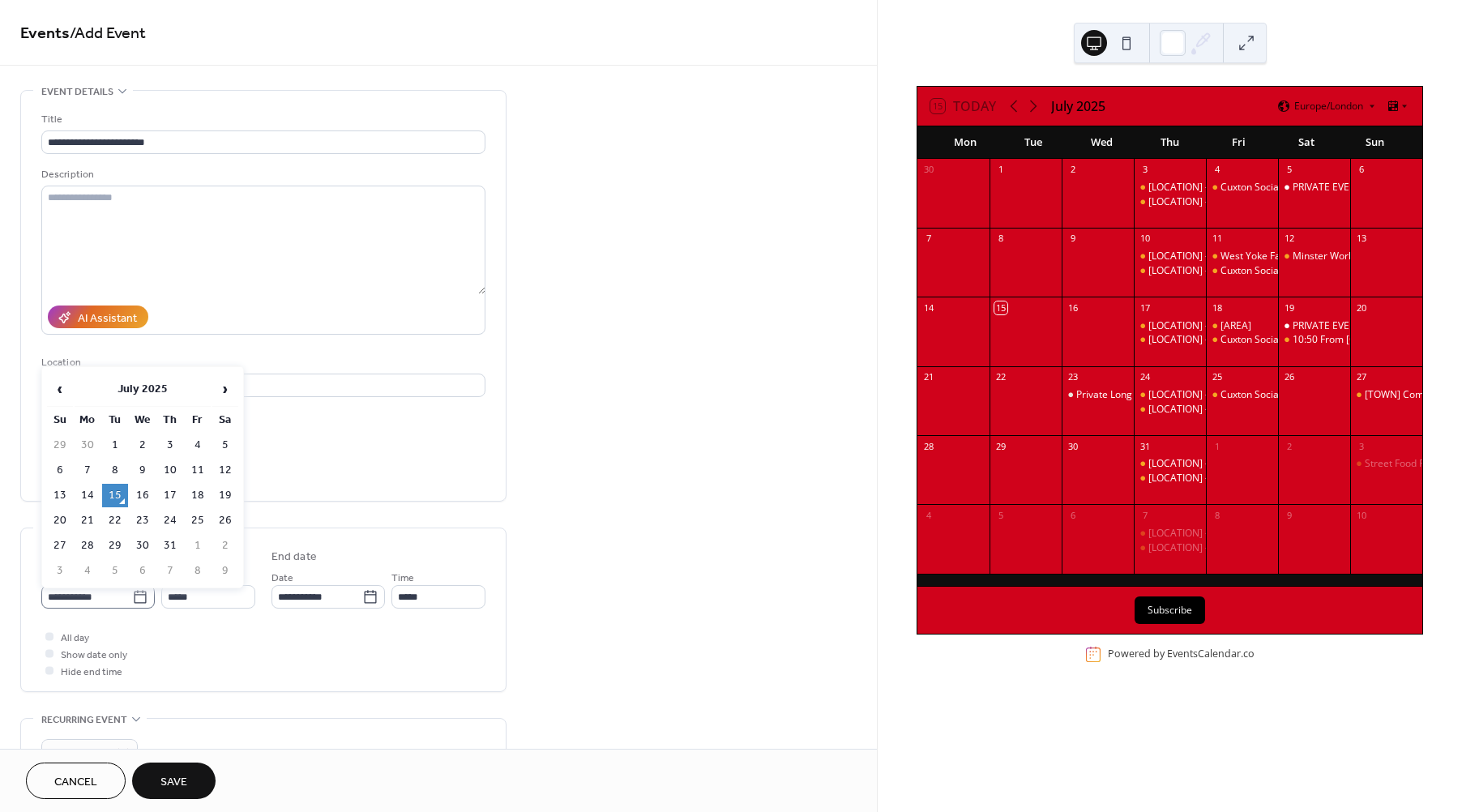 click 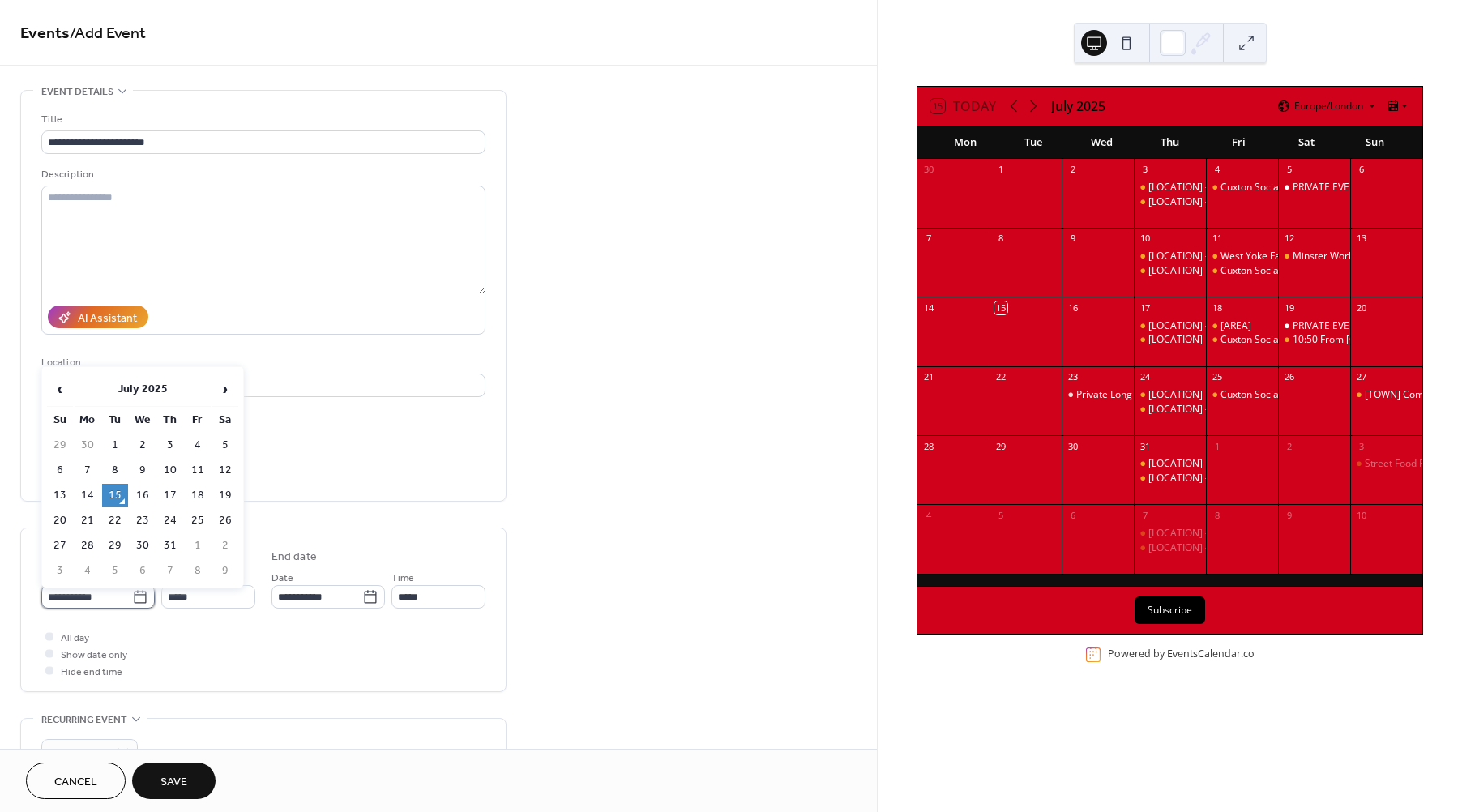 click on "**********" at bounding box center [87, 596] 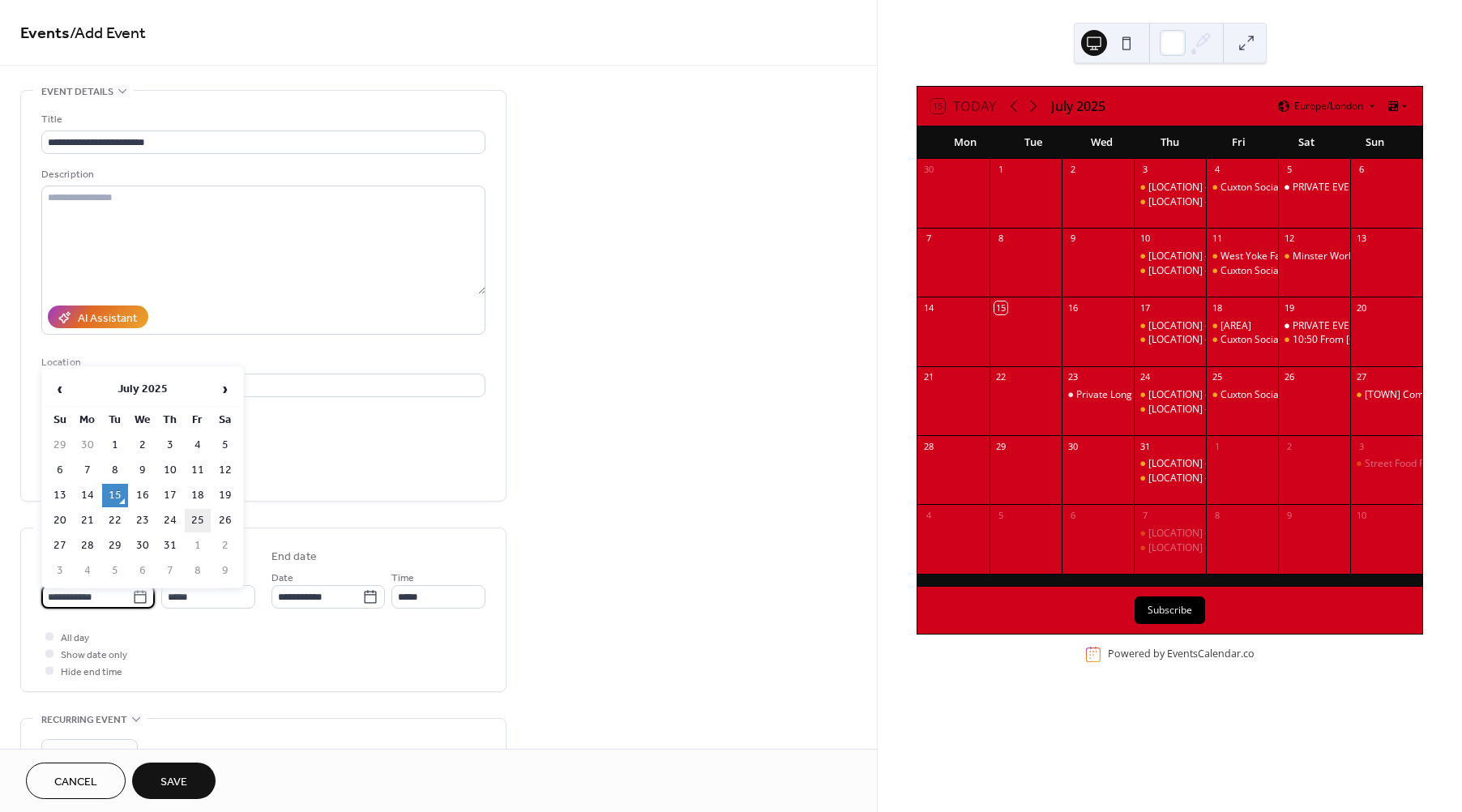 click on "25" at bounding box center [198, 520] 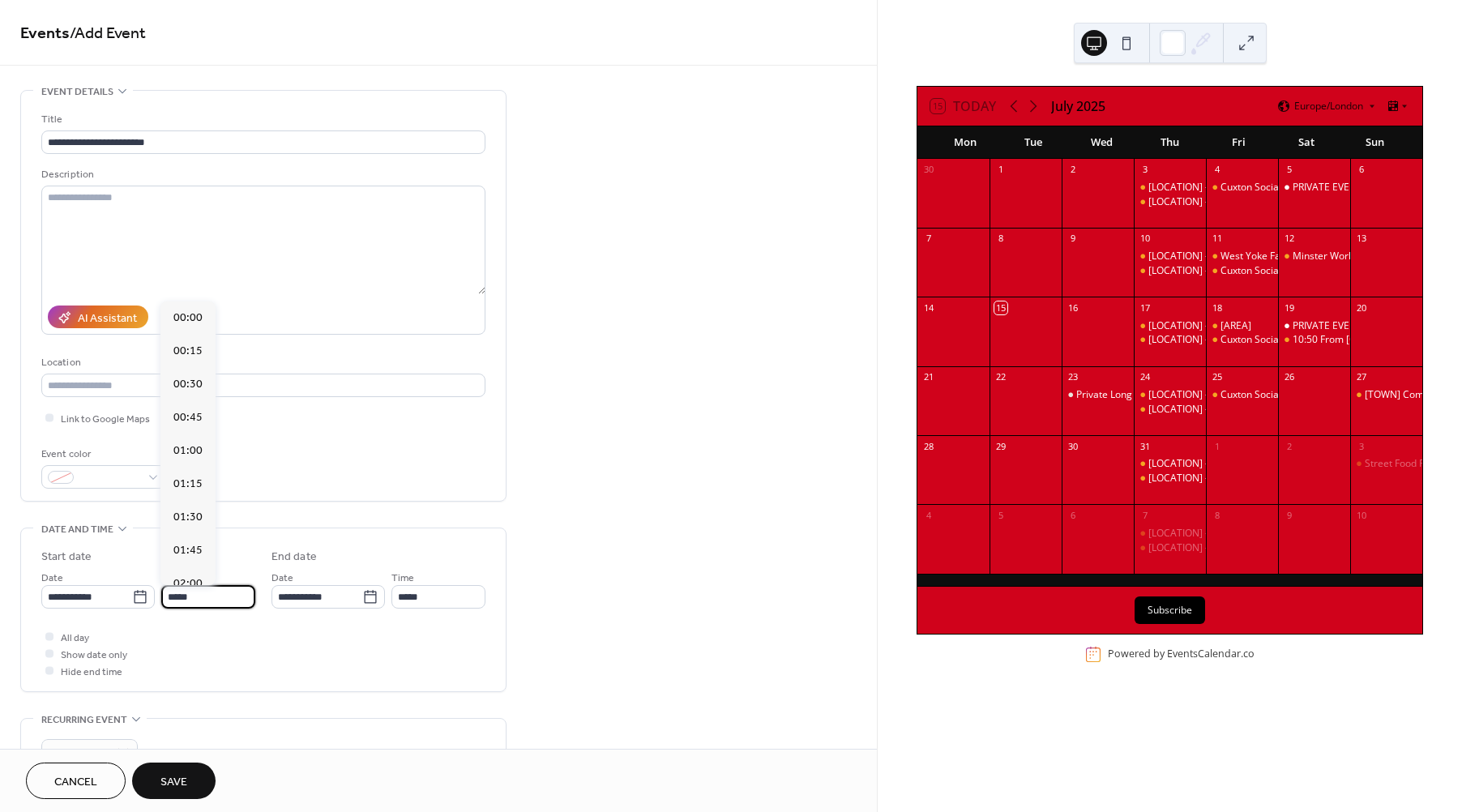 click on "*****" at bounding box center [208, 596] 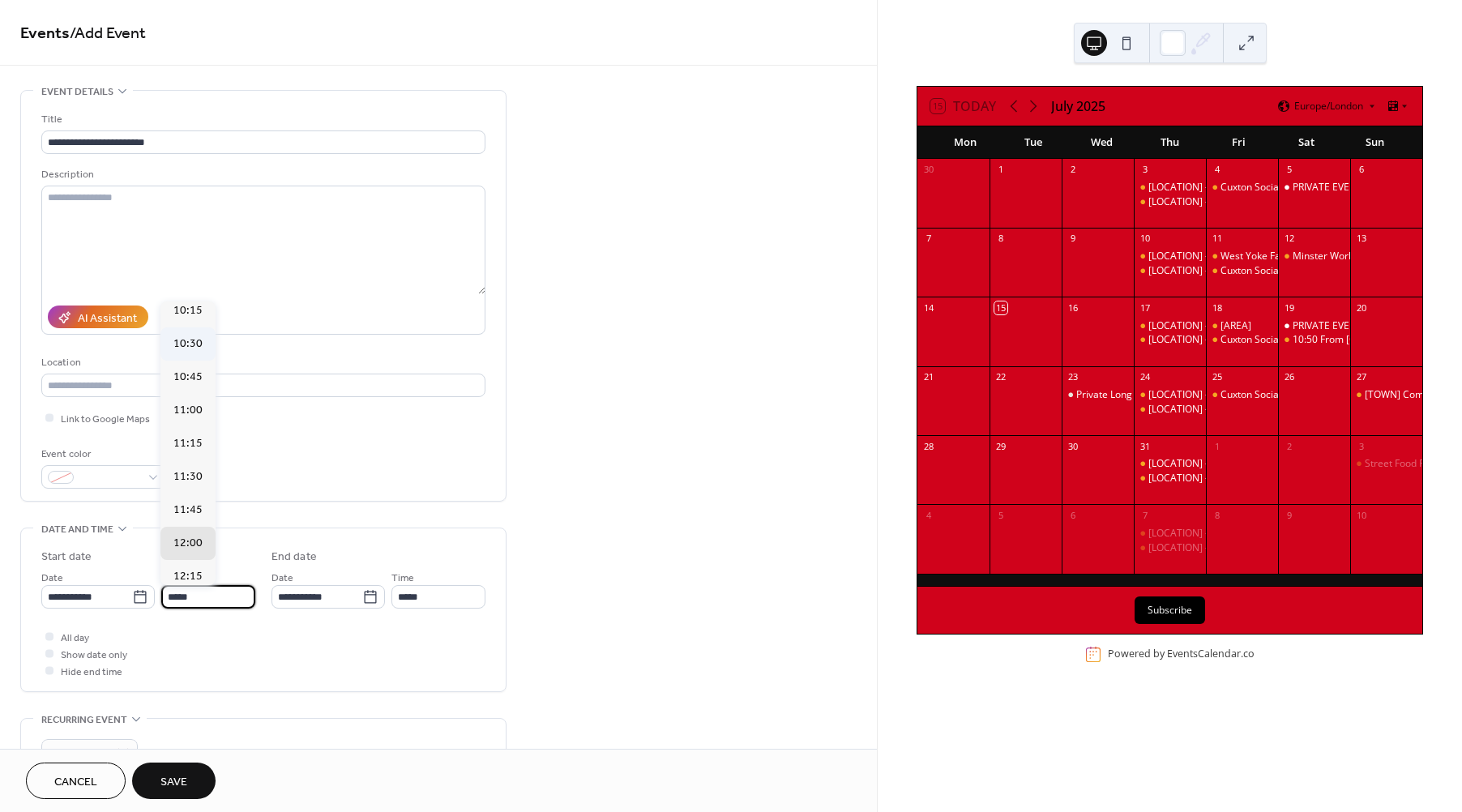 scroll, scrollTop: 1361, scrollLeft: 0, axis: vertical 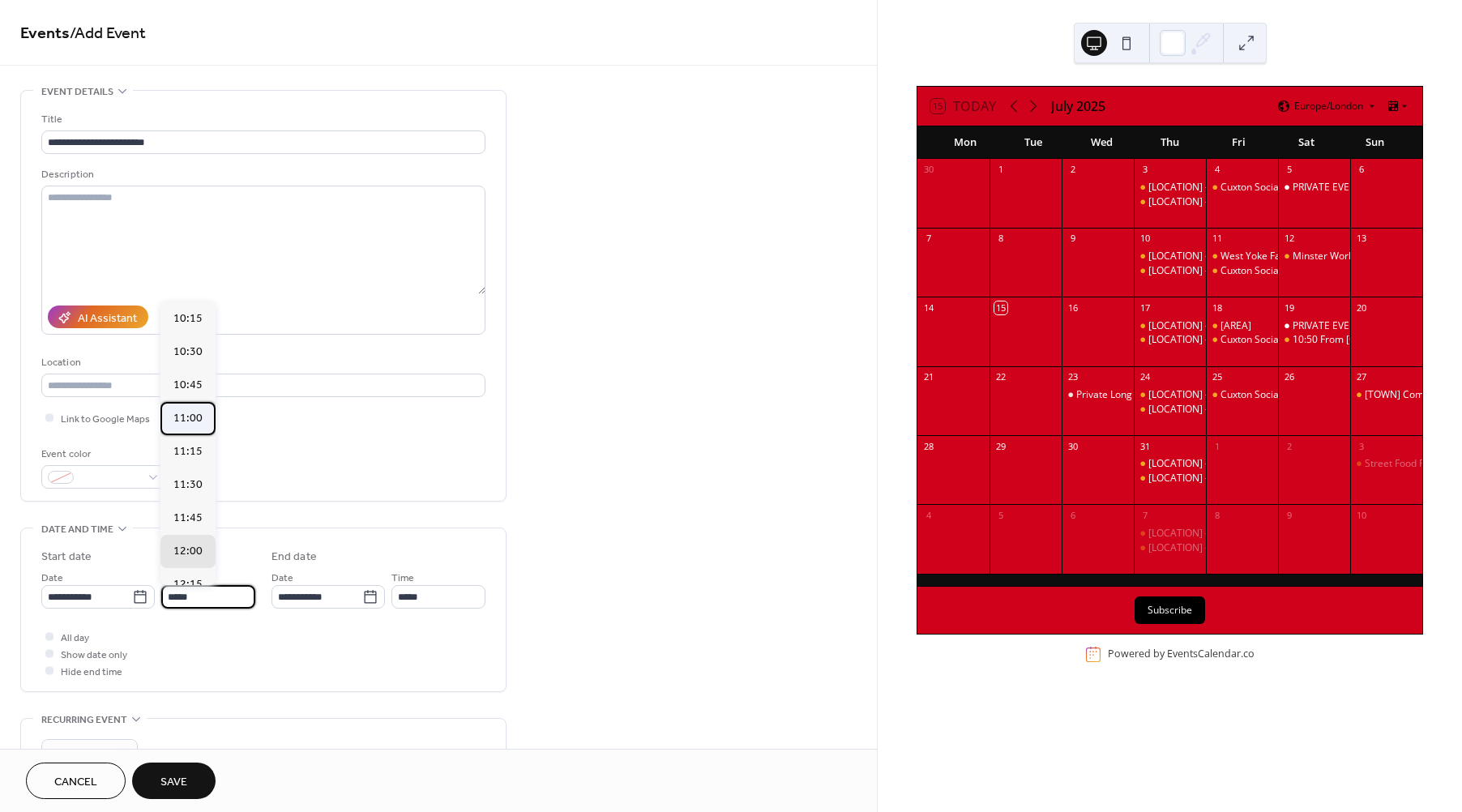 click on "11:00" at bounding box center (188, 417) 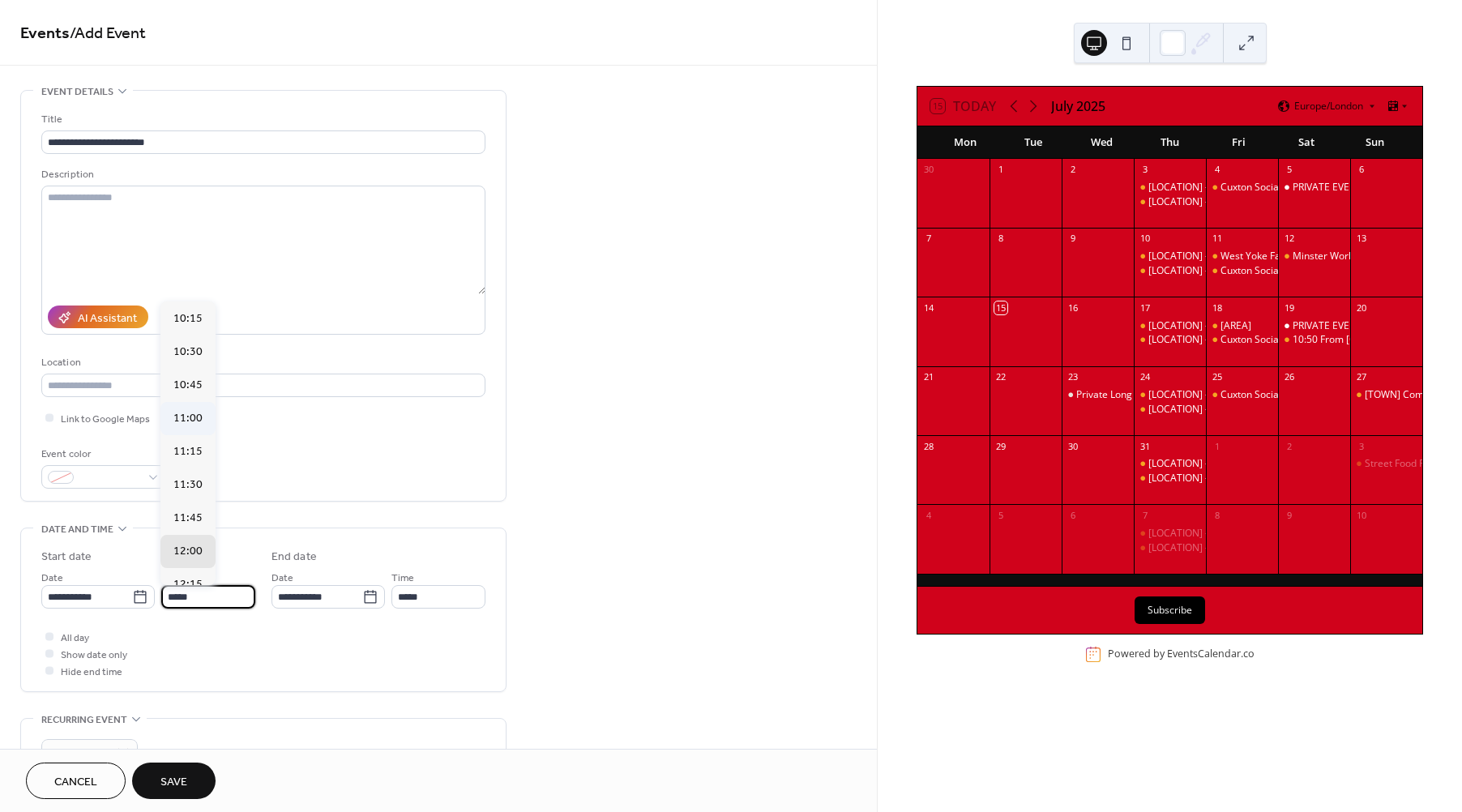 type on "*****" 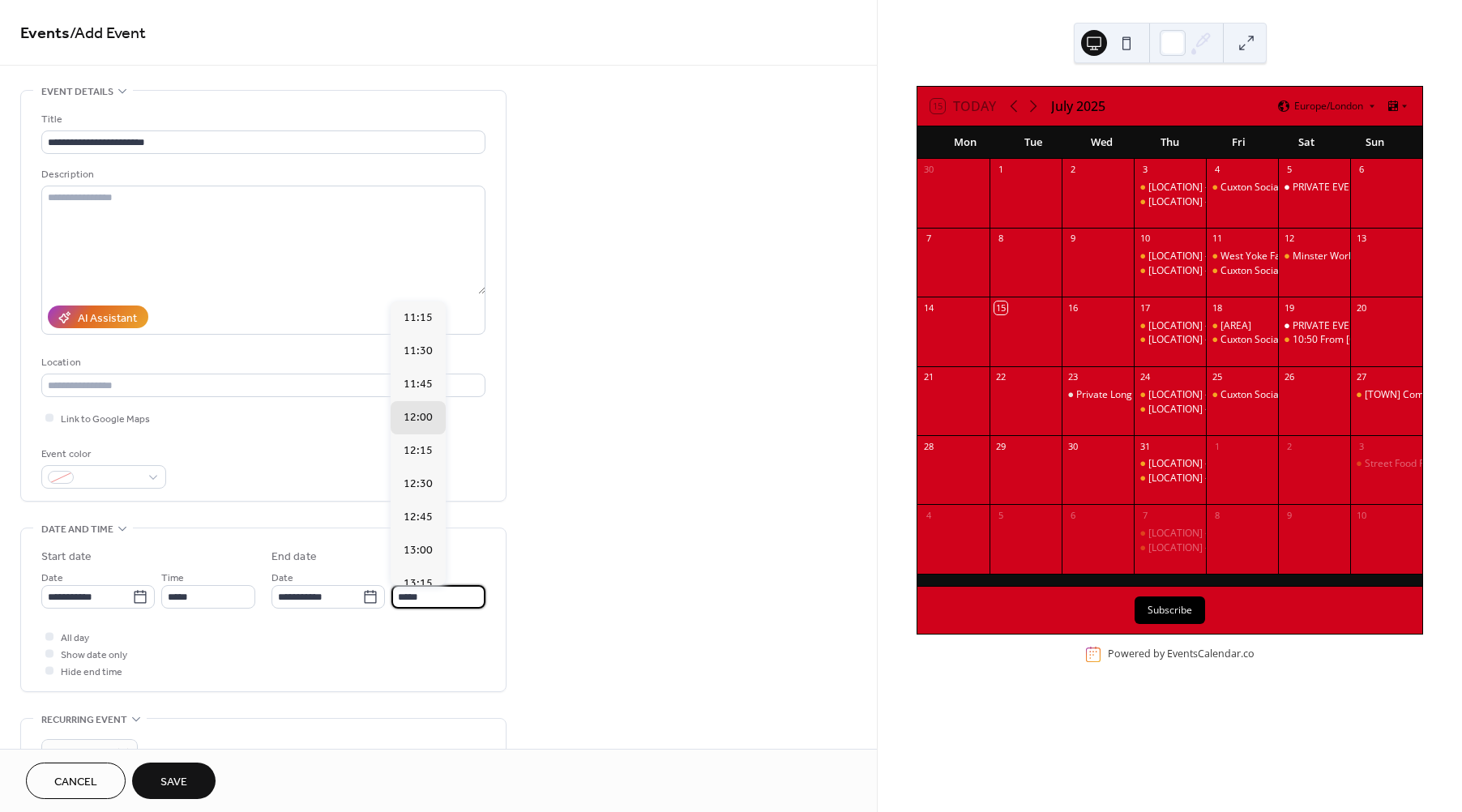click on "*****" at bounding box center (438, 596) 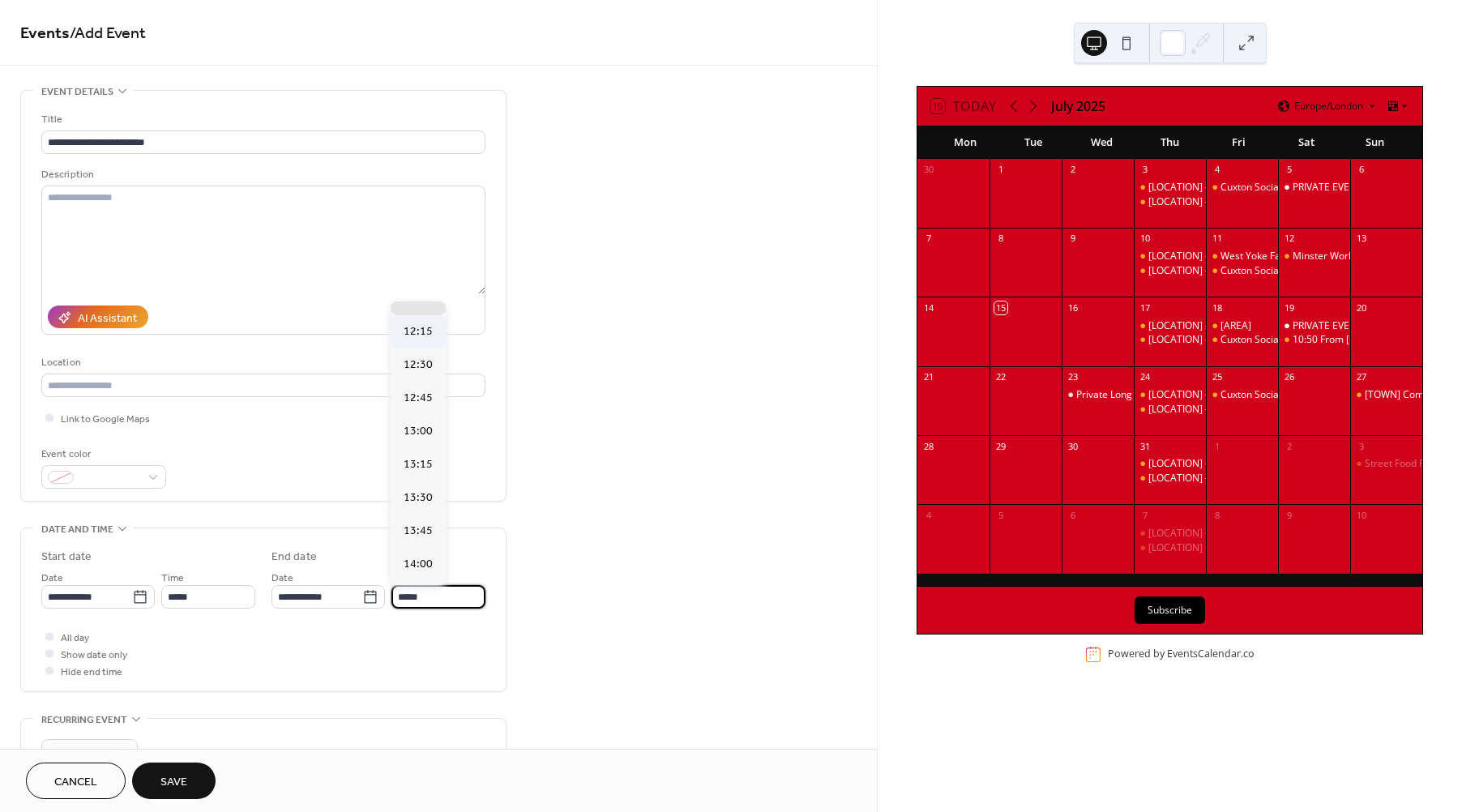 scroll, scrollTop: 216, scrollLeft: 0, axis: vertical 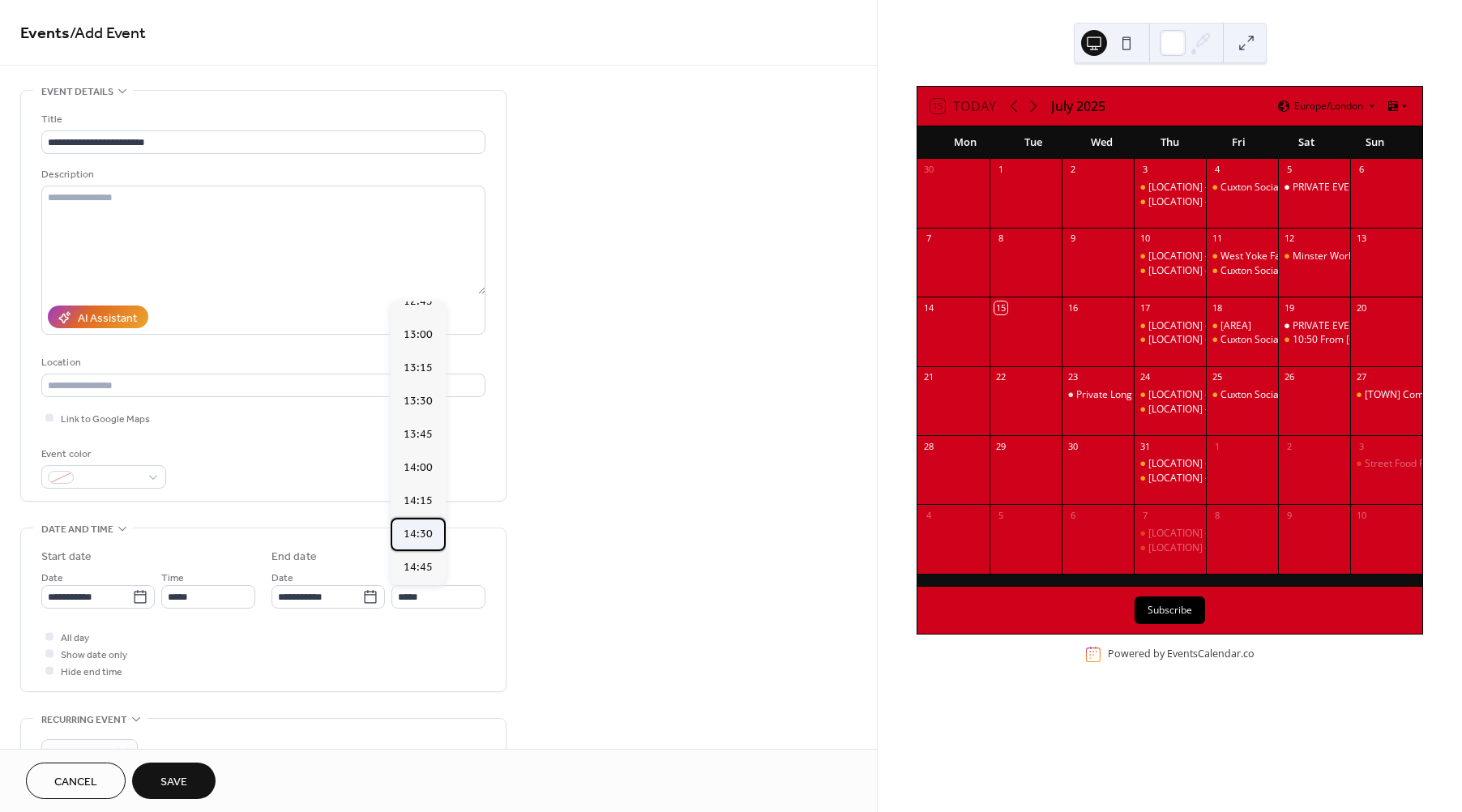 click on "14:30" at bounding box center [418, 533] 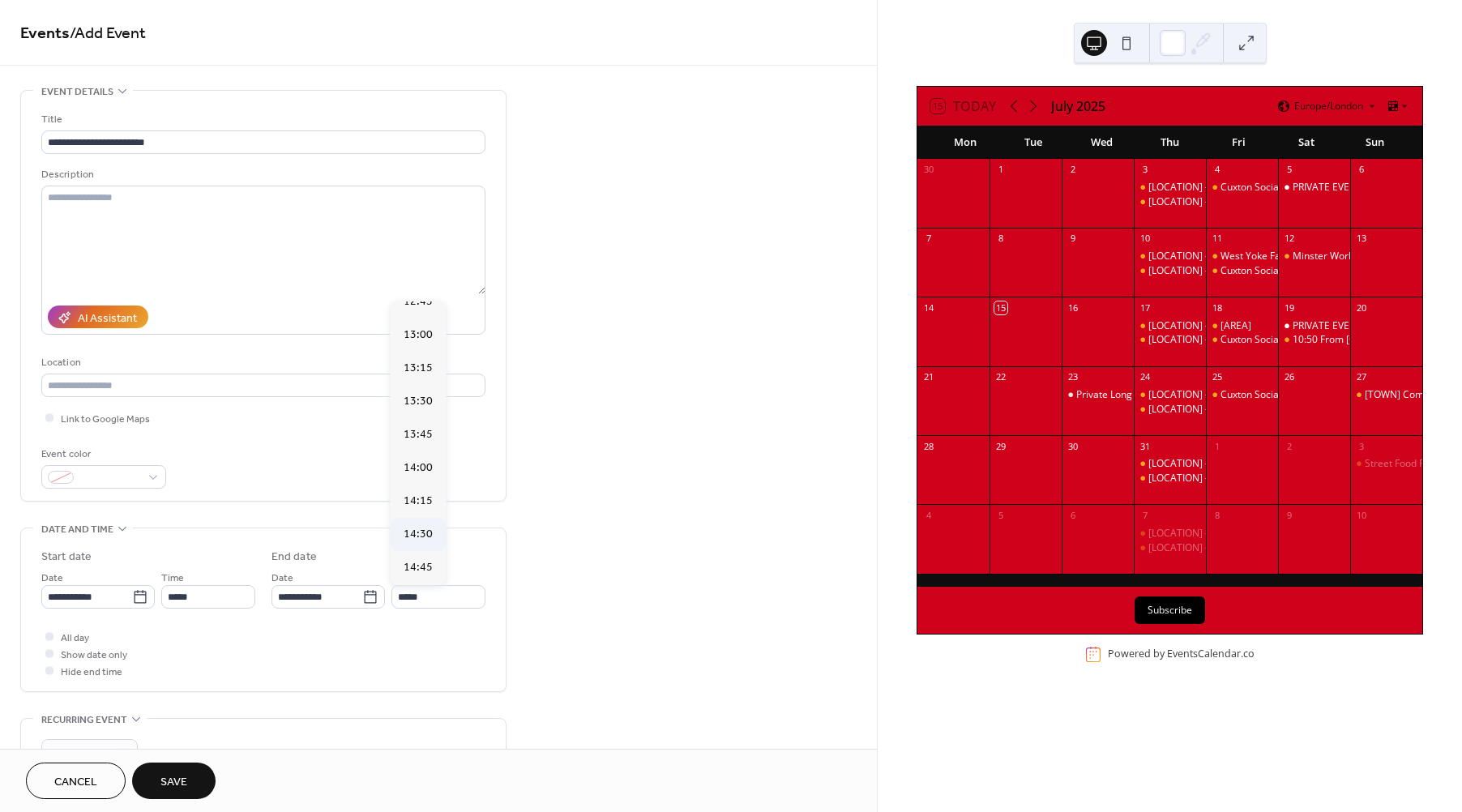 type on "*****" 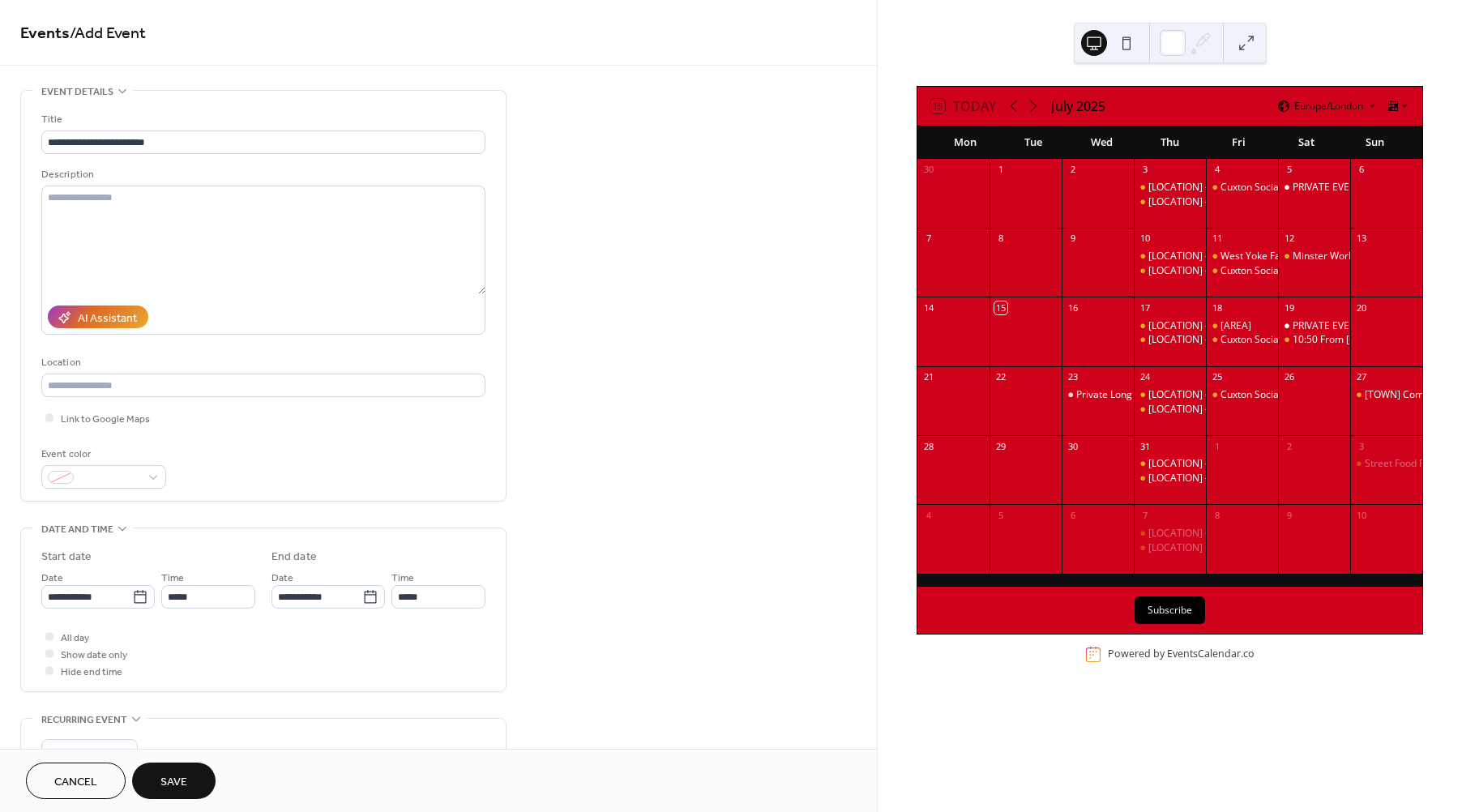click on "Save" at bounding box center (173, 782) 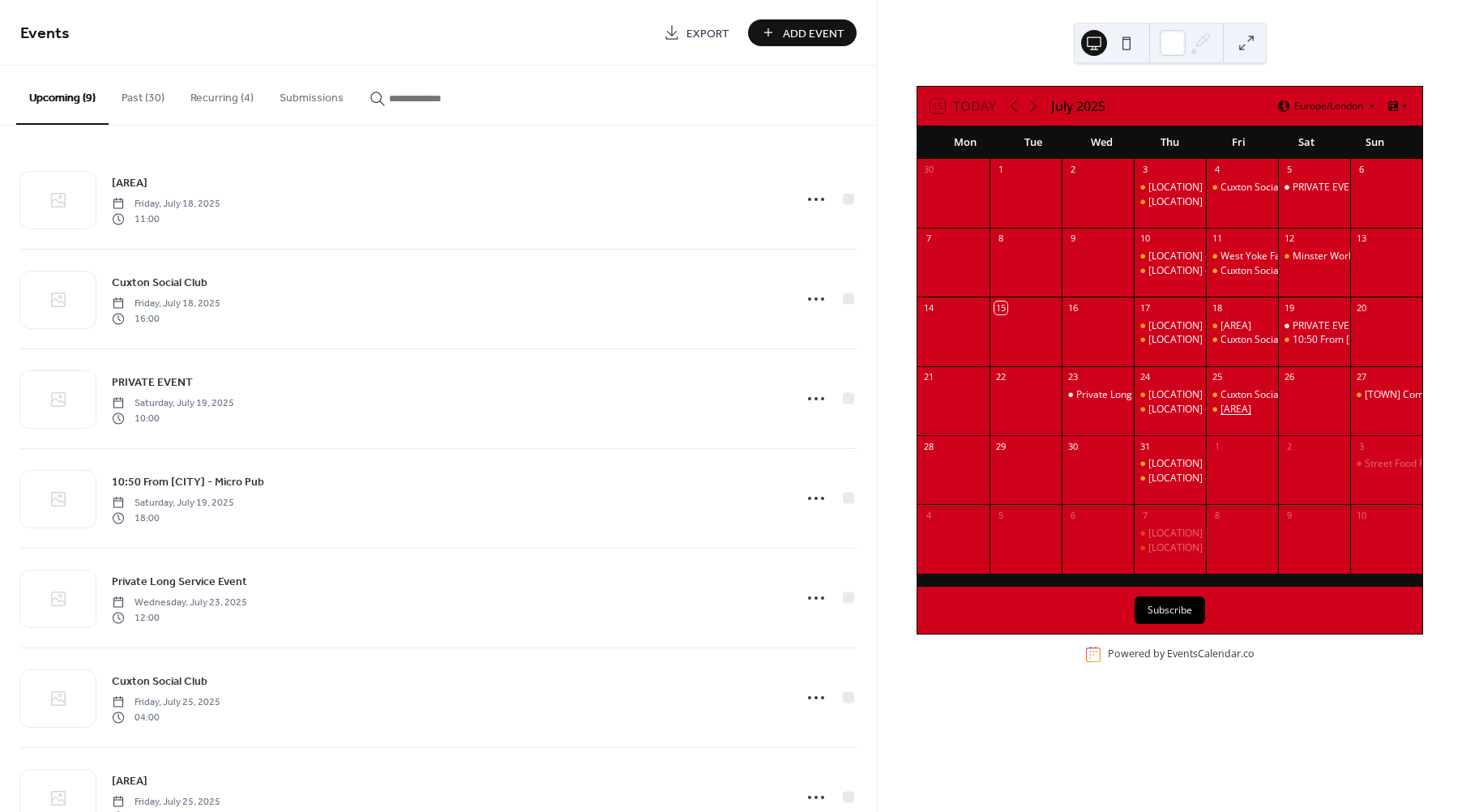 click on "[CITY] Business Park" at bounding box center [1236, 409] 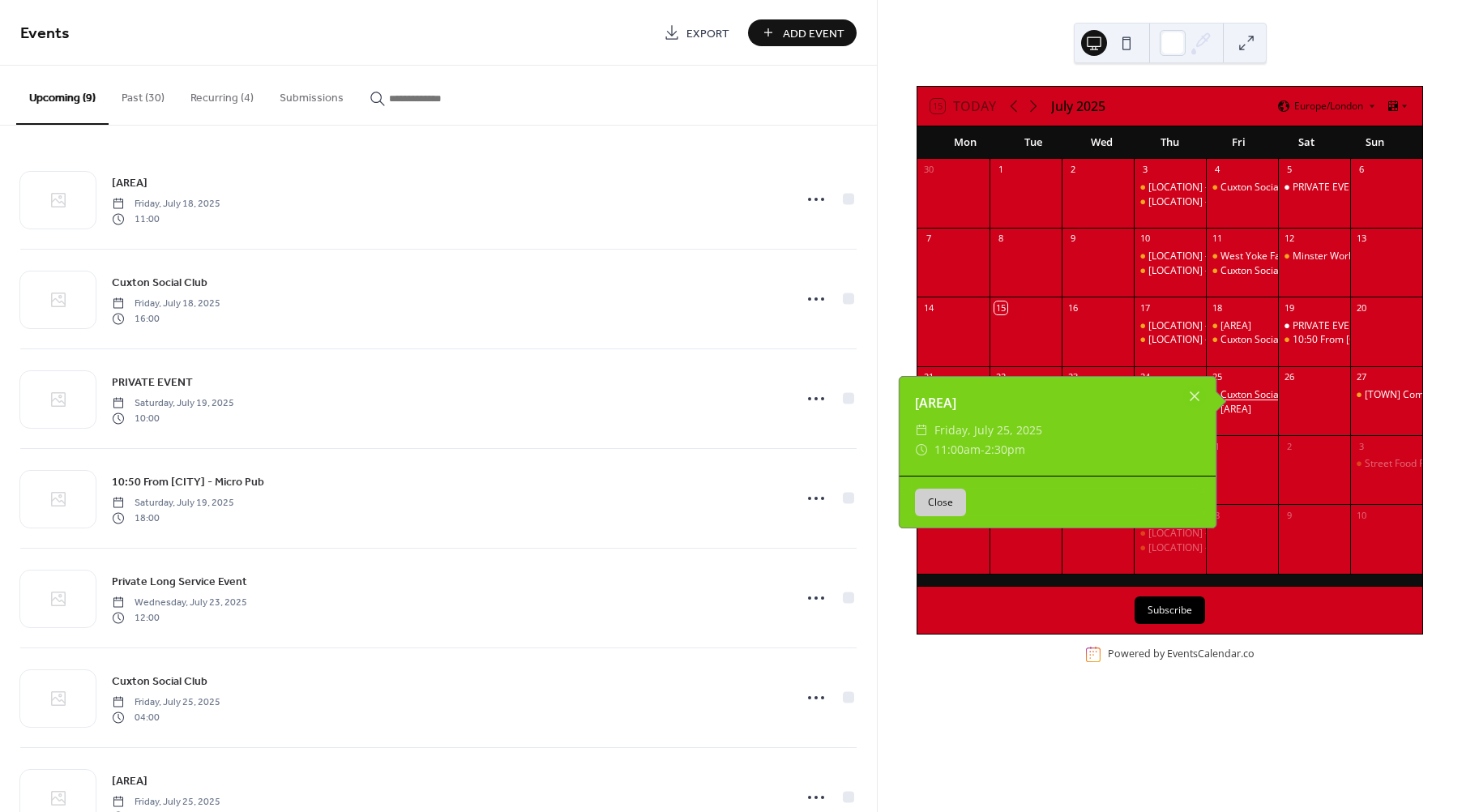 click on "[CITY] Social Club" at bounding box center (1262, 395) 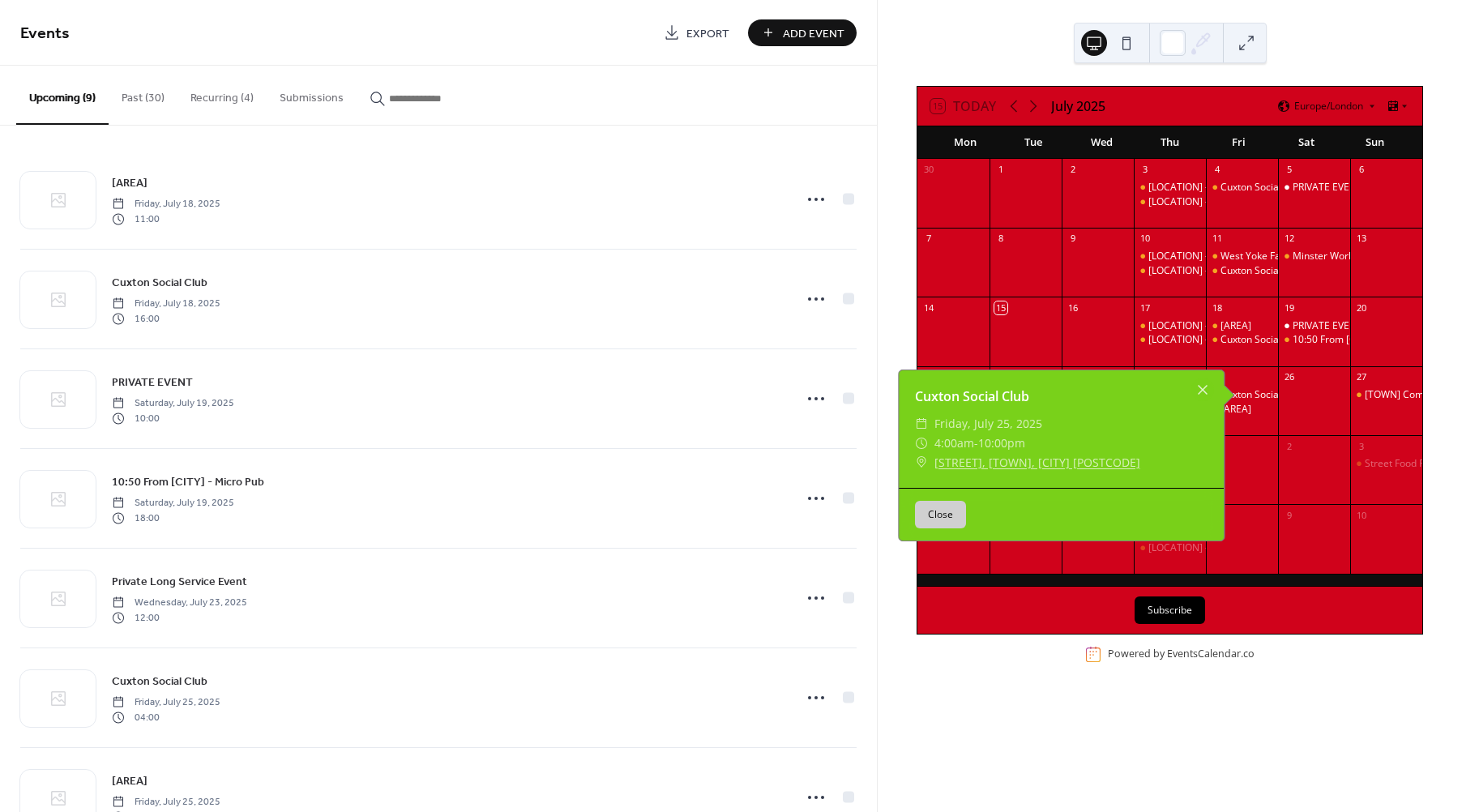 click on "26" at bounding box center (1314, 400) 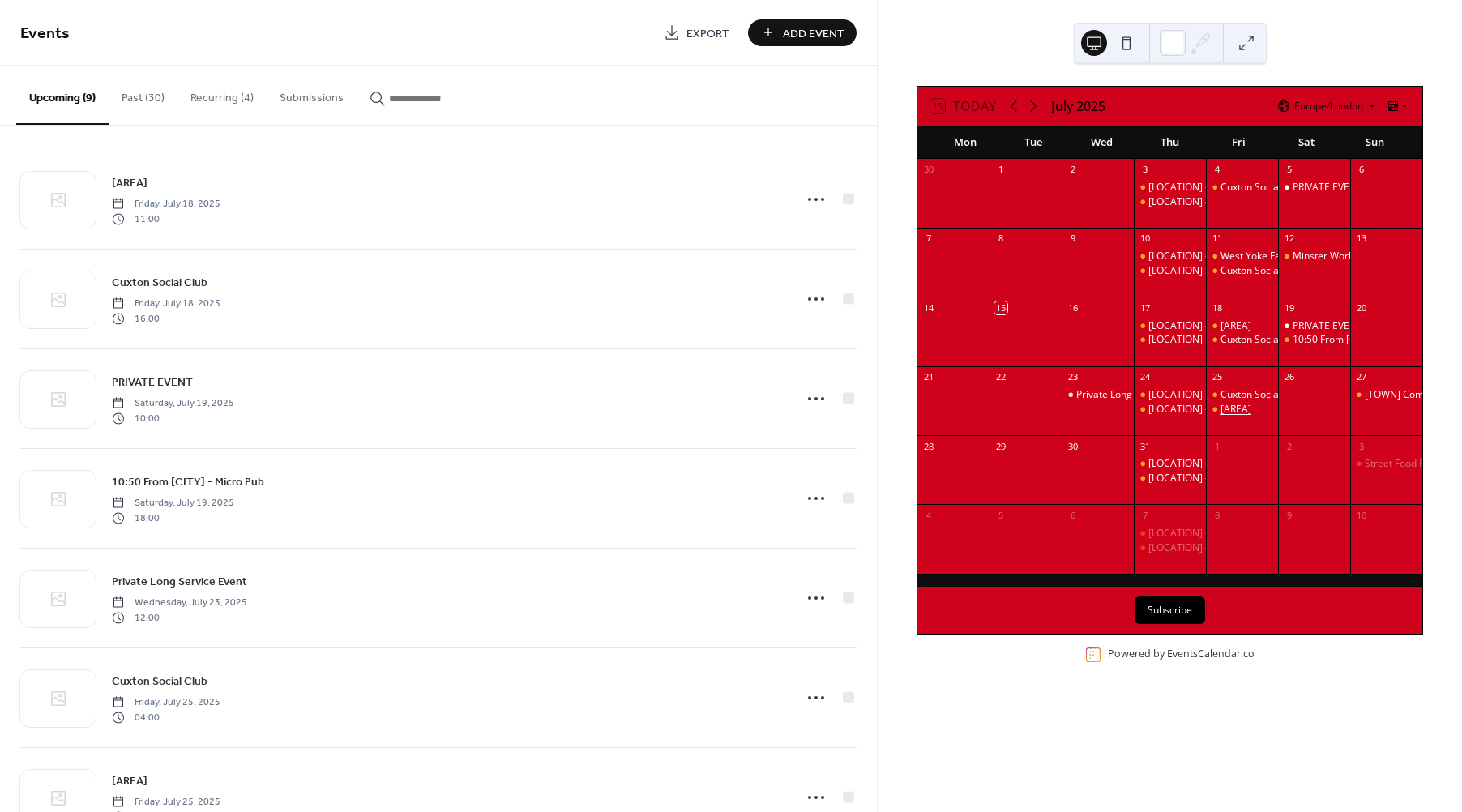 click on "[CITY] Business Park" at bounding box center [1236, 409] 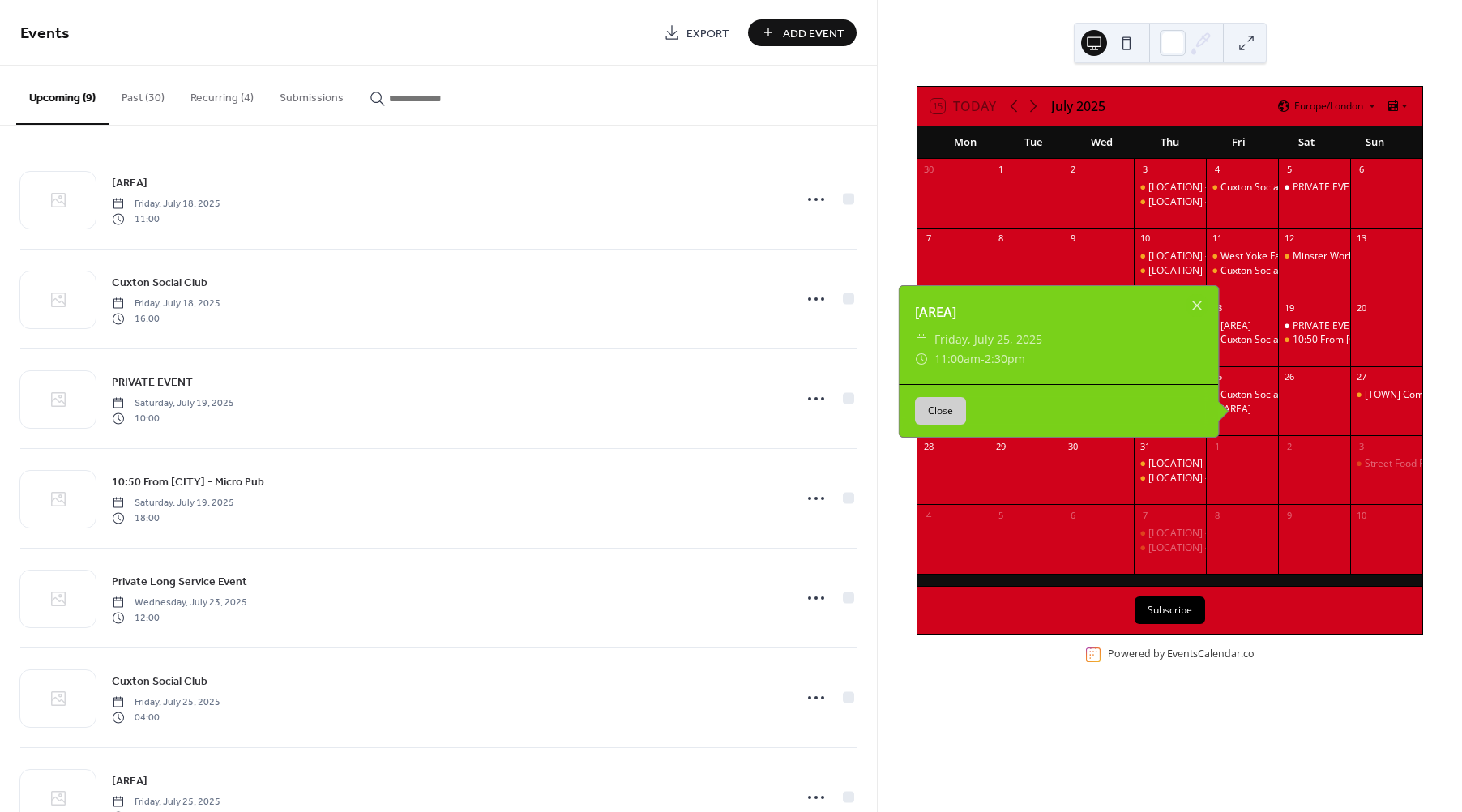 click on "25" at bounding box center [1242, 377] 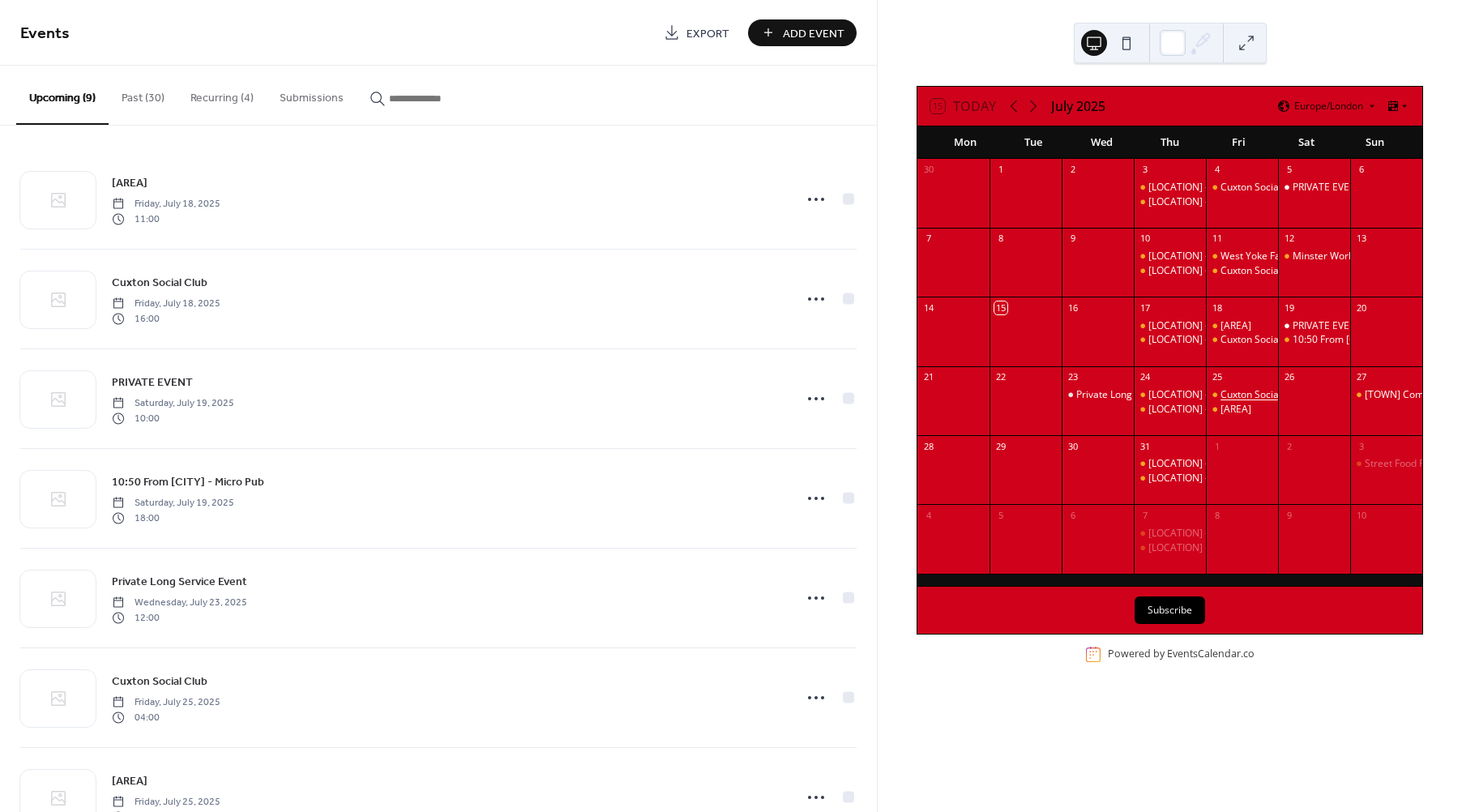 click on "[CITY] Social Club" at bounding box center [1262, 395] 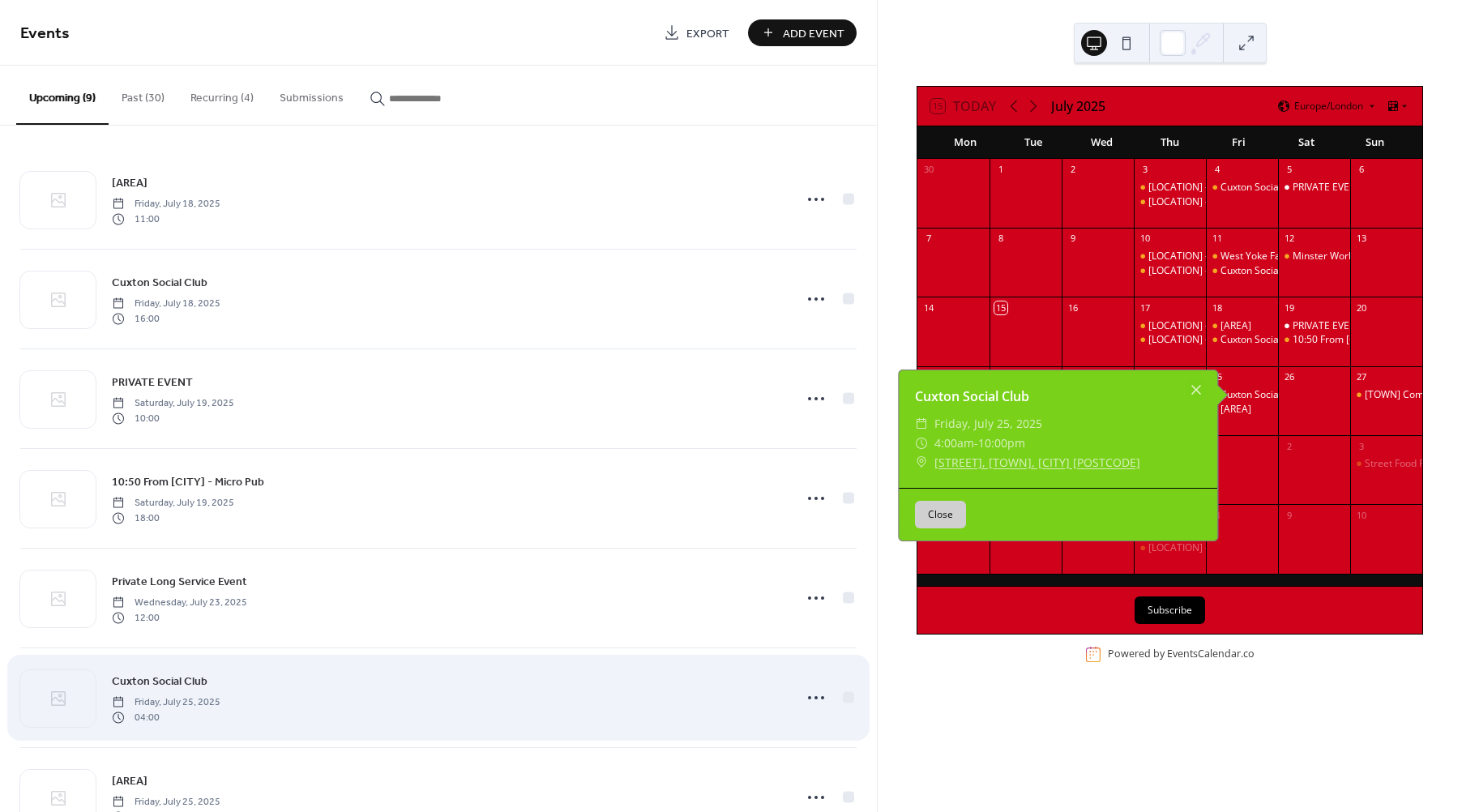 click on "[CITY] Social Club" at bounding box center [160, 682] 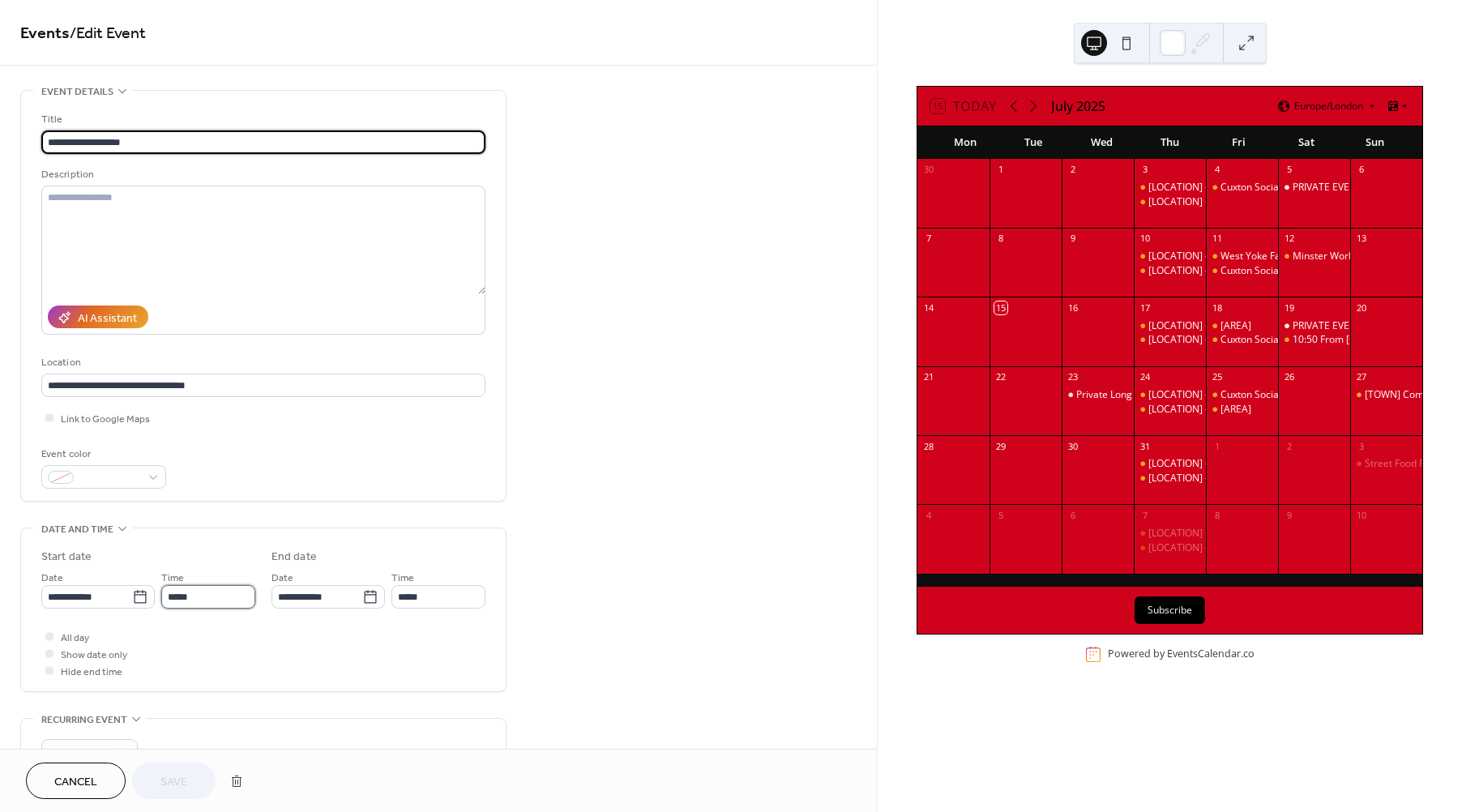 click on "*****" at bounding box center (208, 596) 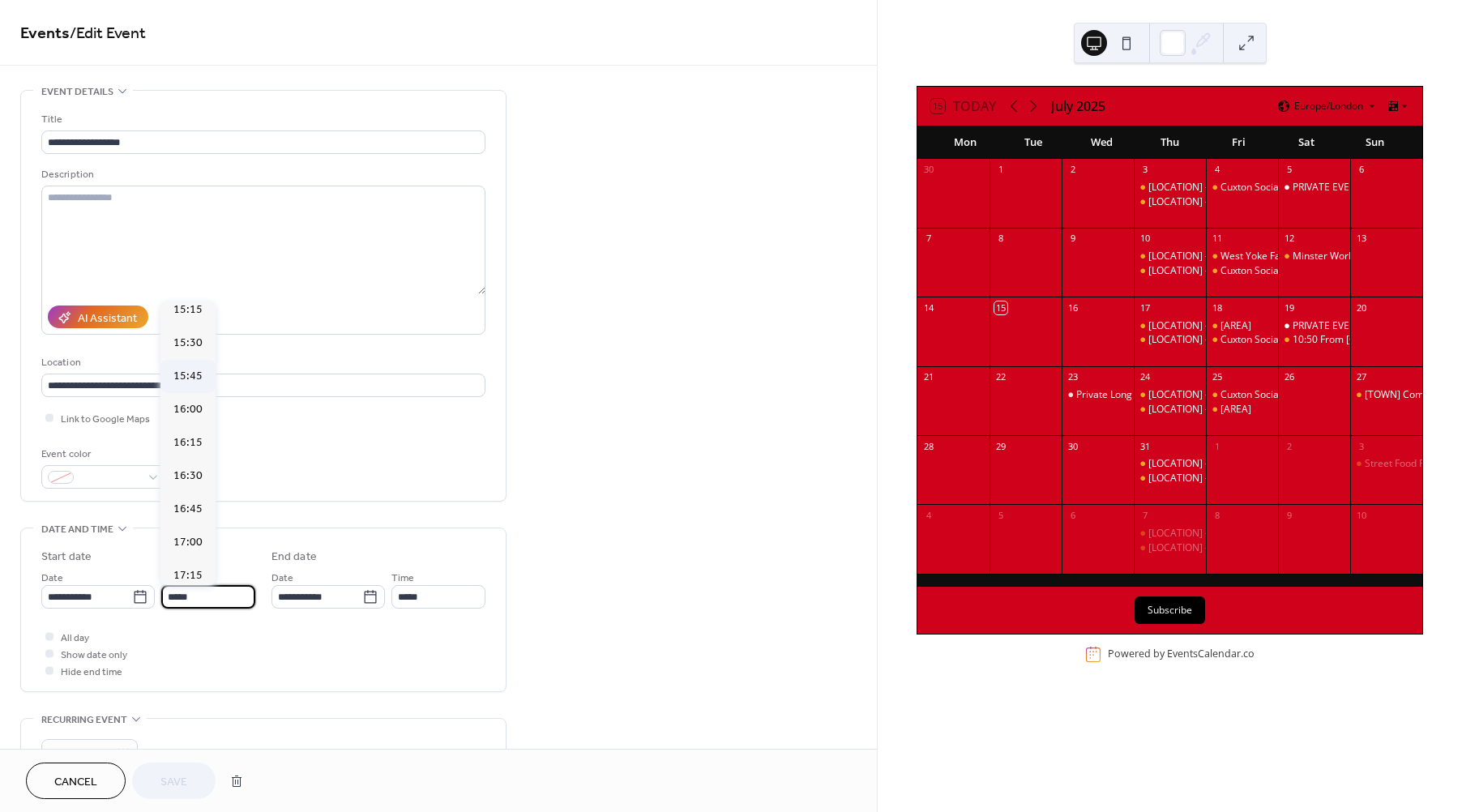 scroll, scrollTop: 2038, scrollLeft: 0, axis: vertical 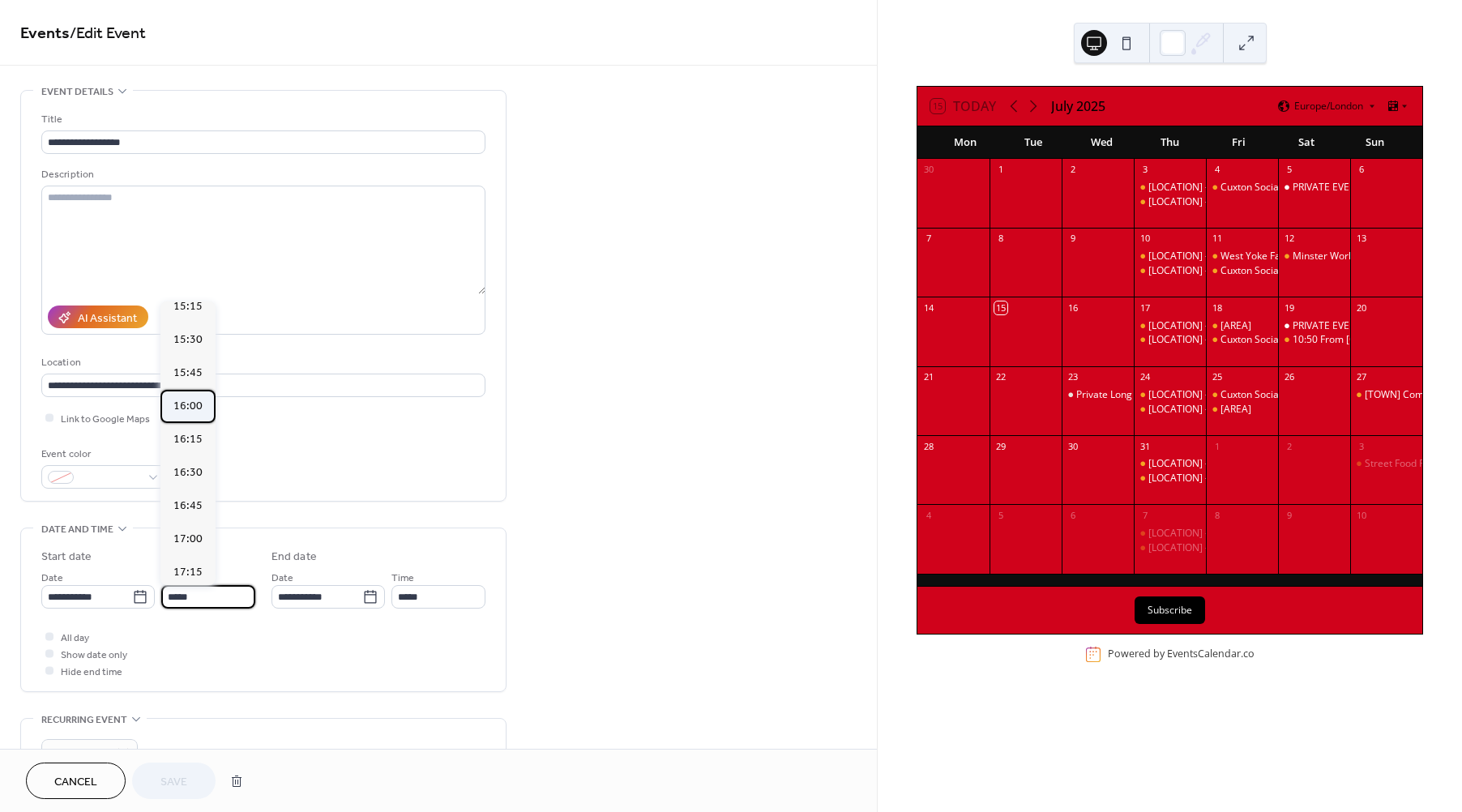 click on "16:00" at bounding box center (188, 405) 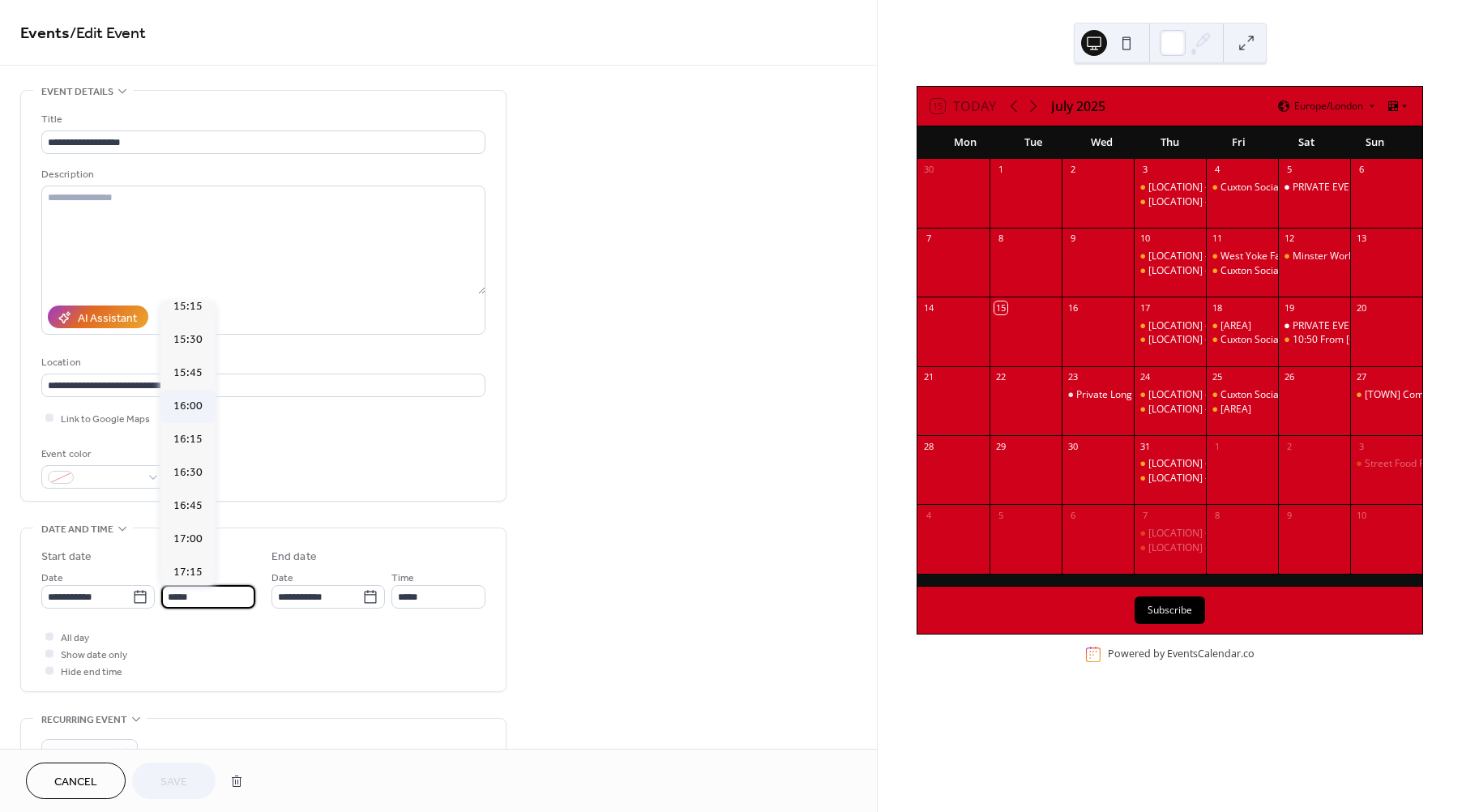 type on "*****" 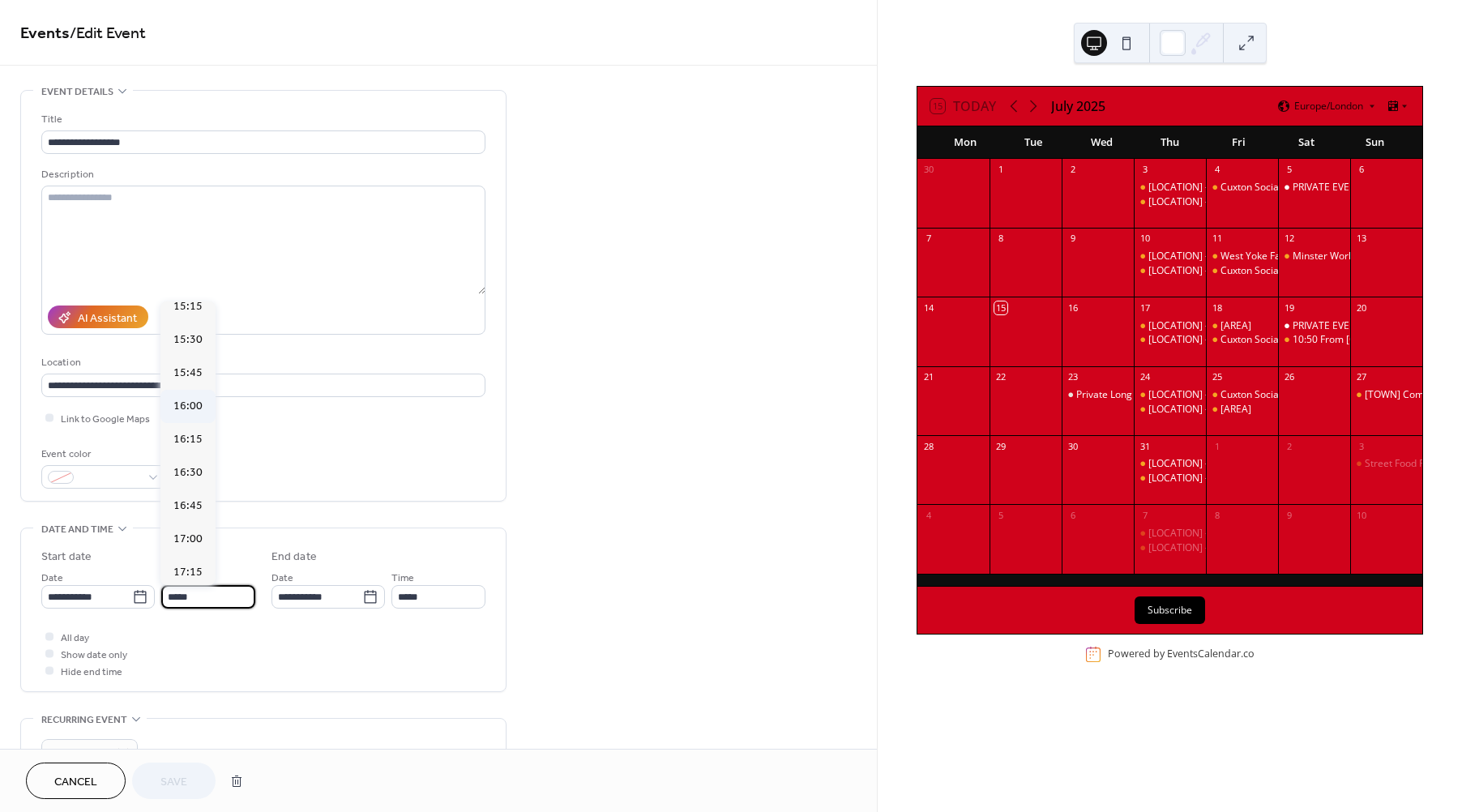 type on "**********" 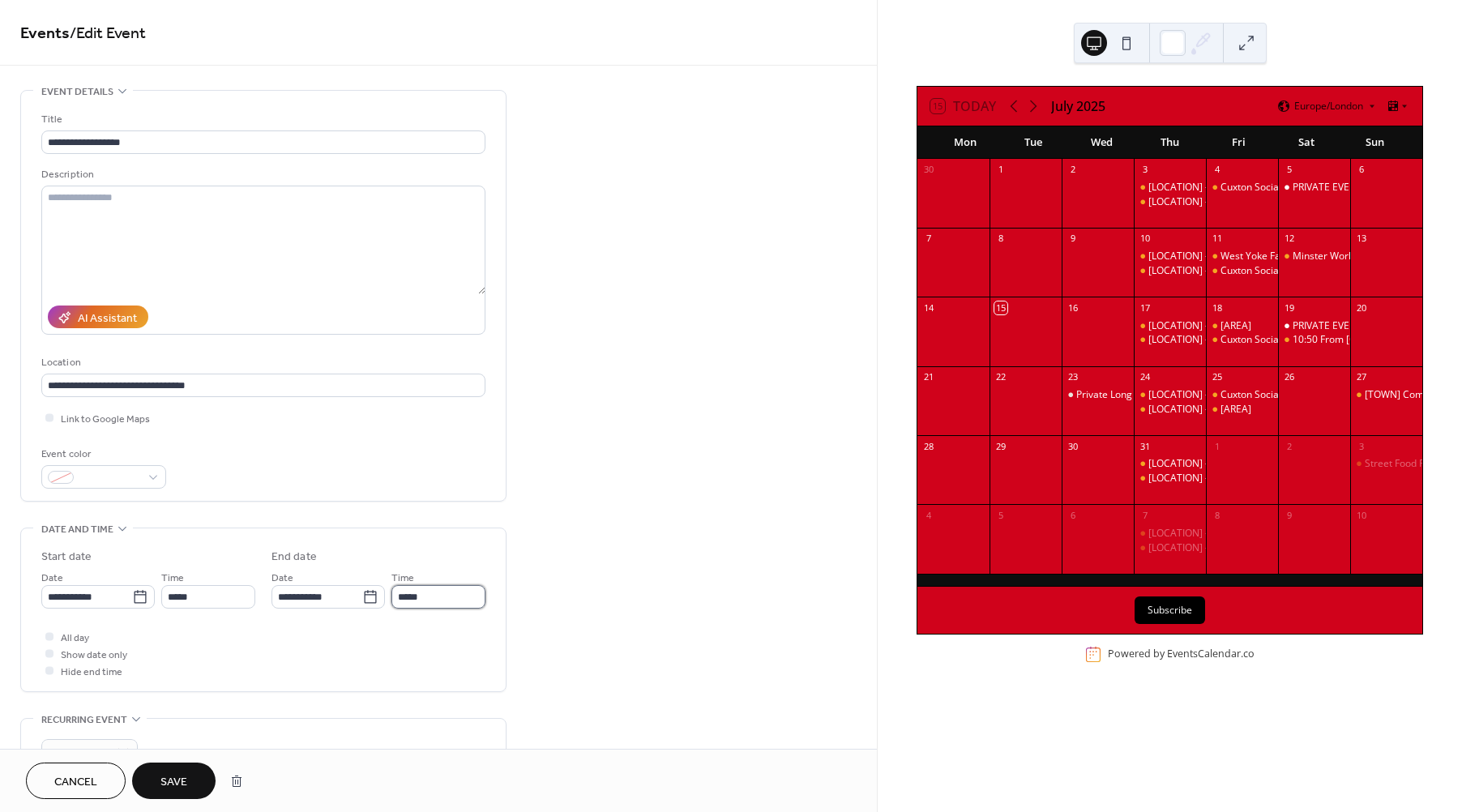 click on "*****" at bounding box center [438, 596] 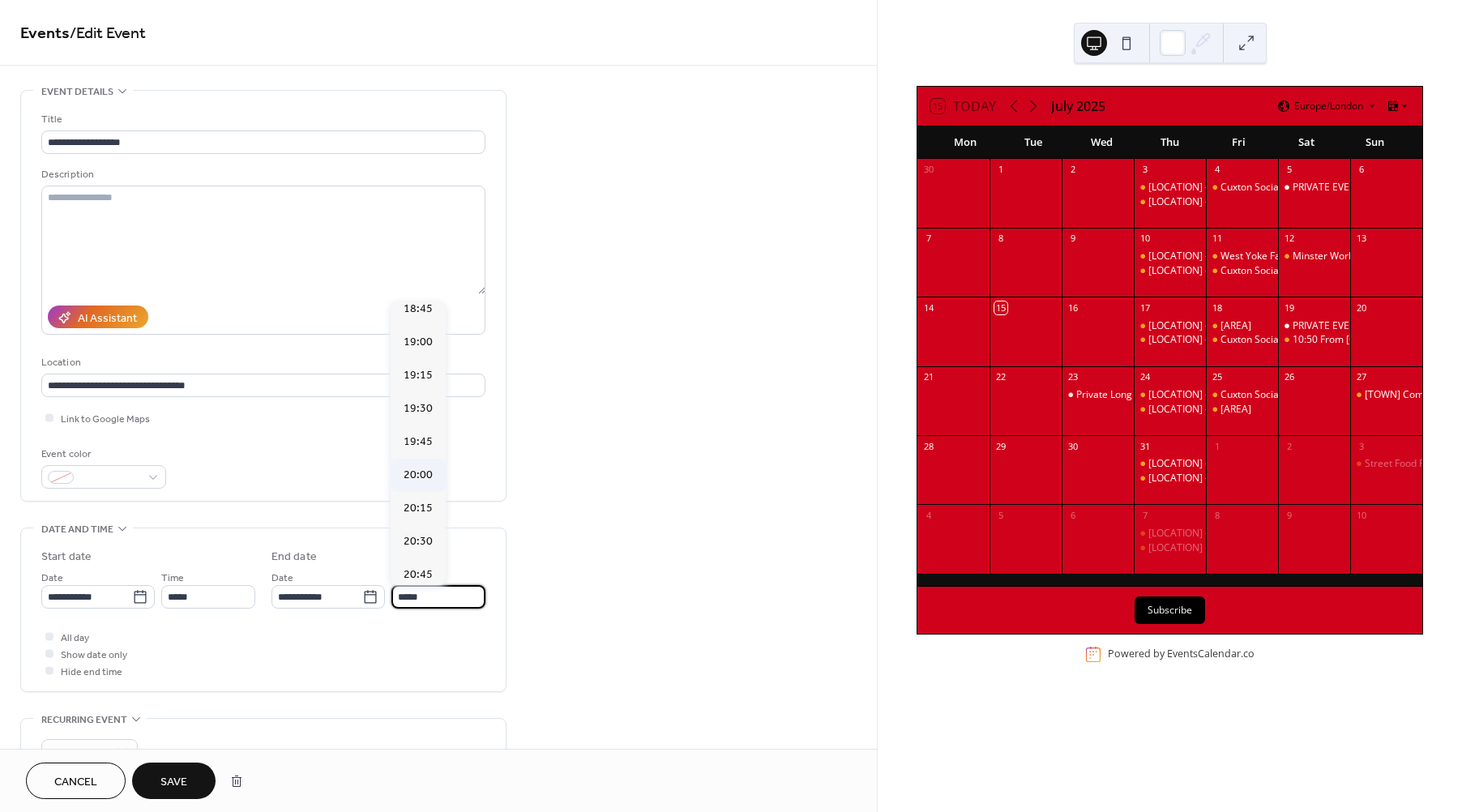 scroll, scrollTop: 2502, scrollLeft: 0, axis: vertical 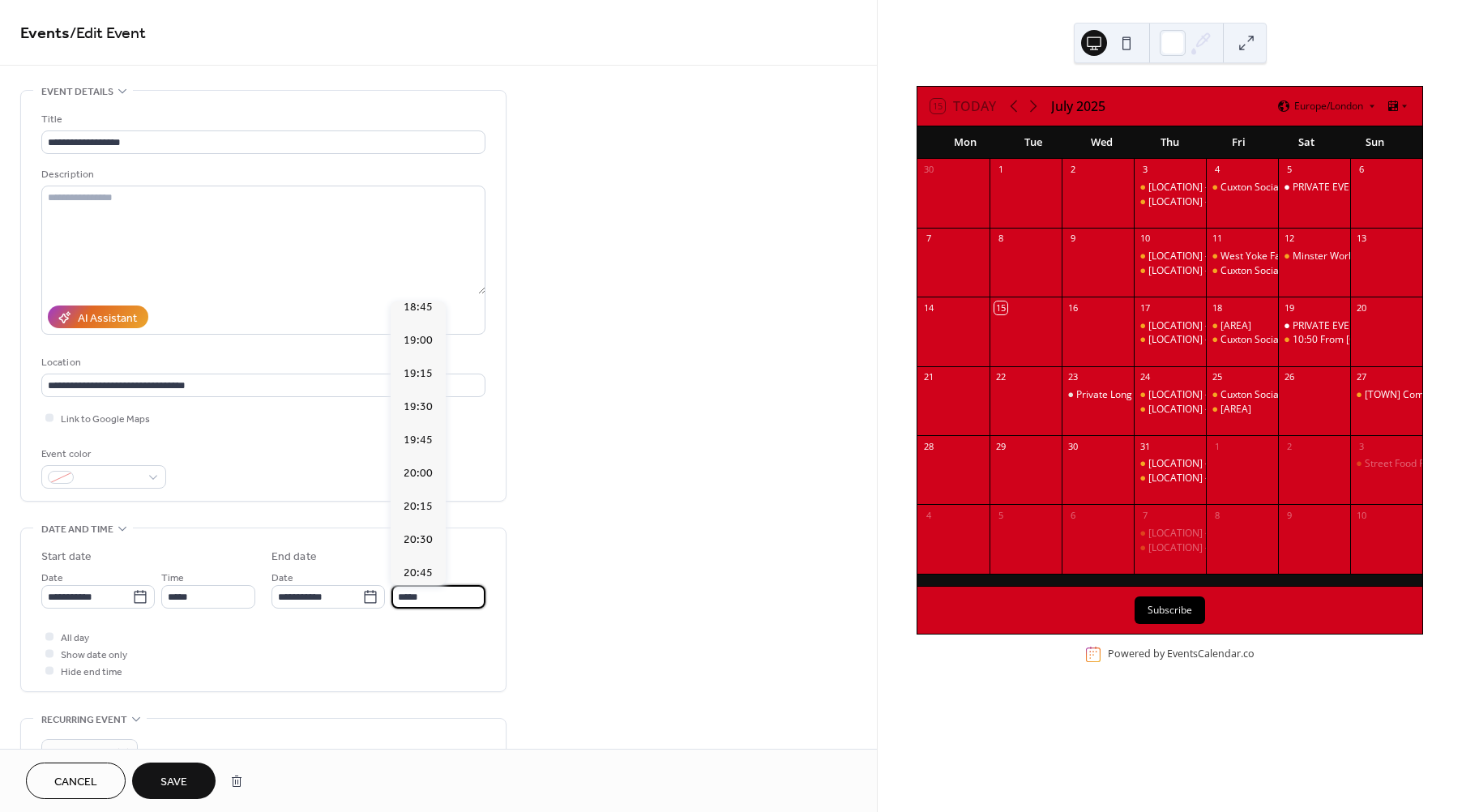click on "21:00" at bounding box center (418, 605) 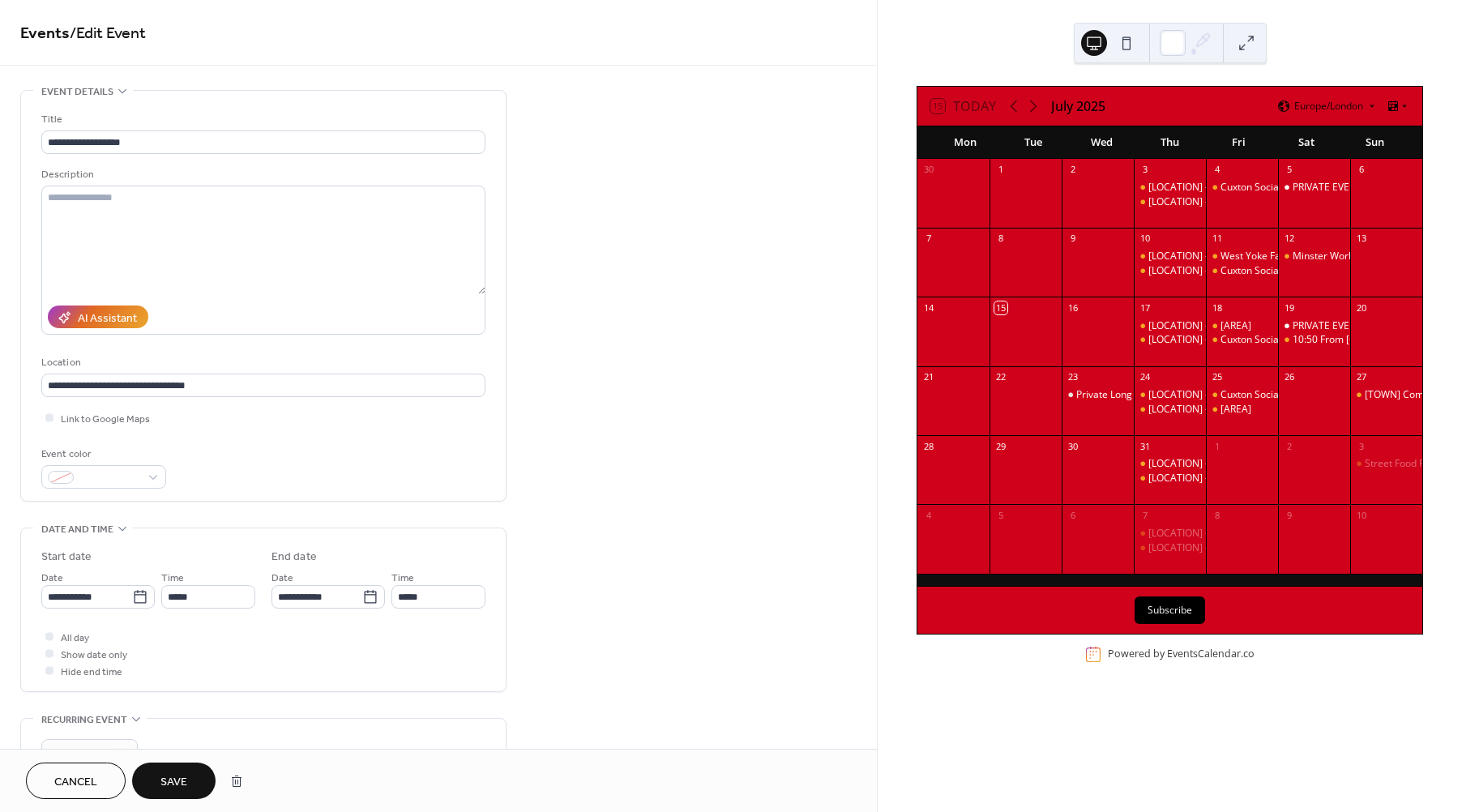 click on "Save" at bounding box center (173, 782) 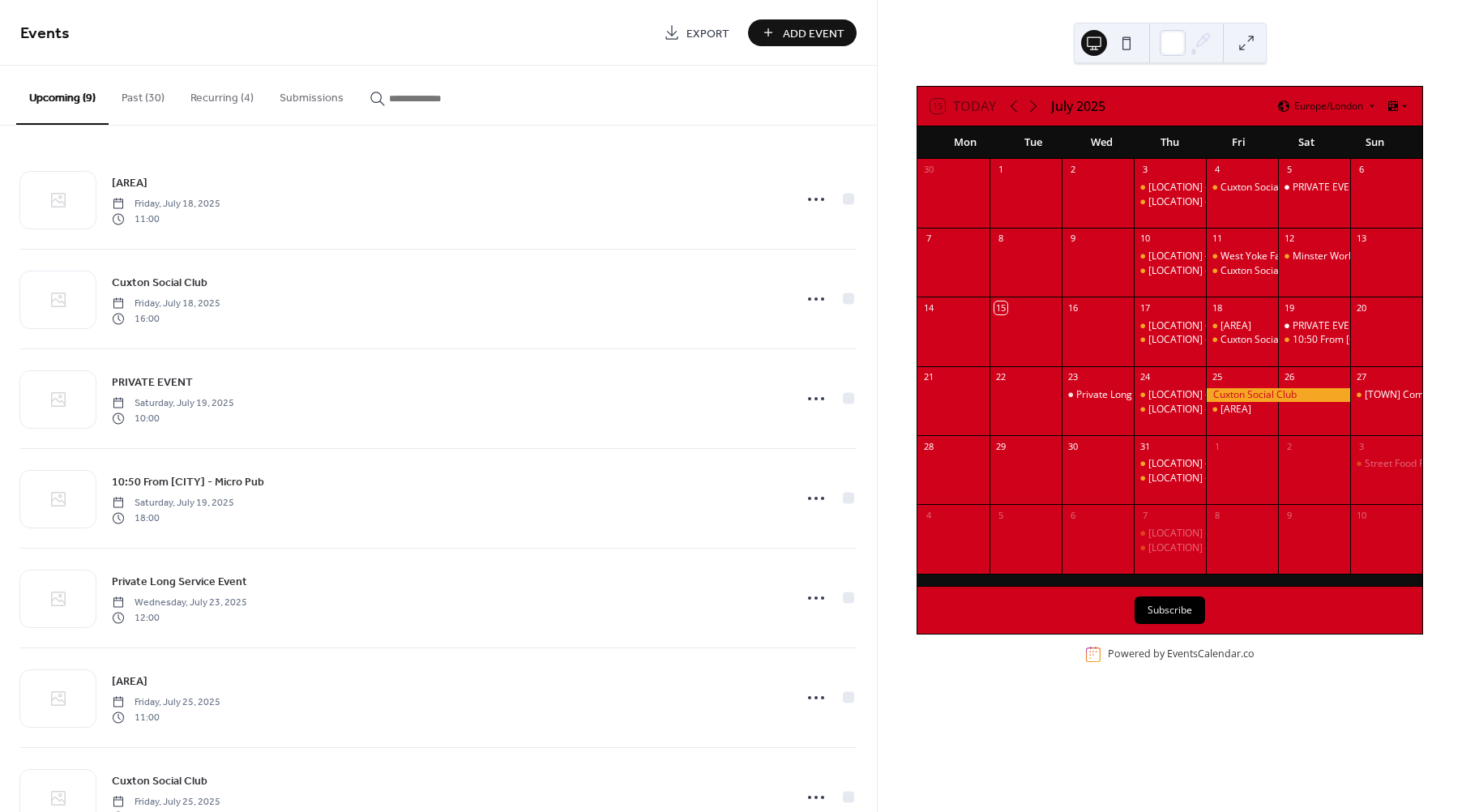 click at bounding box center [1242, 477] 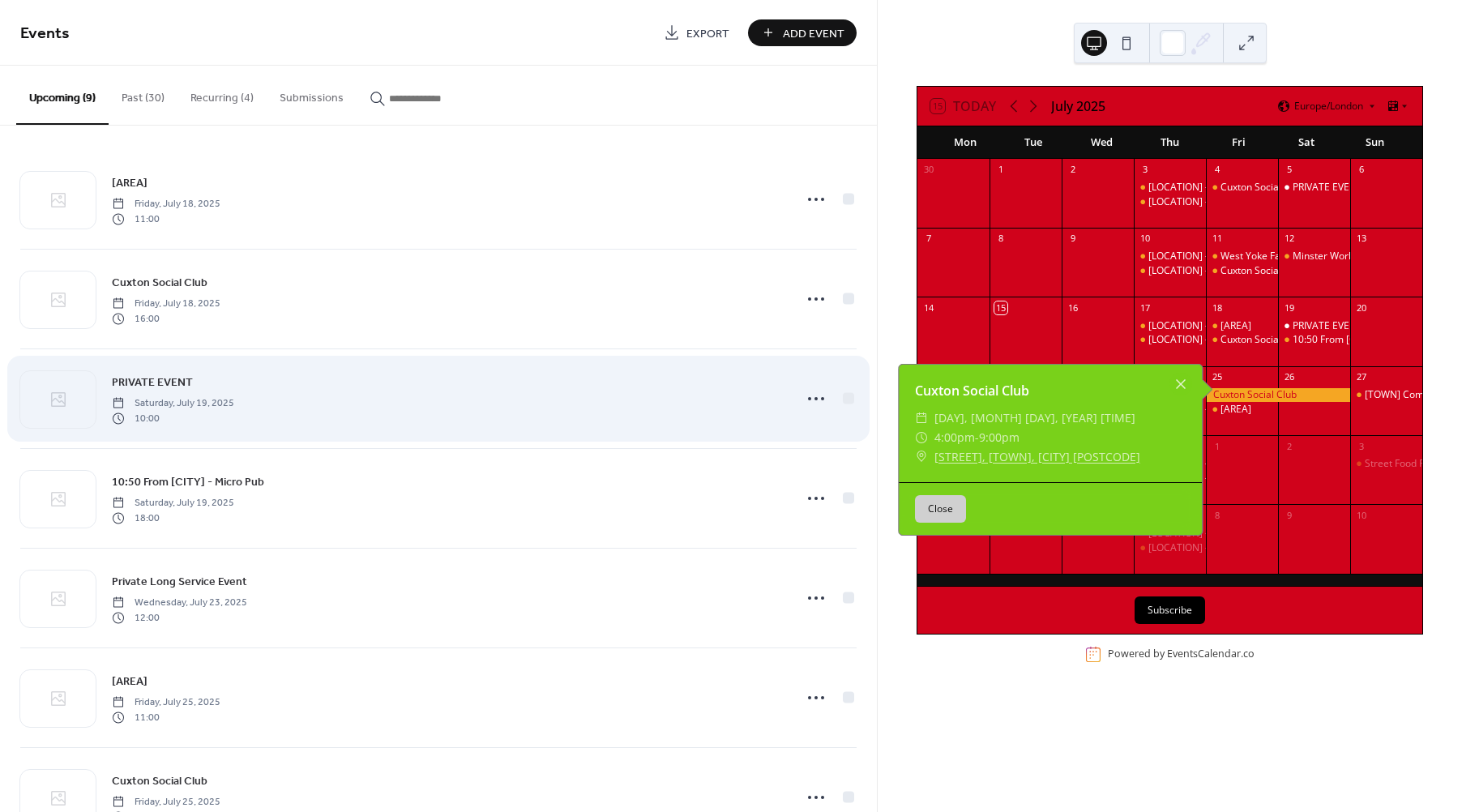 click on "PRIVATE EVENT Saturday, July 19, 2025 10:00" at bounding box center (447, 399) 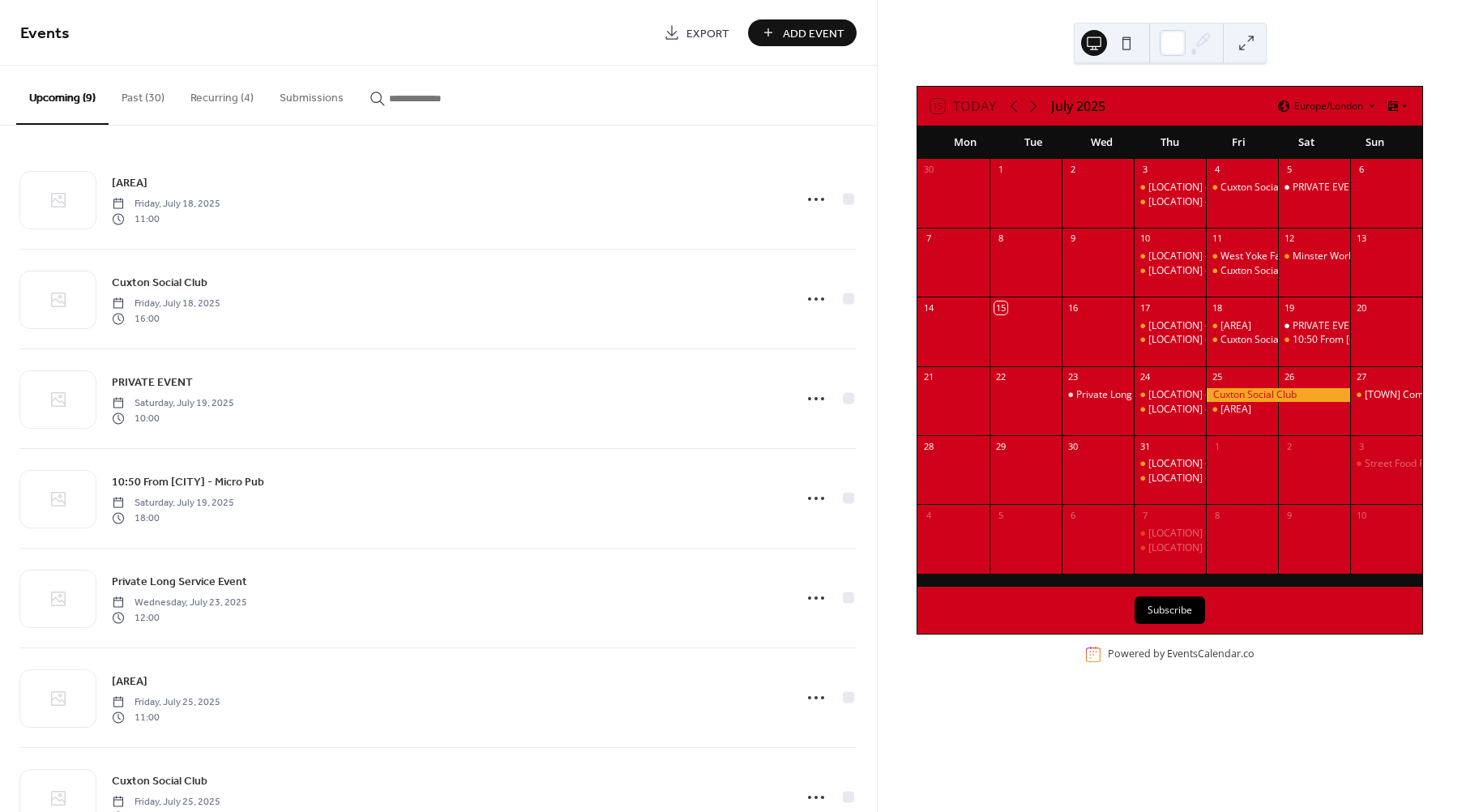 click on "[CITY] Business Park" at bounding box center [1236, 409] 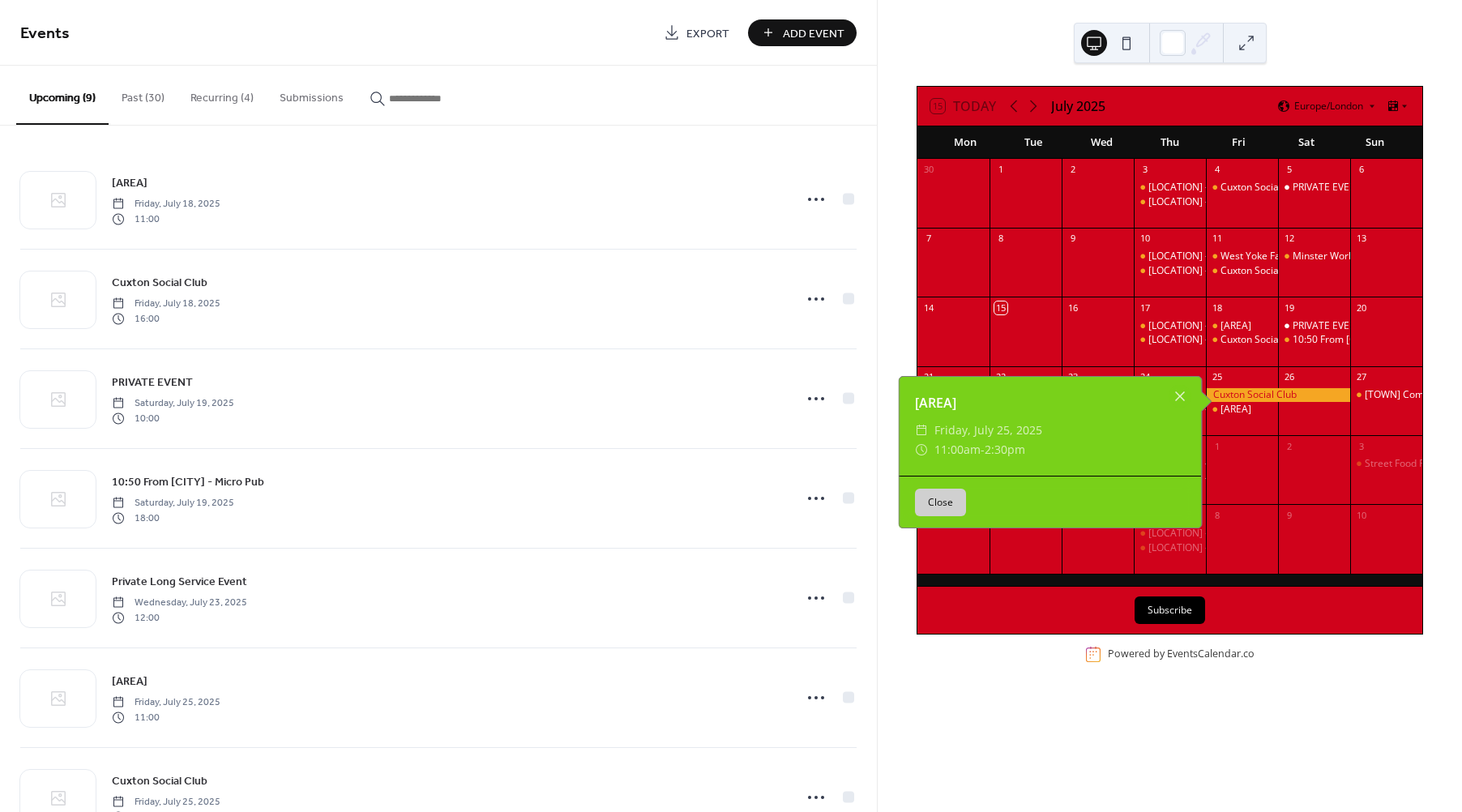 click at bounding box center (1242, 477) 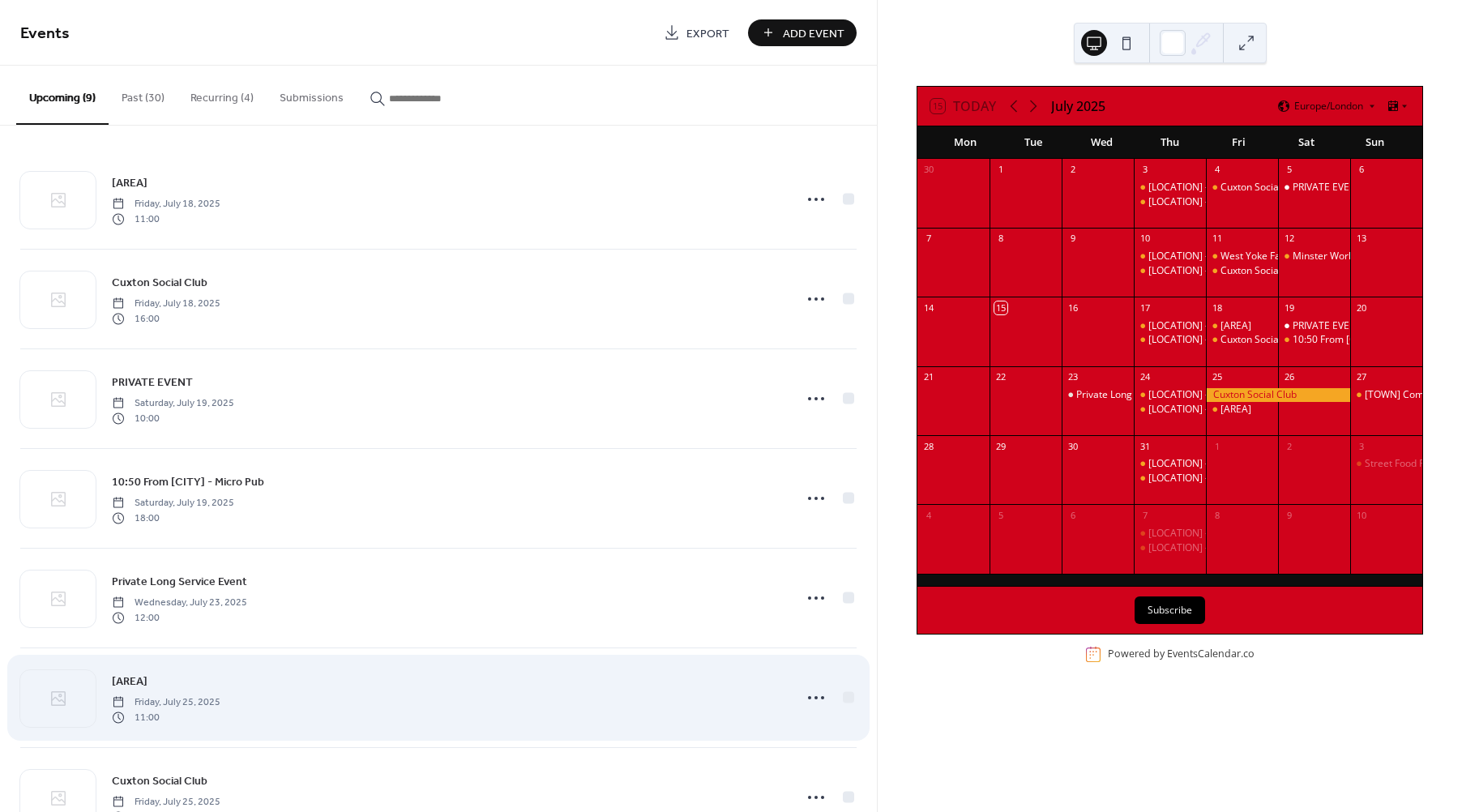 click on "[CITY] Business Park" at bounding box center [130, 682] 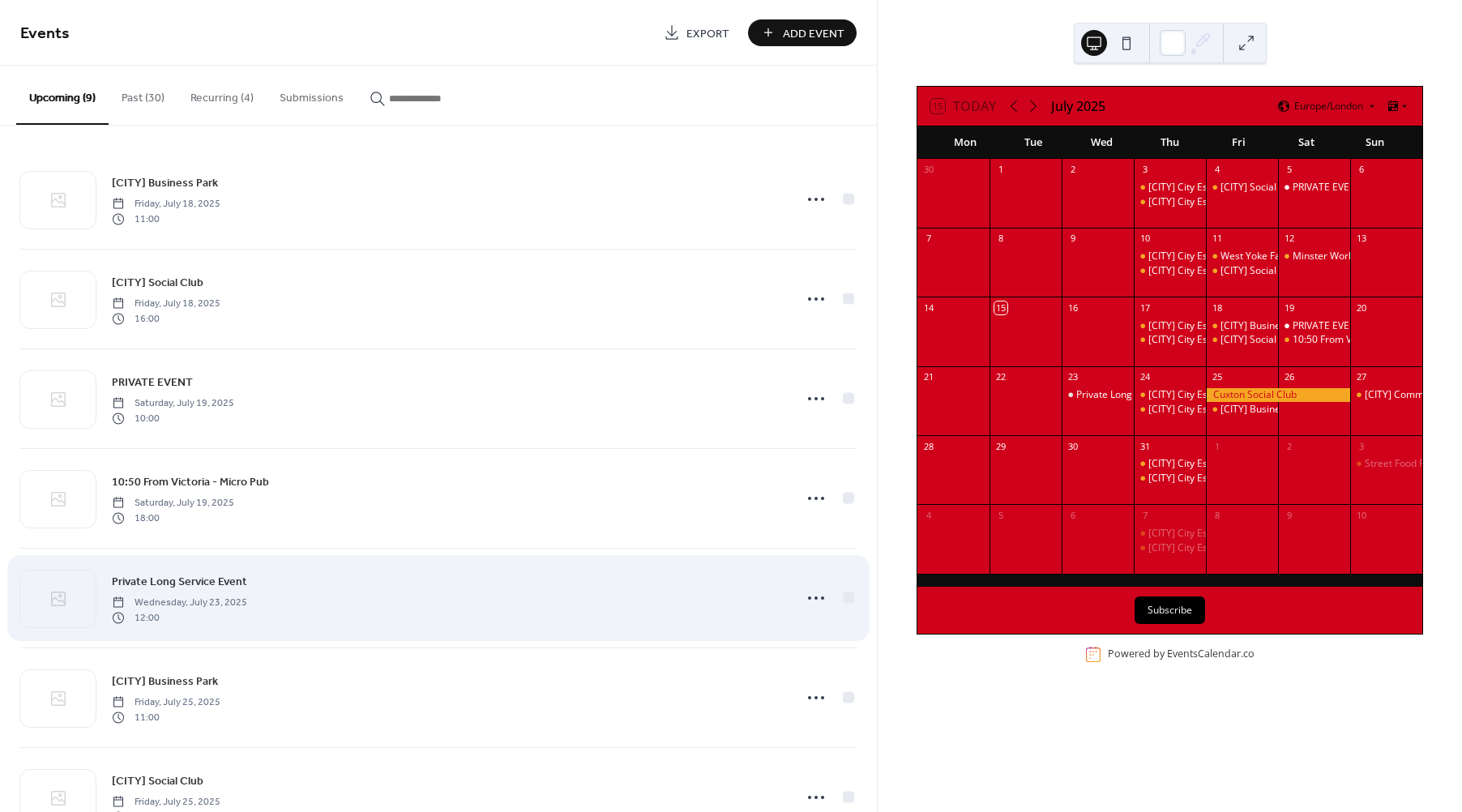 scroll, scrollTop: 0, scrollLeft: 0, axis: both 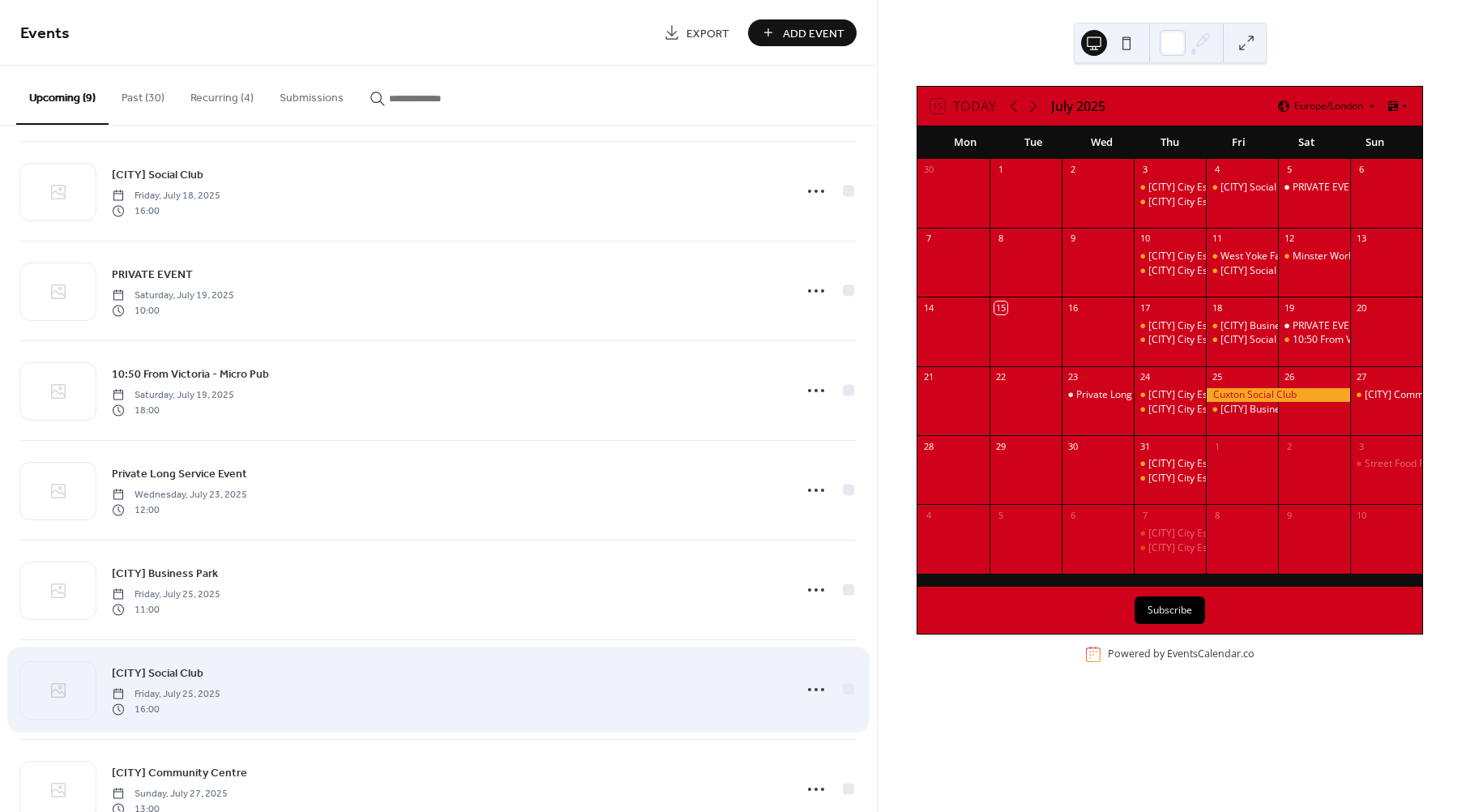 click on "[CITY] Social Club [DAY], [MONTH] [DATE], [YEAR] [TIME]" at bounding box center (447, 690) 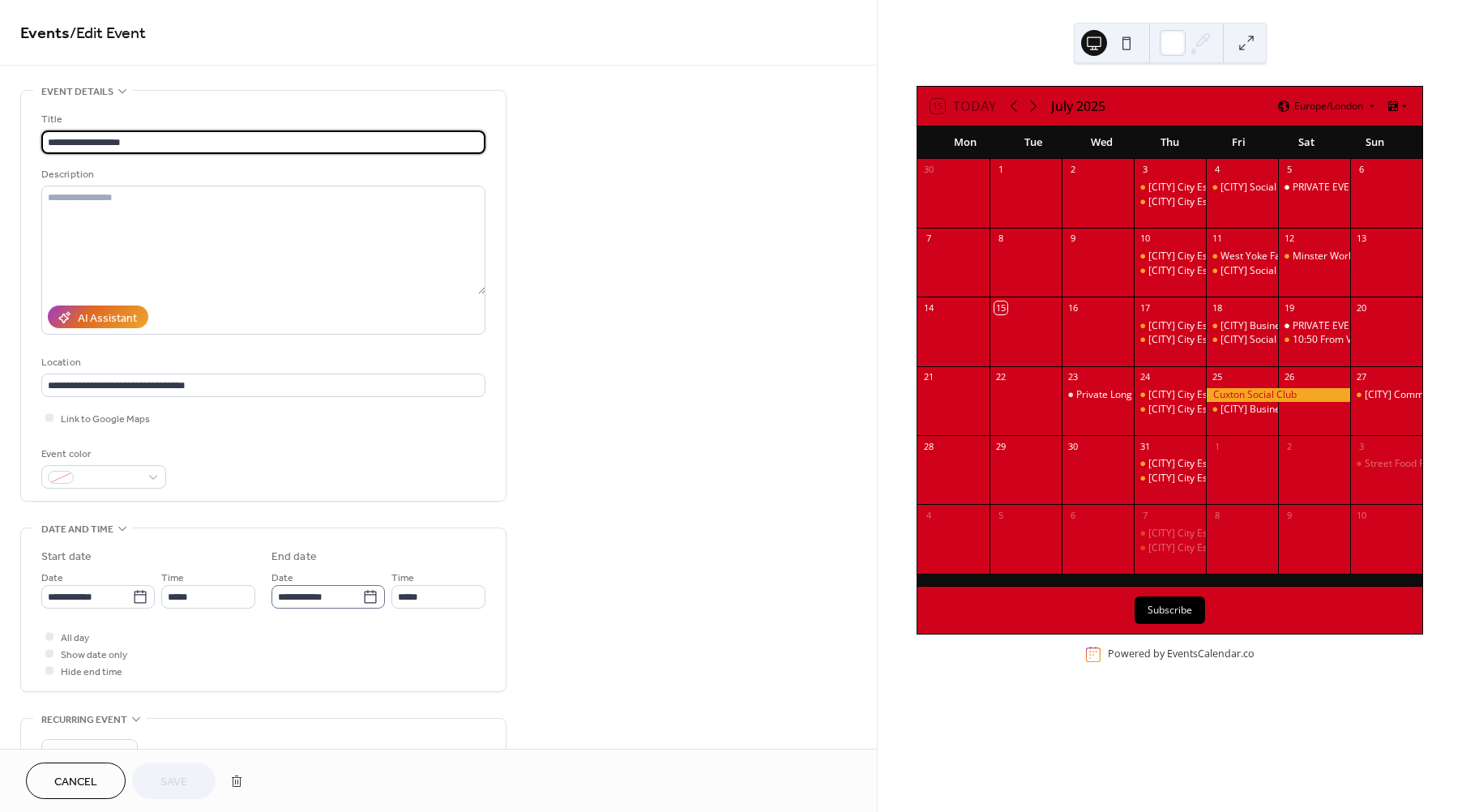 click 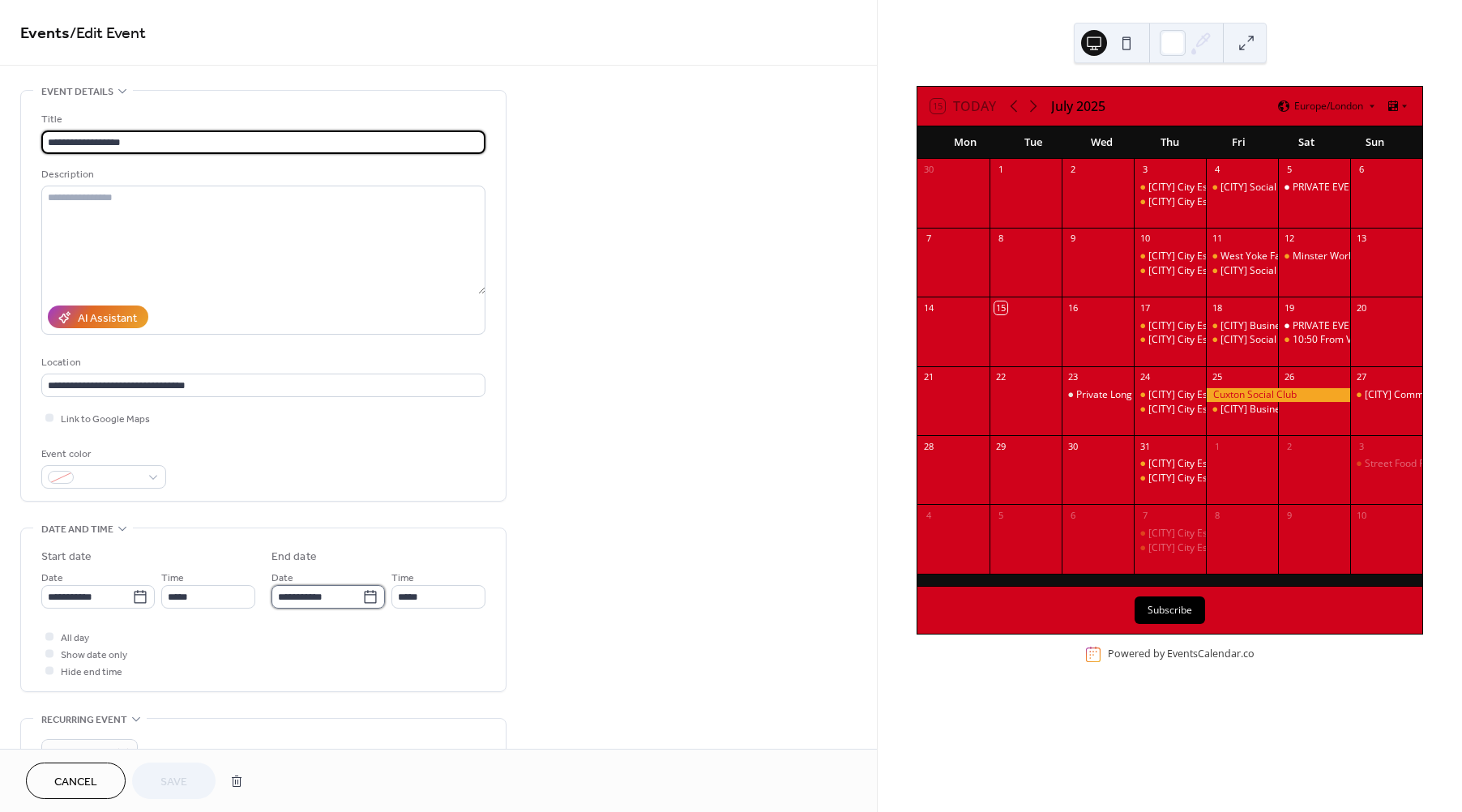 click on "**********" at bounding box center [317, 596] 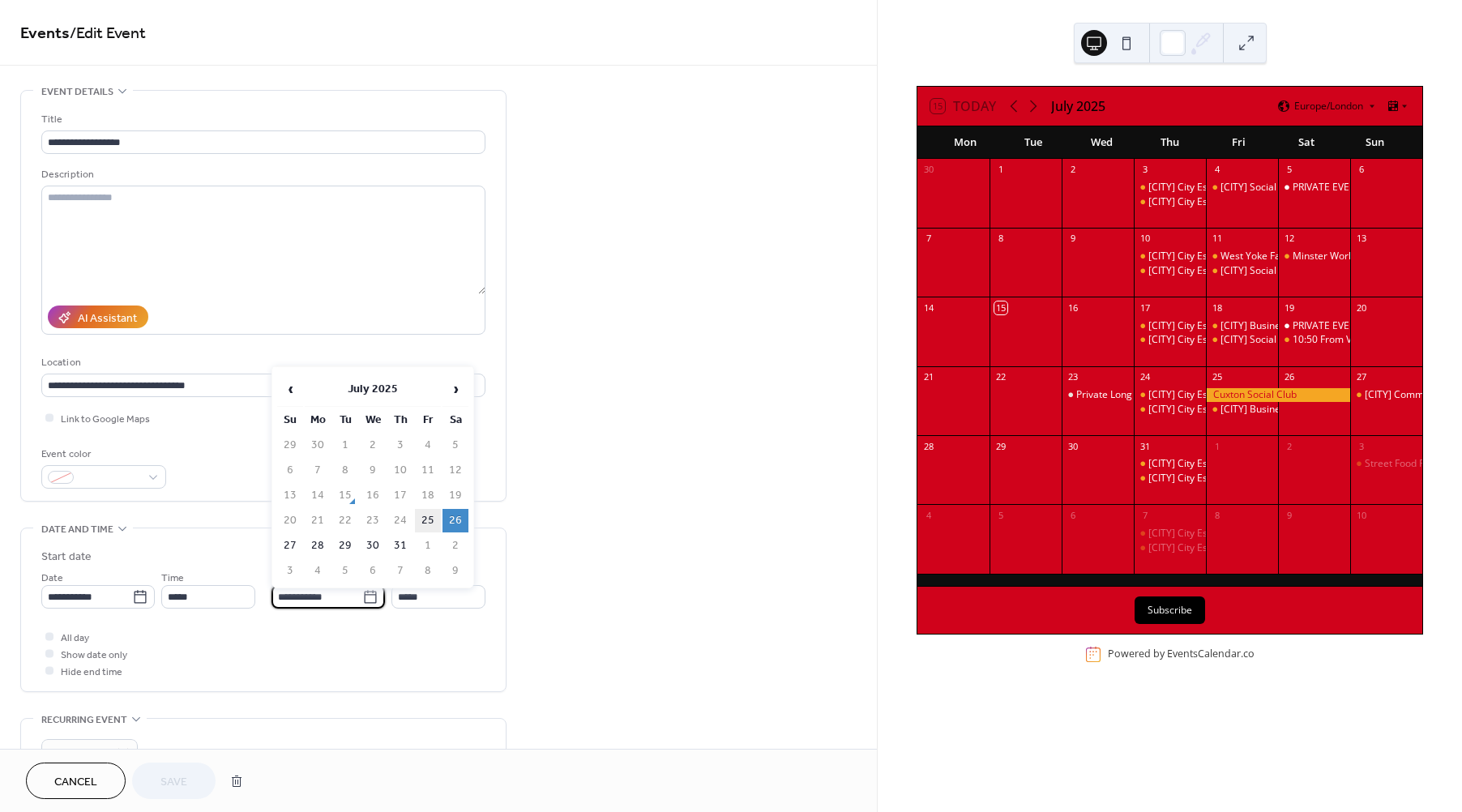click on "25" at bounding box center [428, 520] 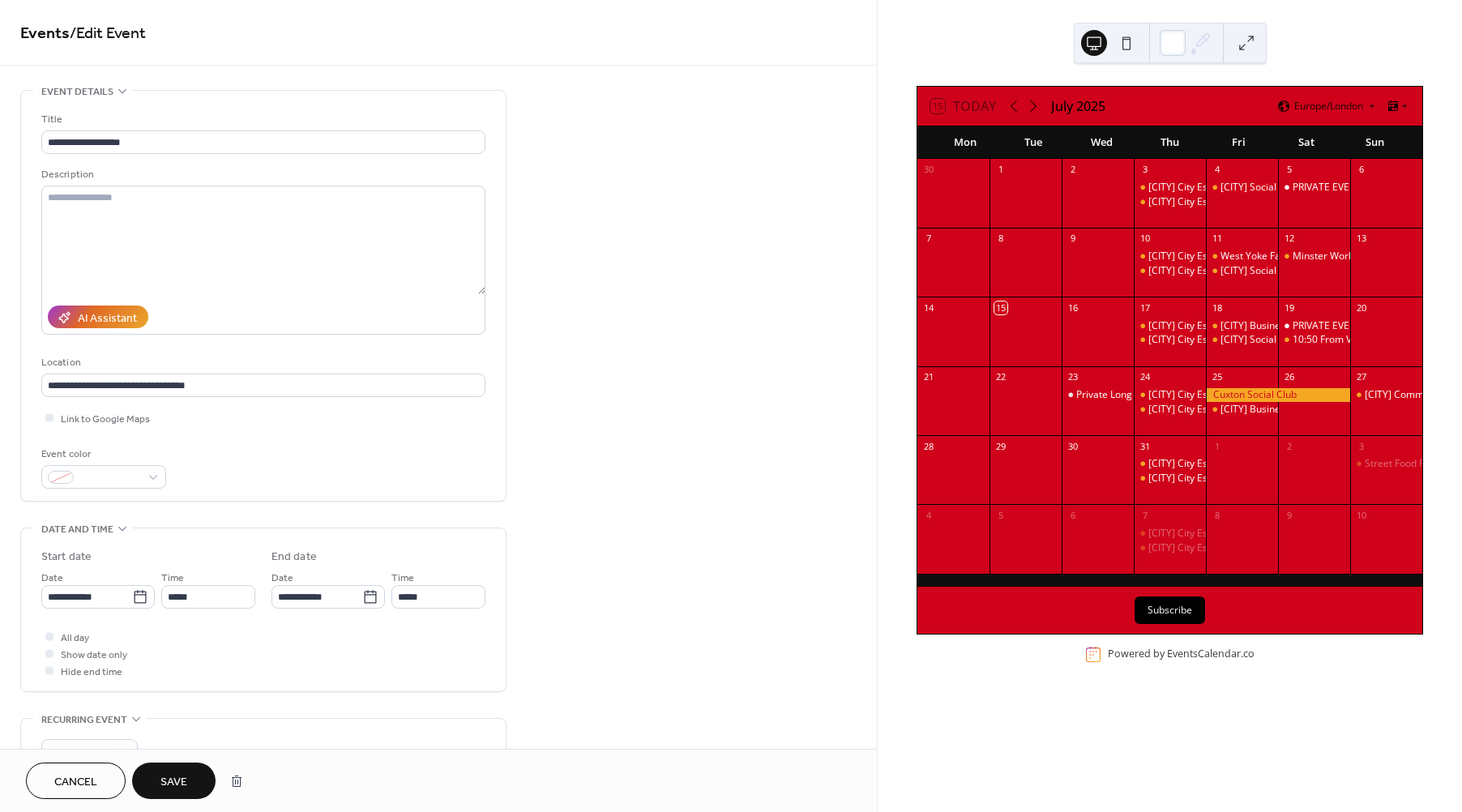 click on "Save" at bounding box center (173, 782) 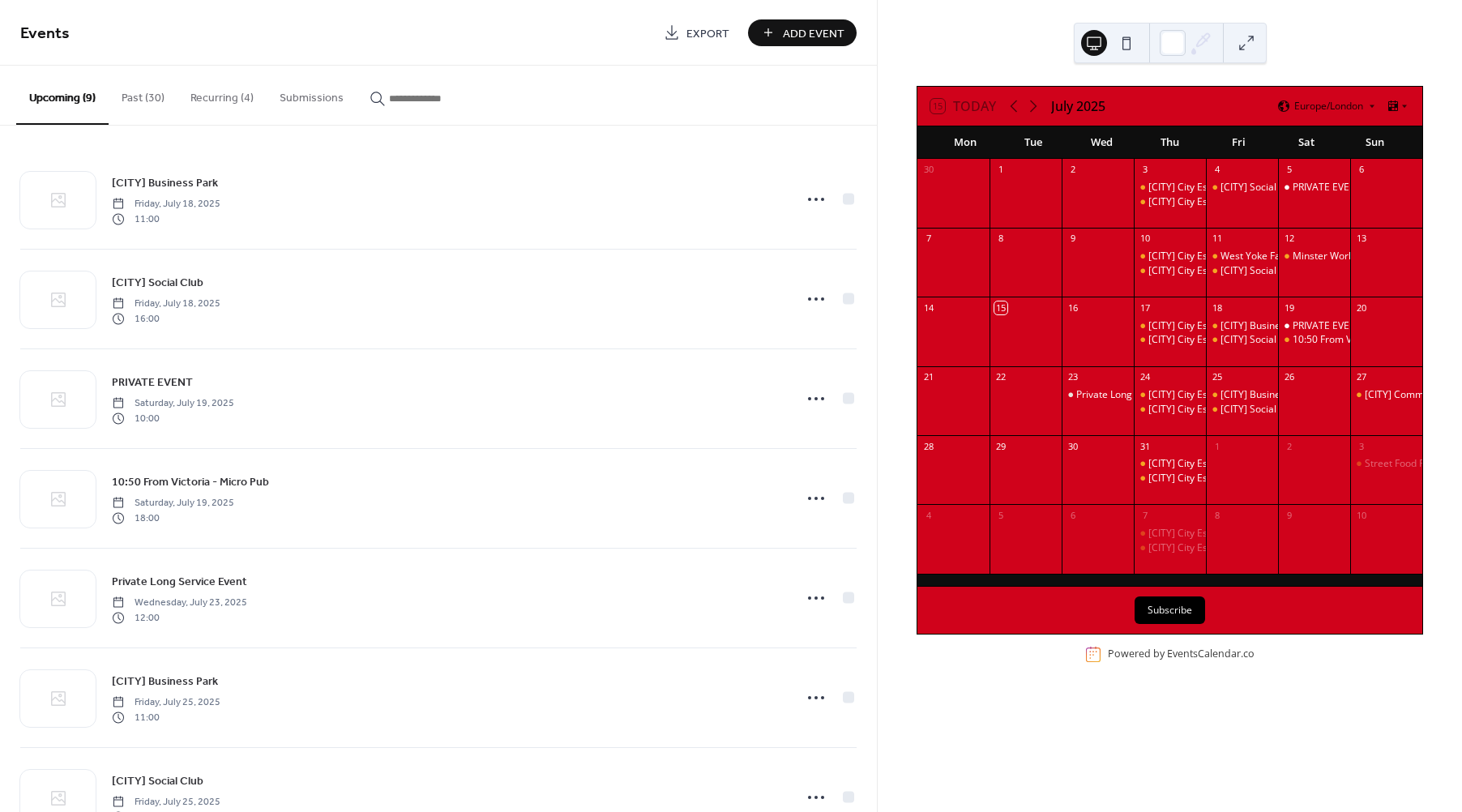 click on "Add Event" at bounding box center [814, 33] 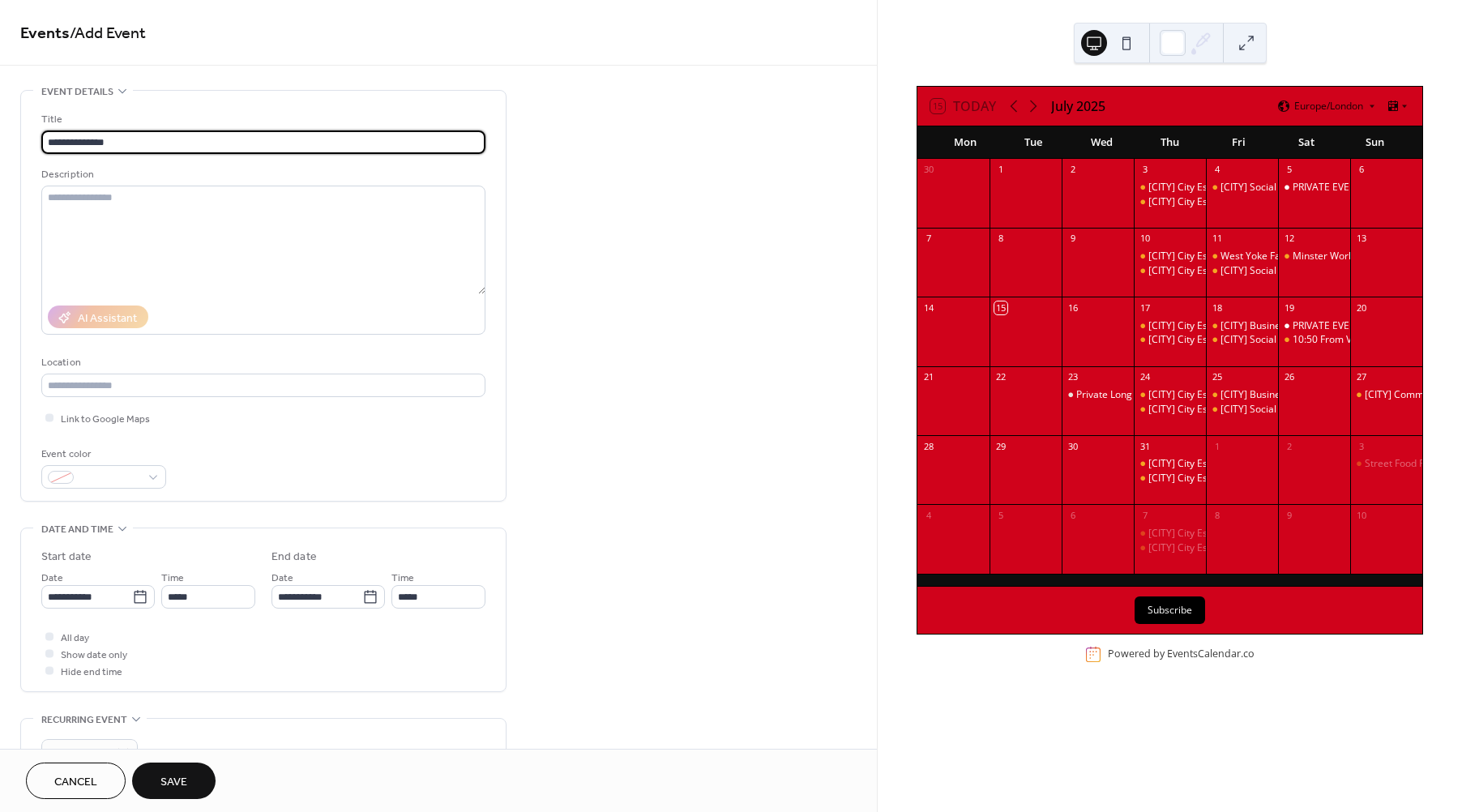 type on "**********" 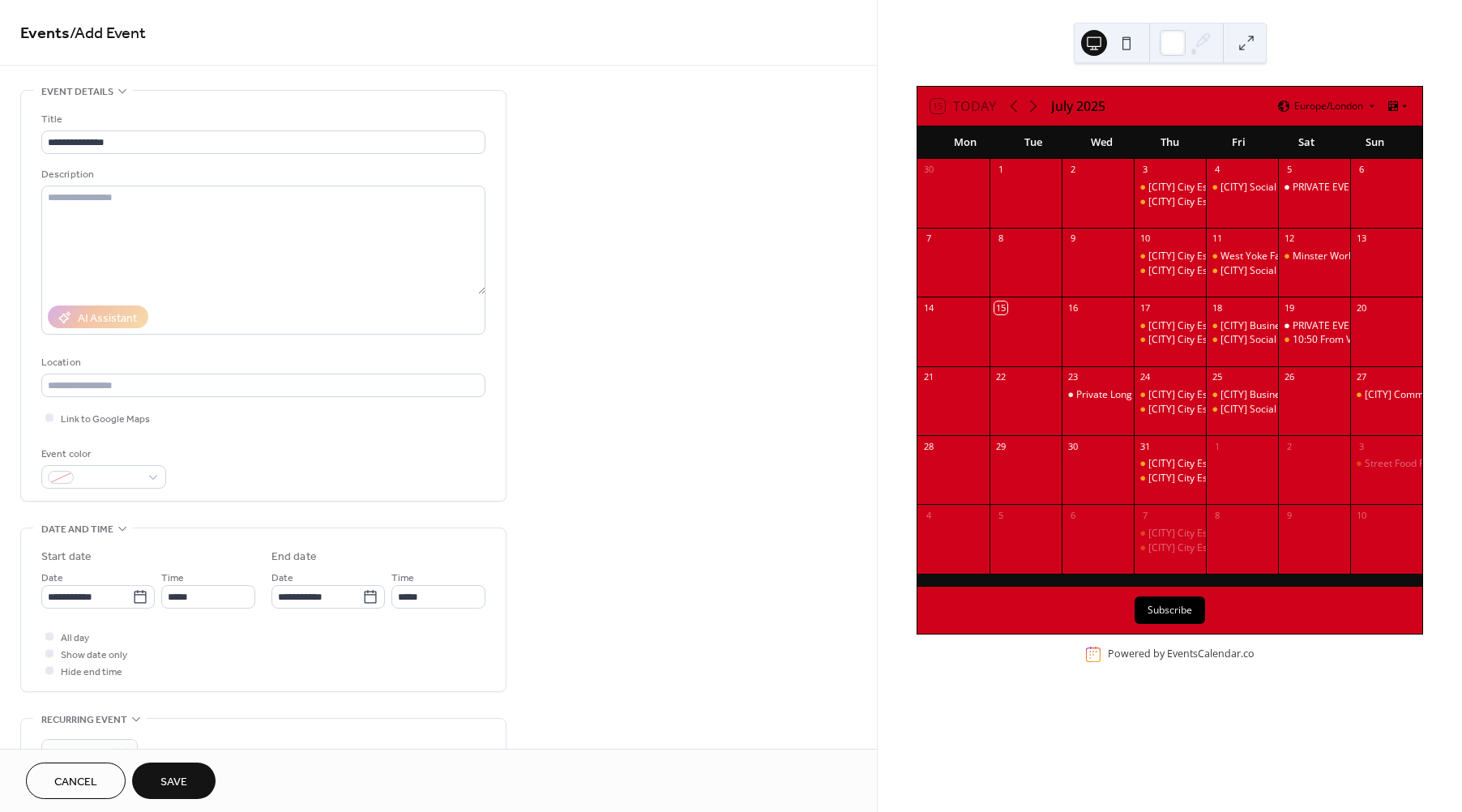 type 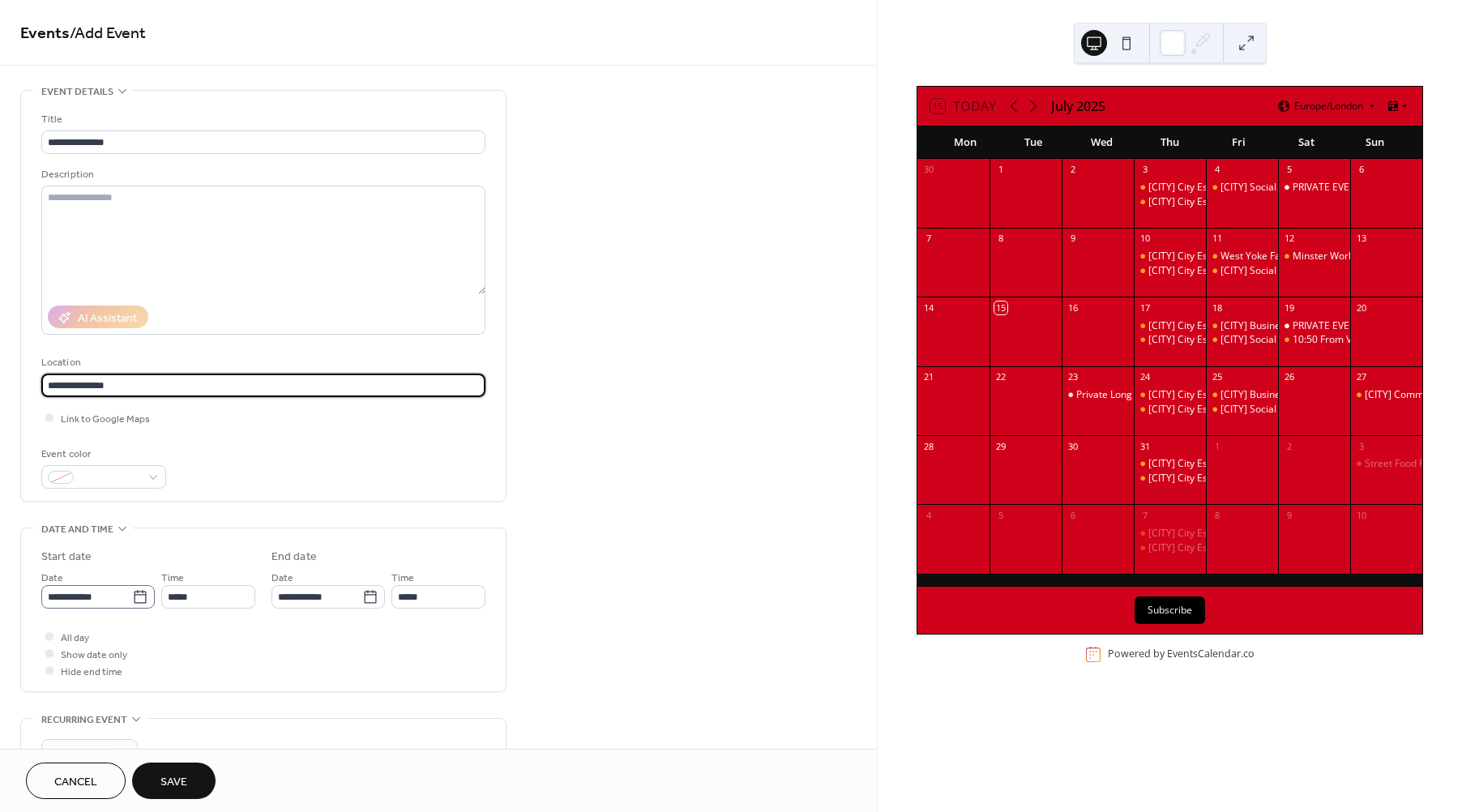 type on "**********" 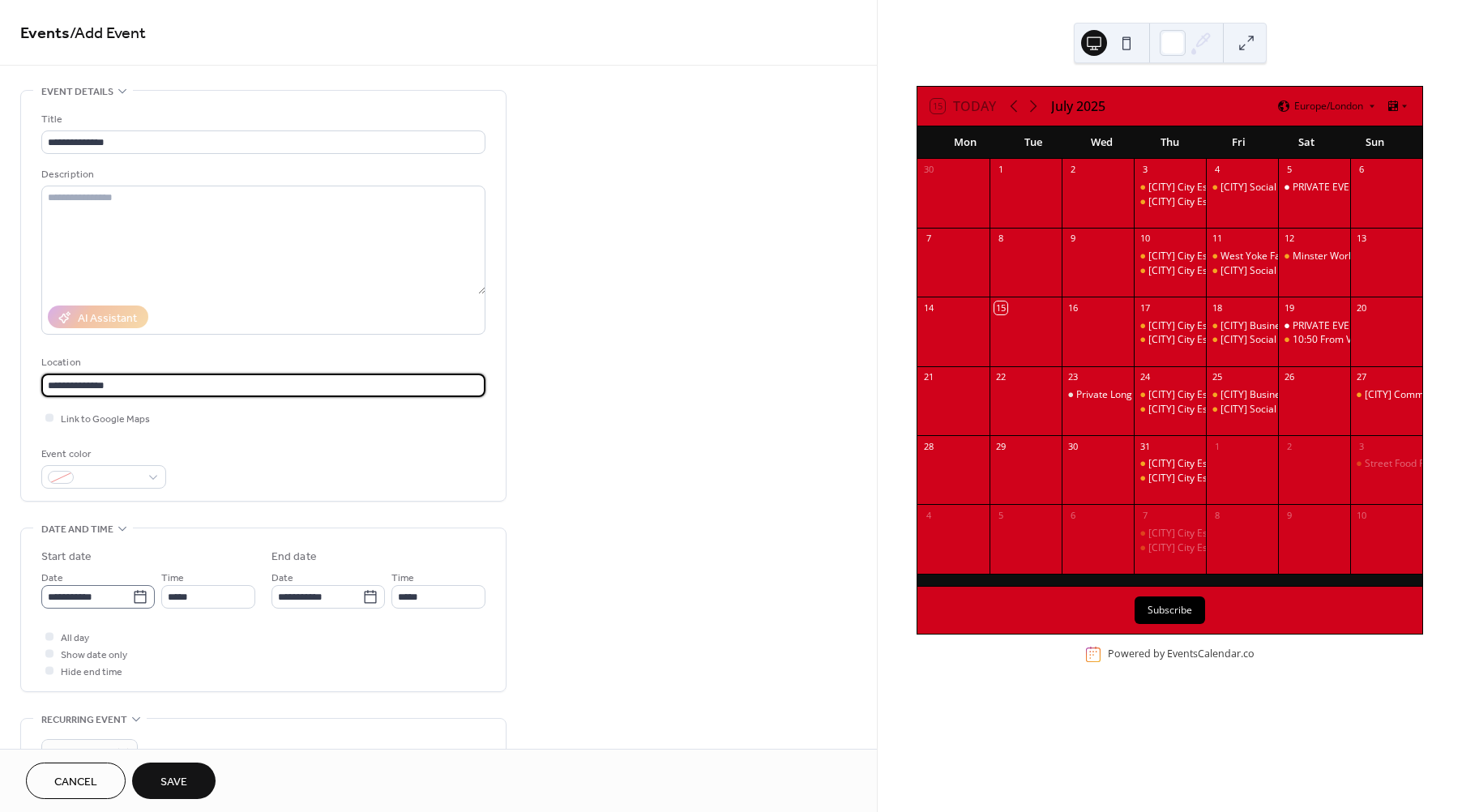 click 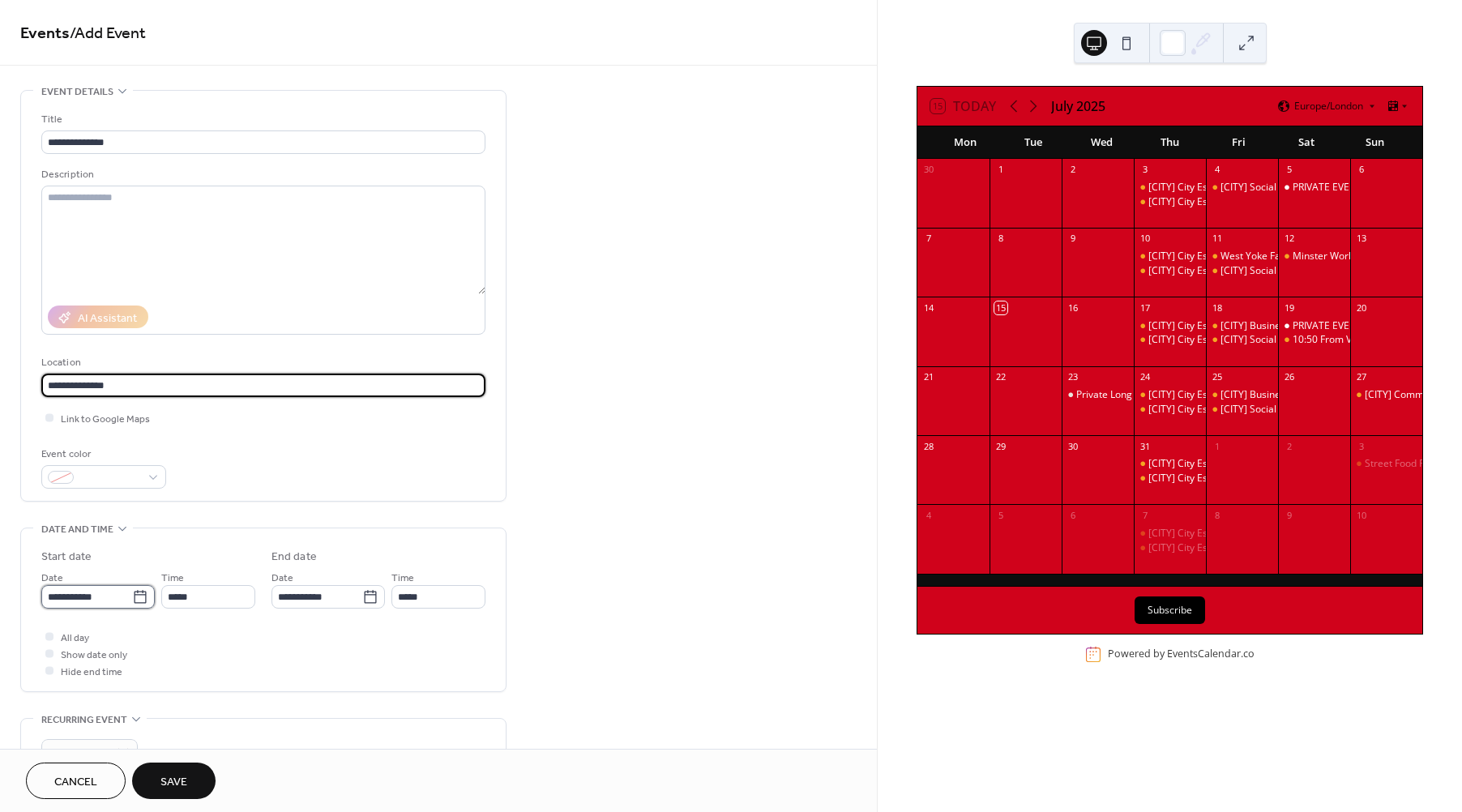 click on "**********" at bounding box center [87, 596] 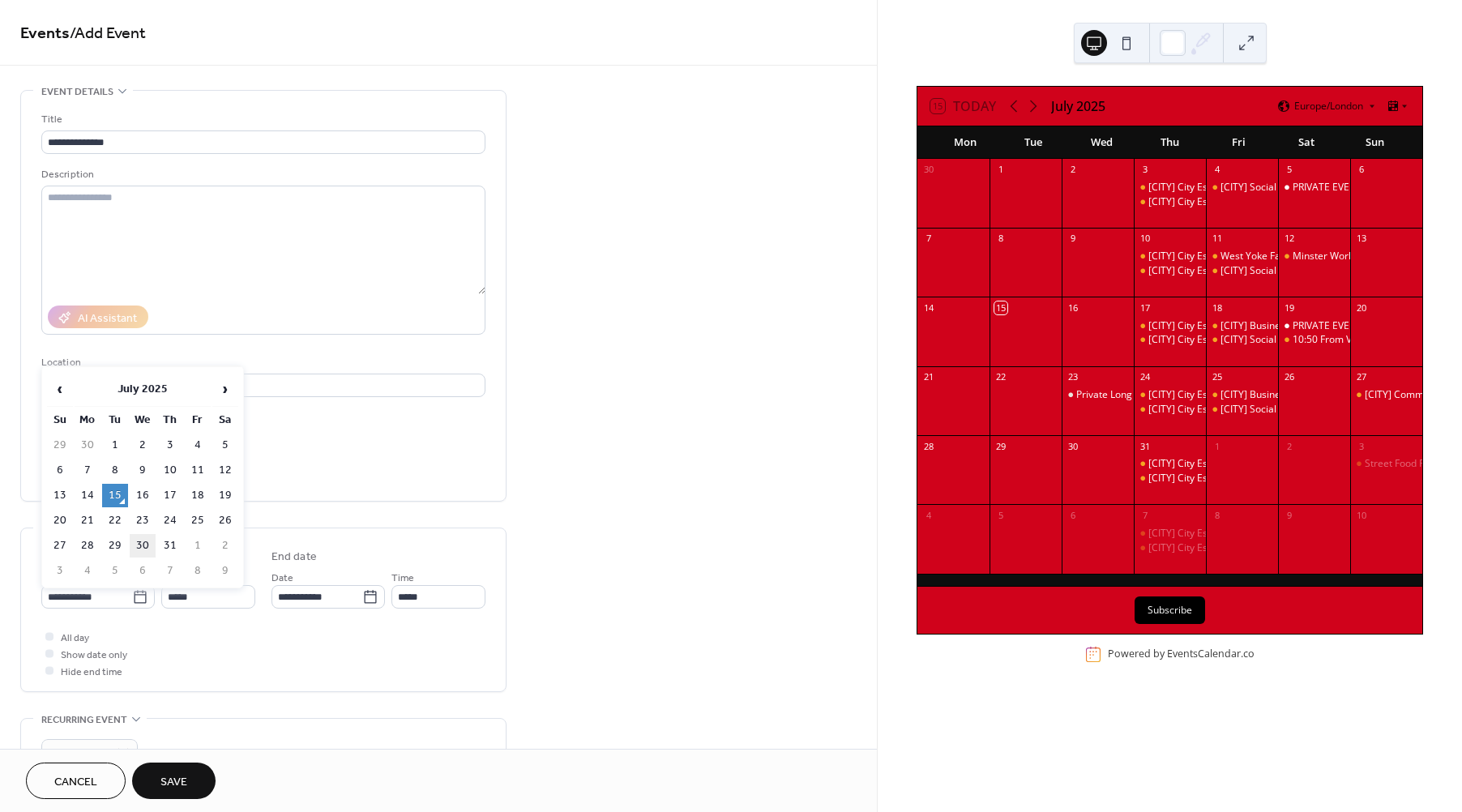 click on "30" at bounding box center [143, 545] 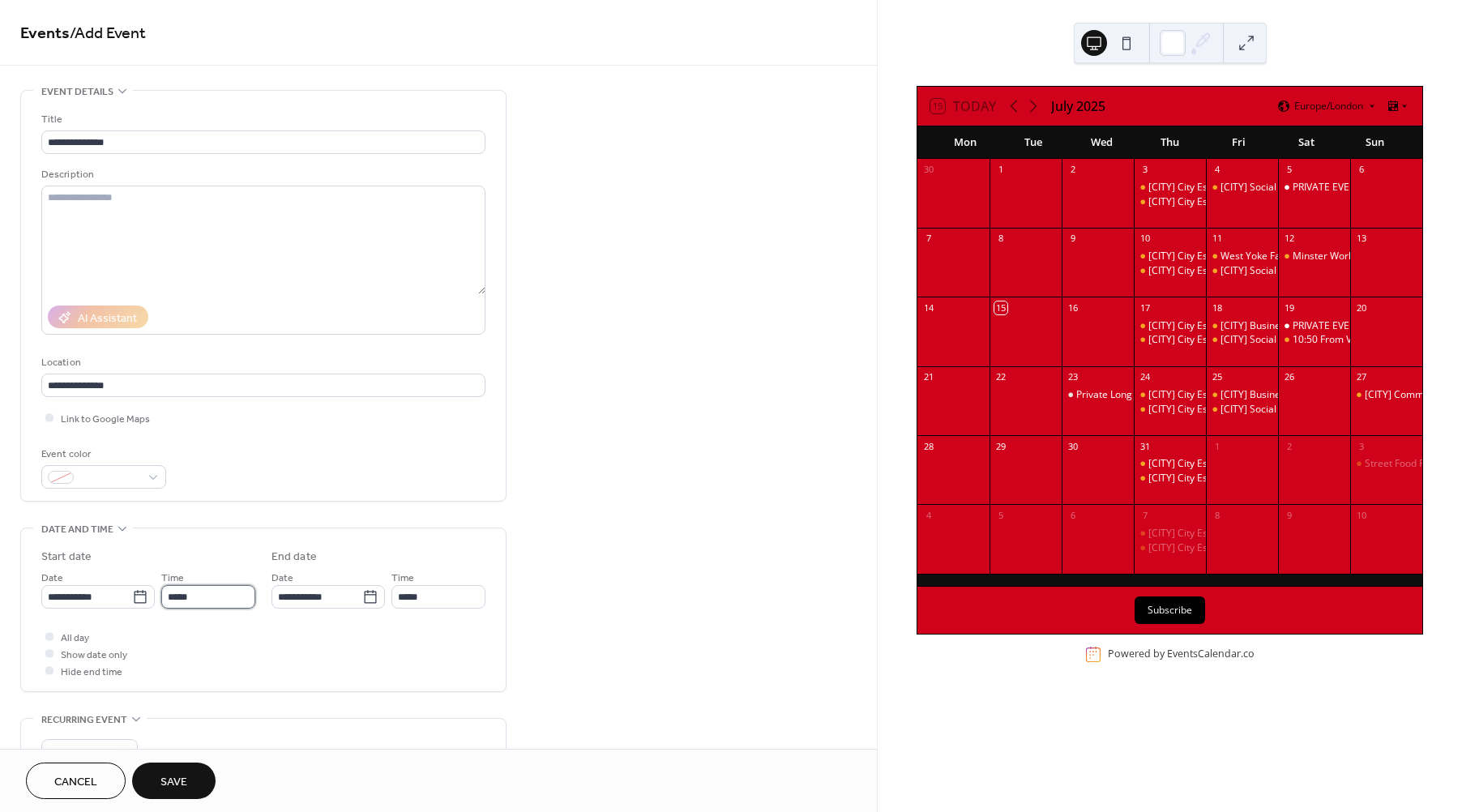 click on "*****" at bounding box center [208, 596] 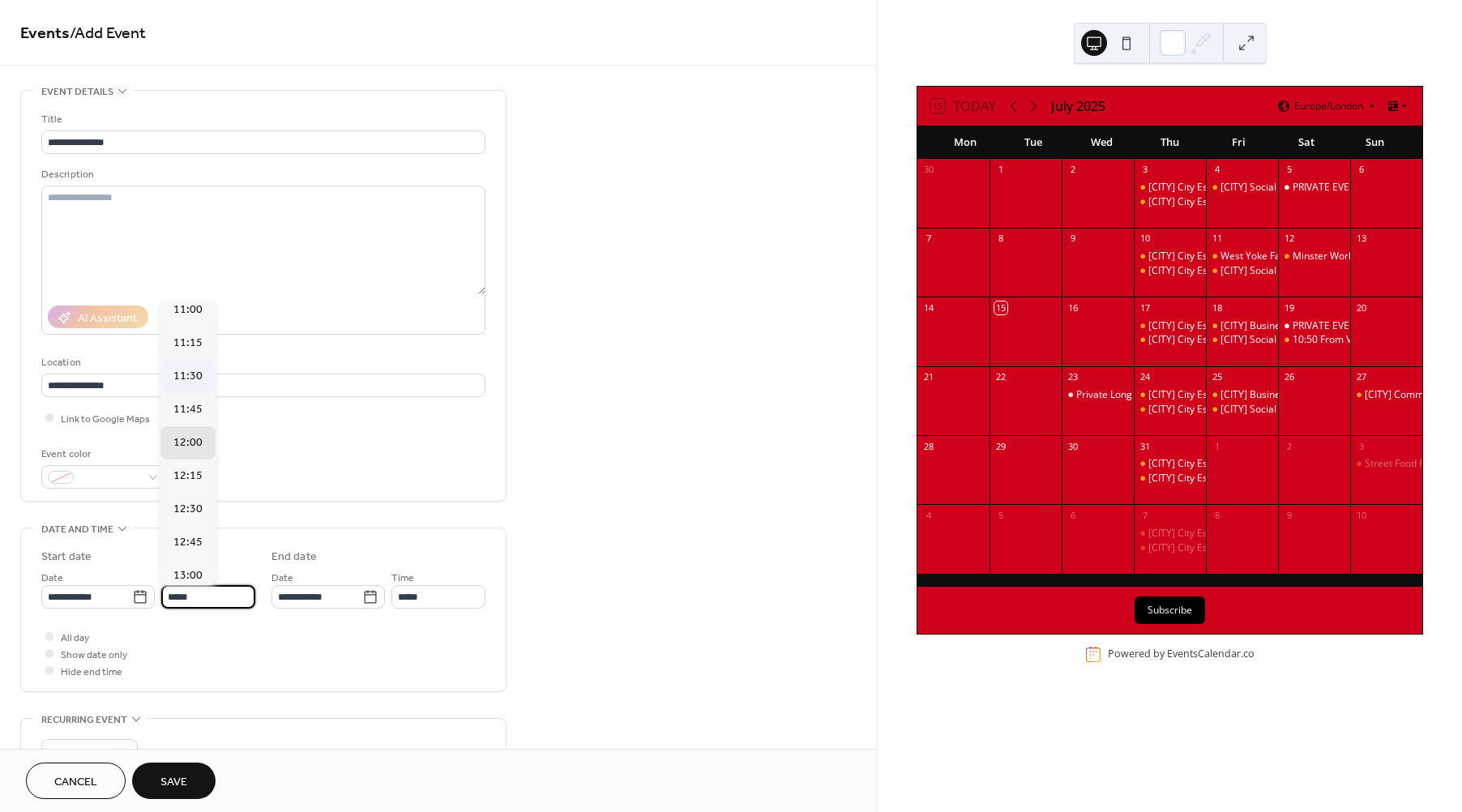 scroll, scrollTop: 1469, scrollLeft: 0, axis: vertical 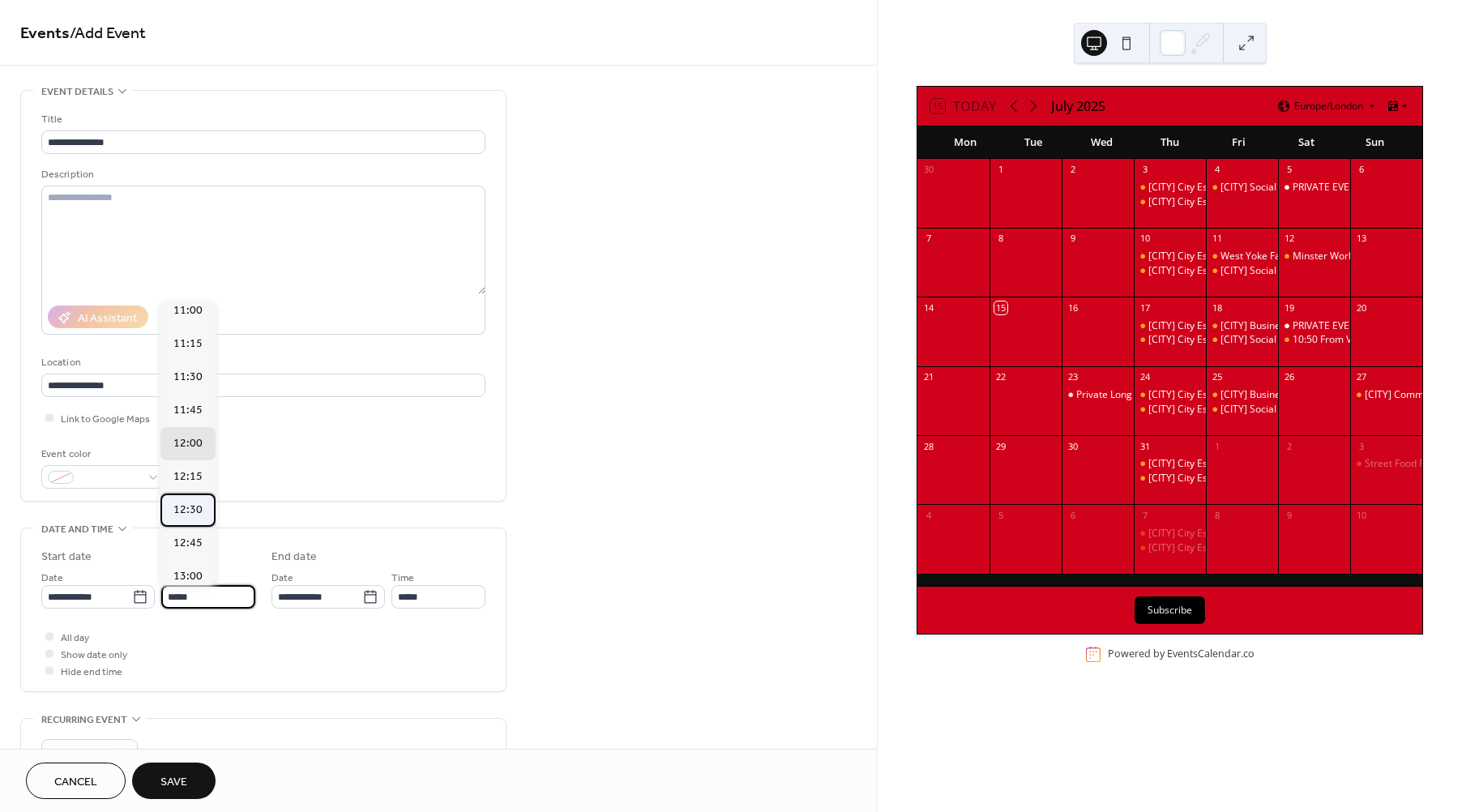 click on "12:30" at bounding box center [188, 509] 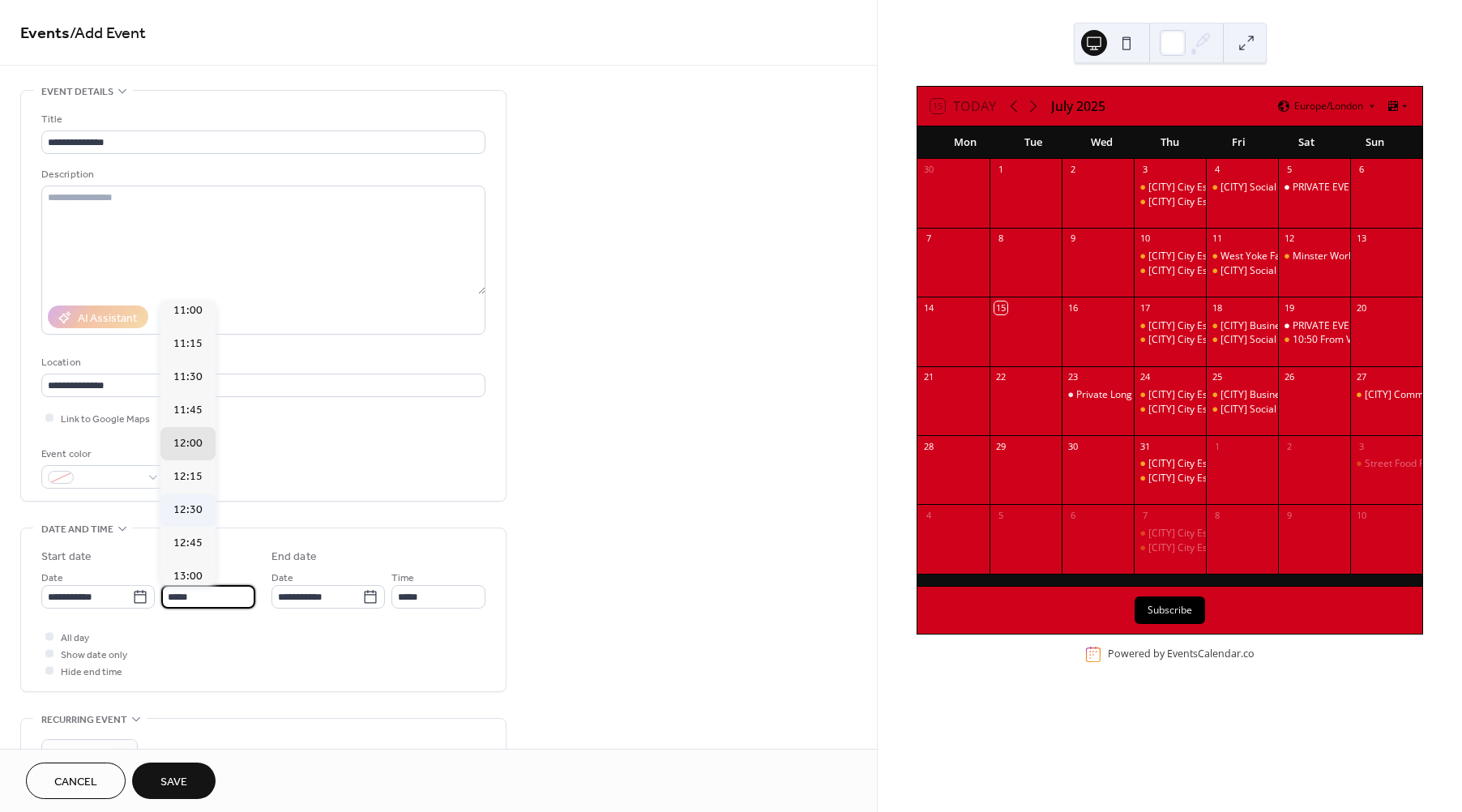 type on "*****" 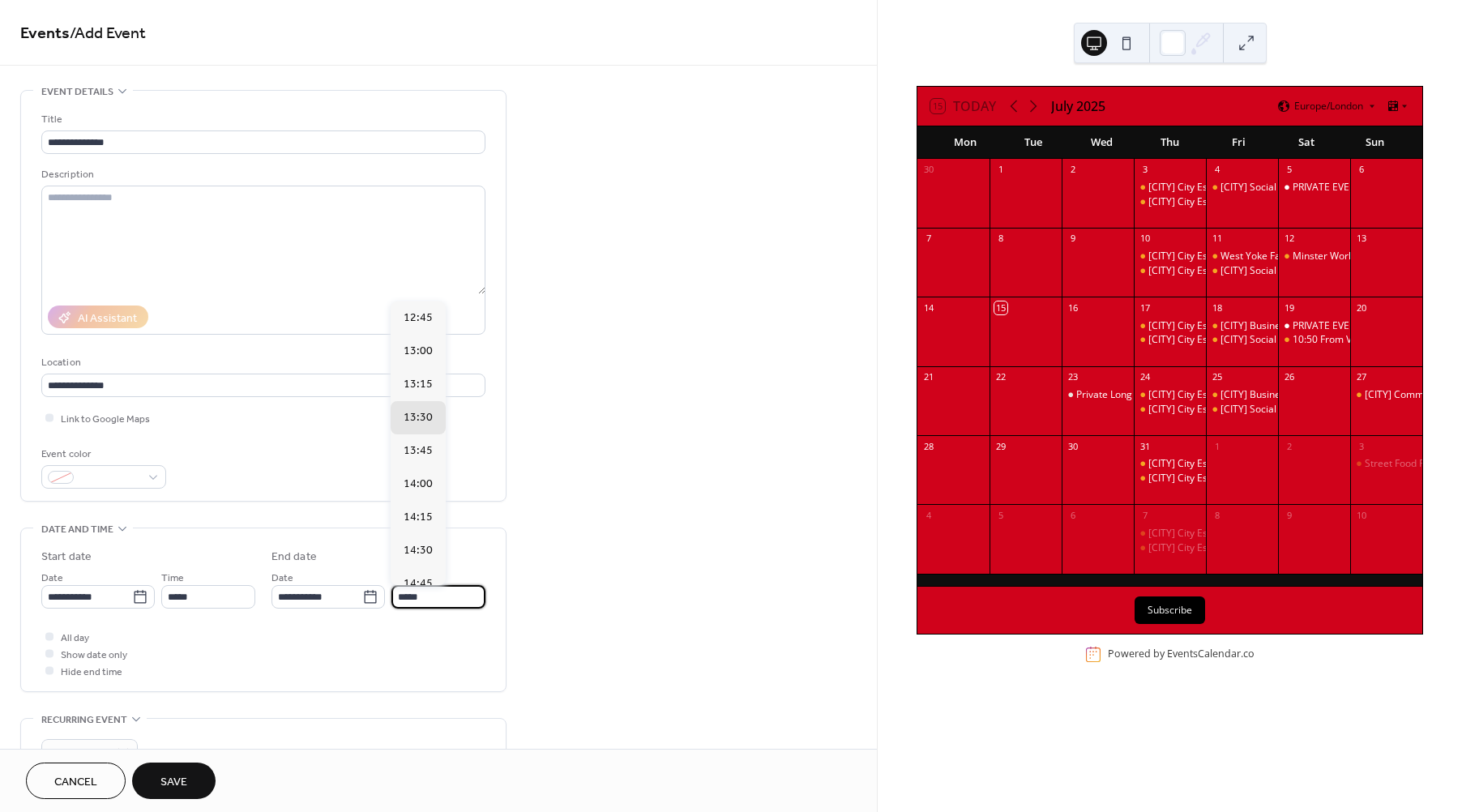 click on "*****" at bounding box center (438, 596) 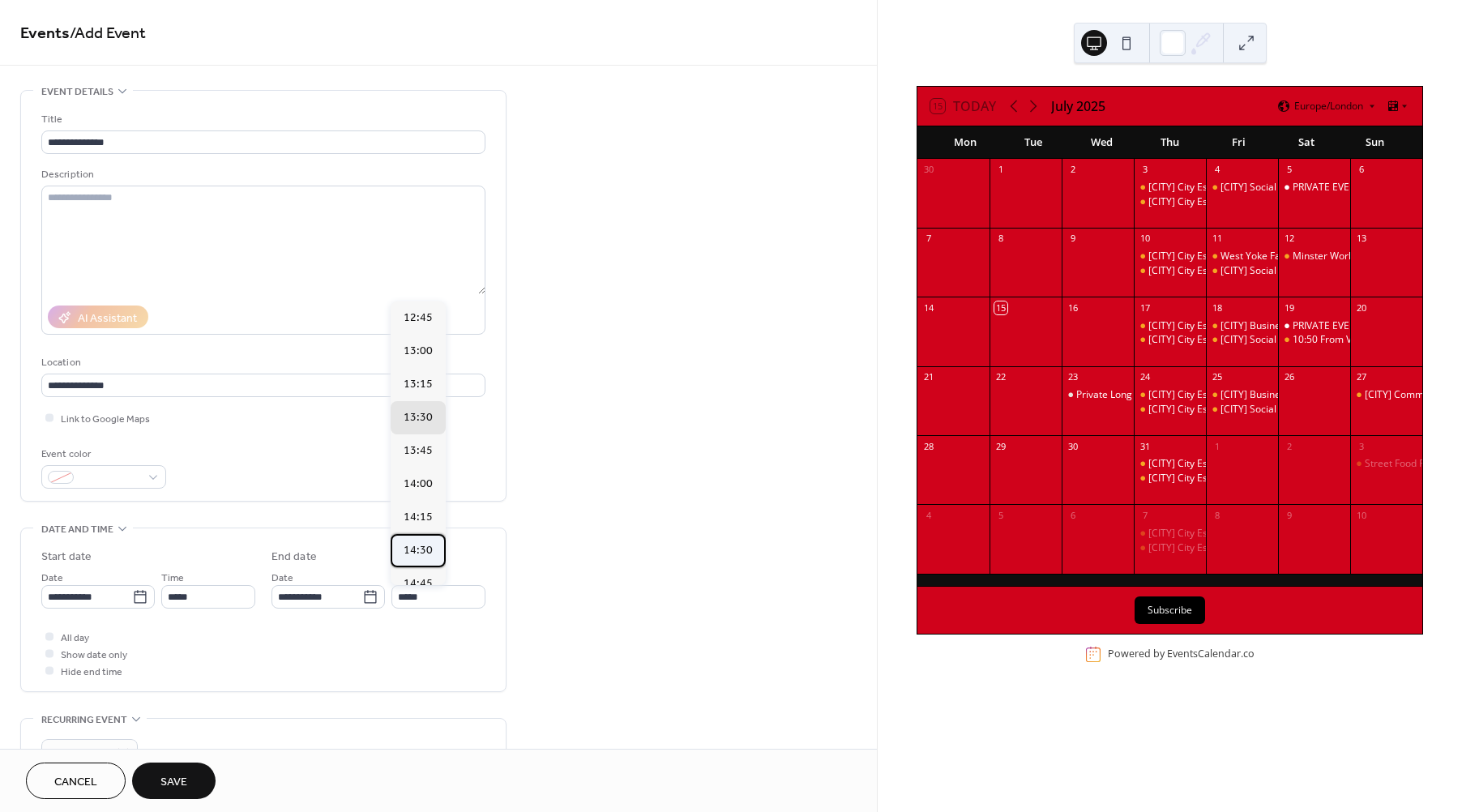 click on "14:30" at bounding box center (418, 549) 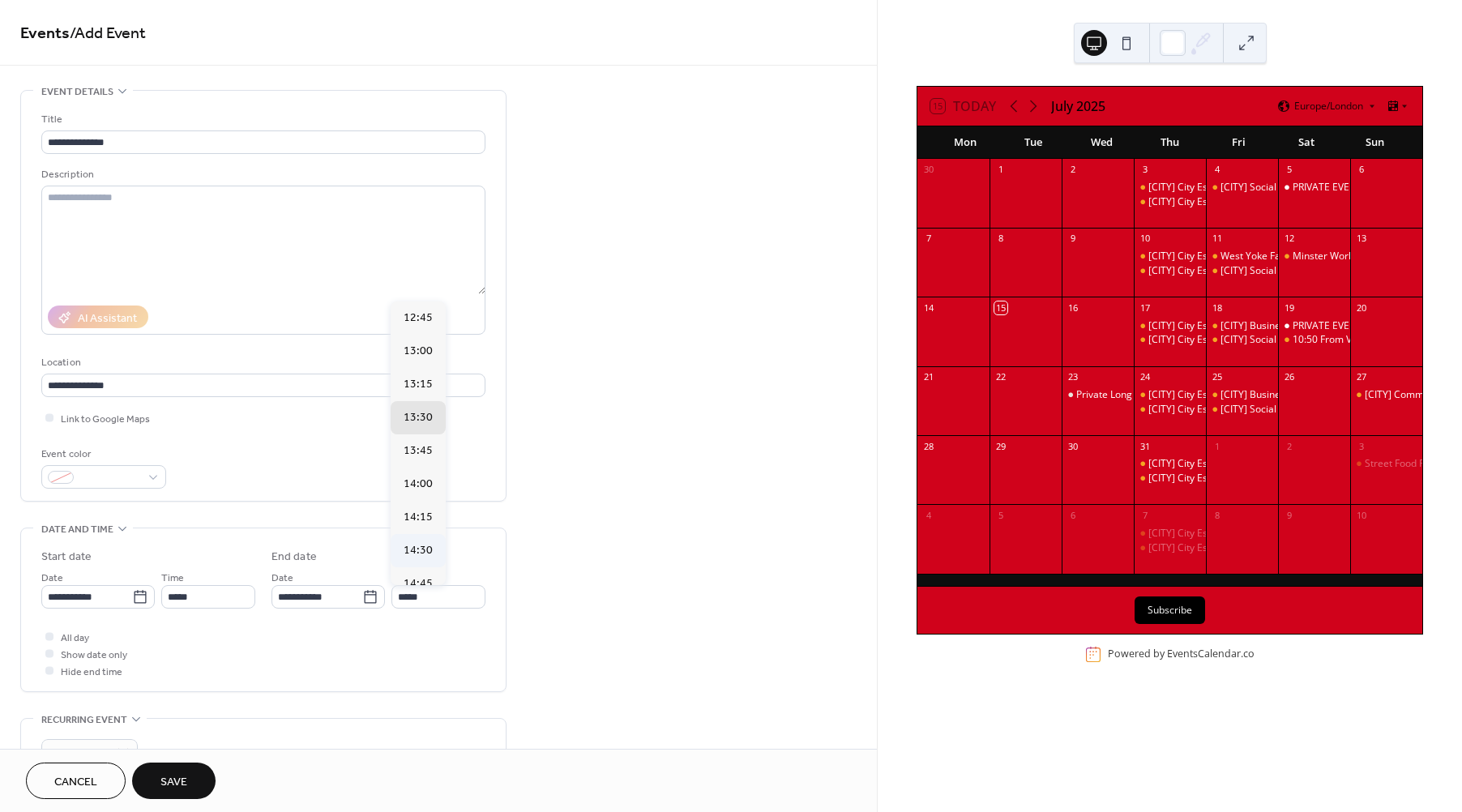 type on "*****" 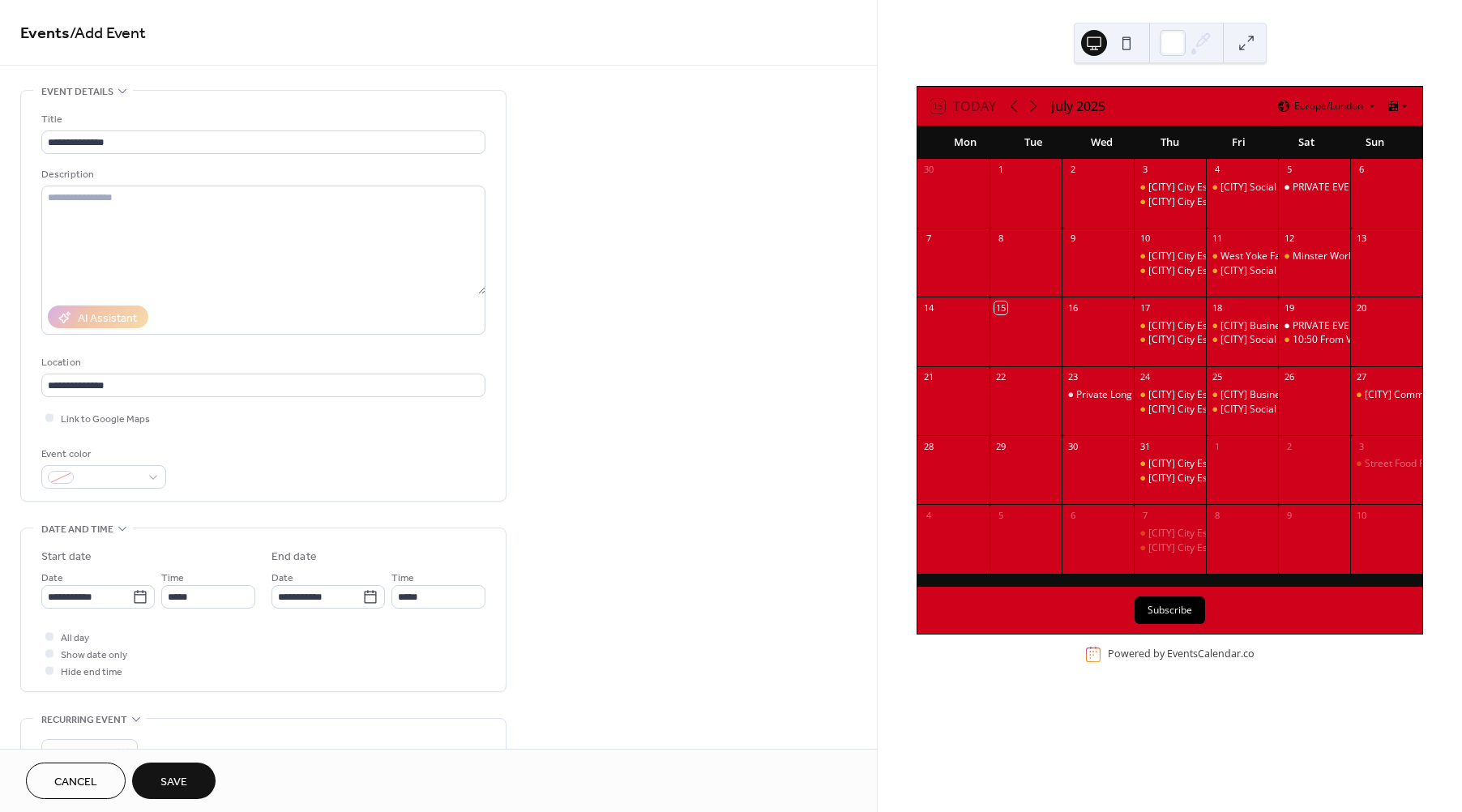 click on "Save" at bounding box center (173, 782) 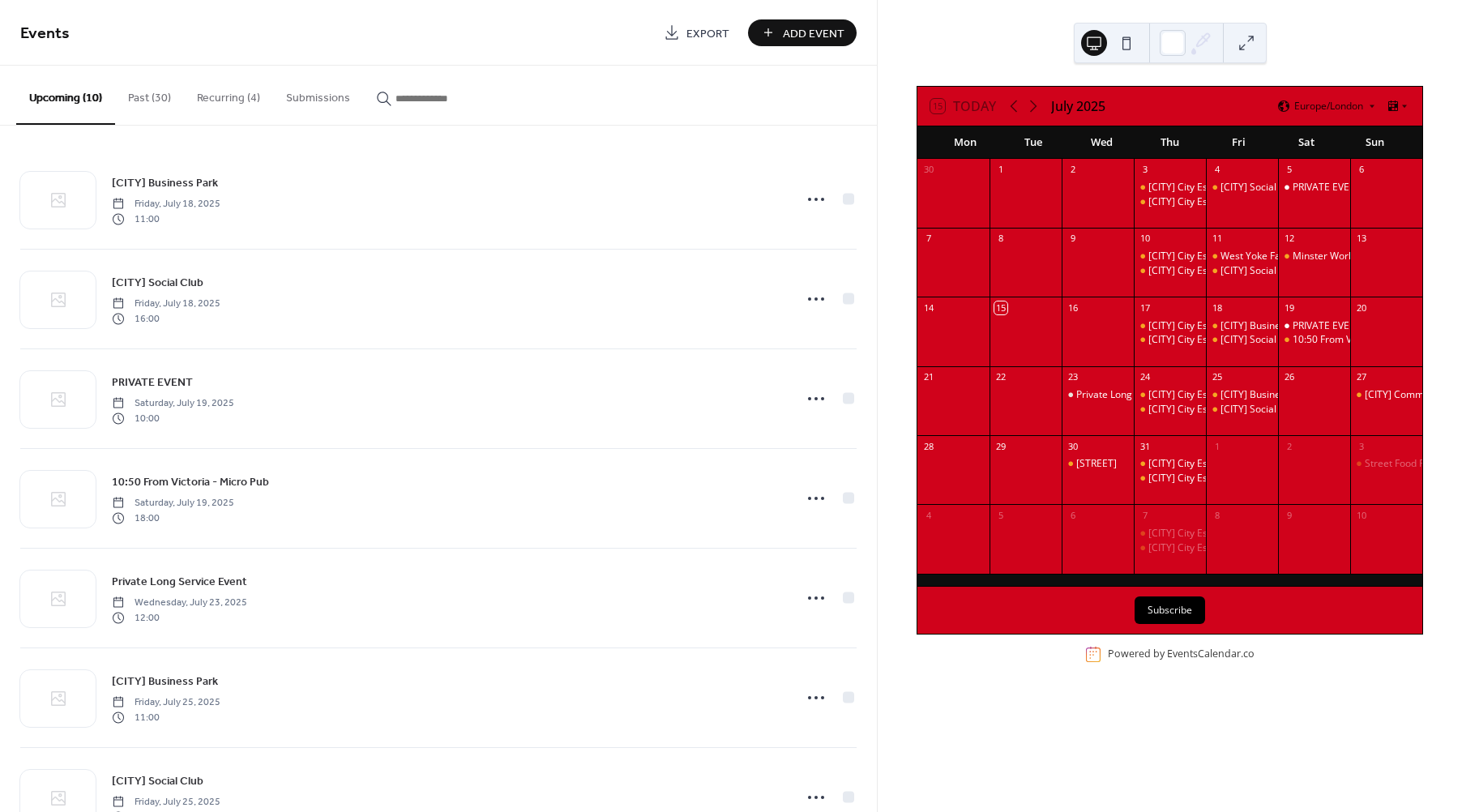 click at bounding box center (1242, 477) 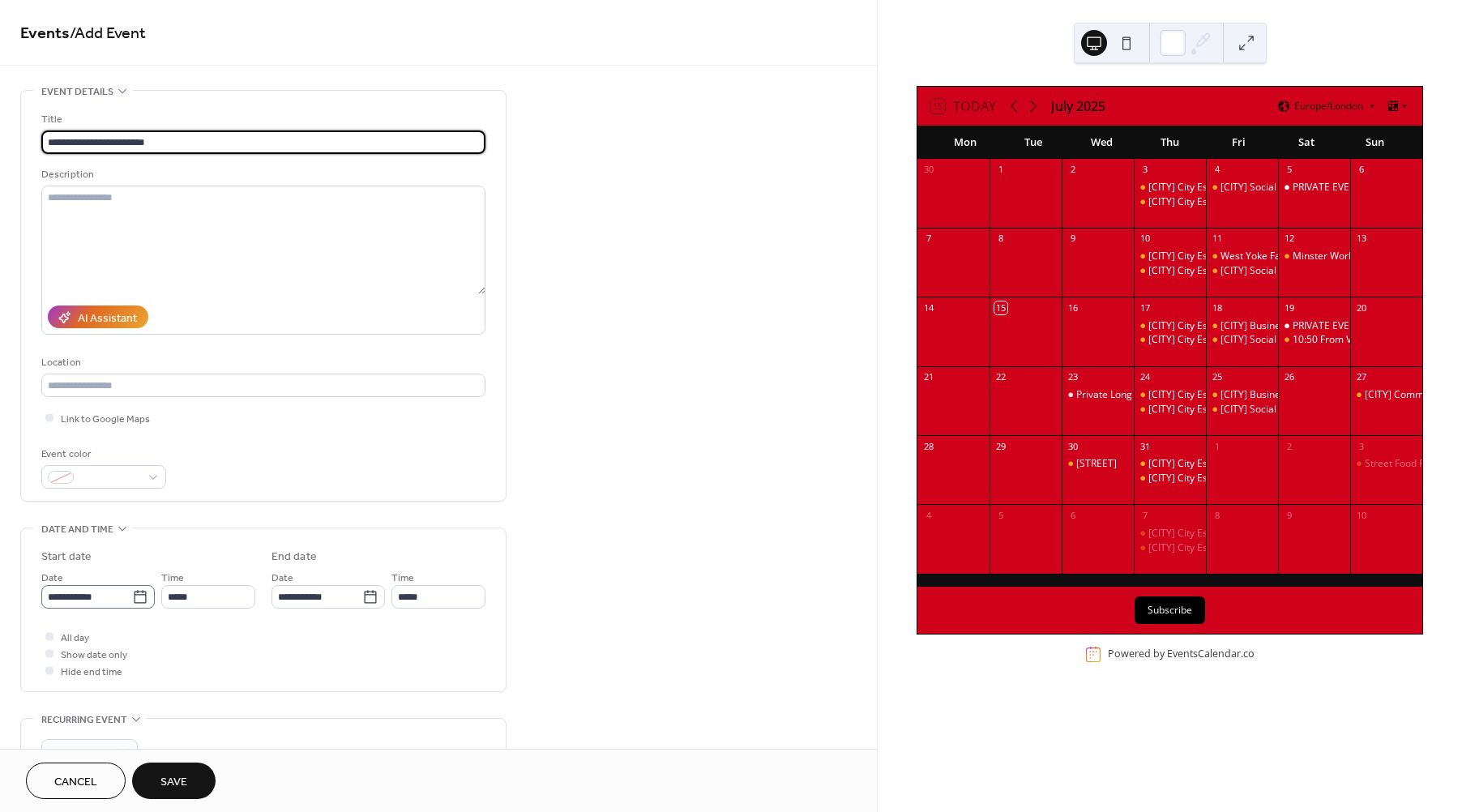 type on "**********" 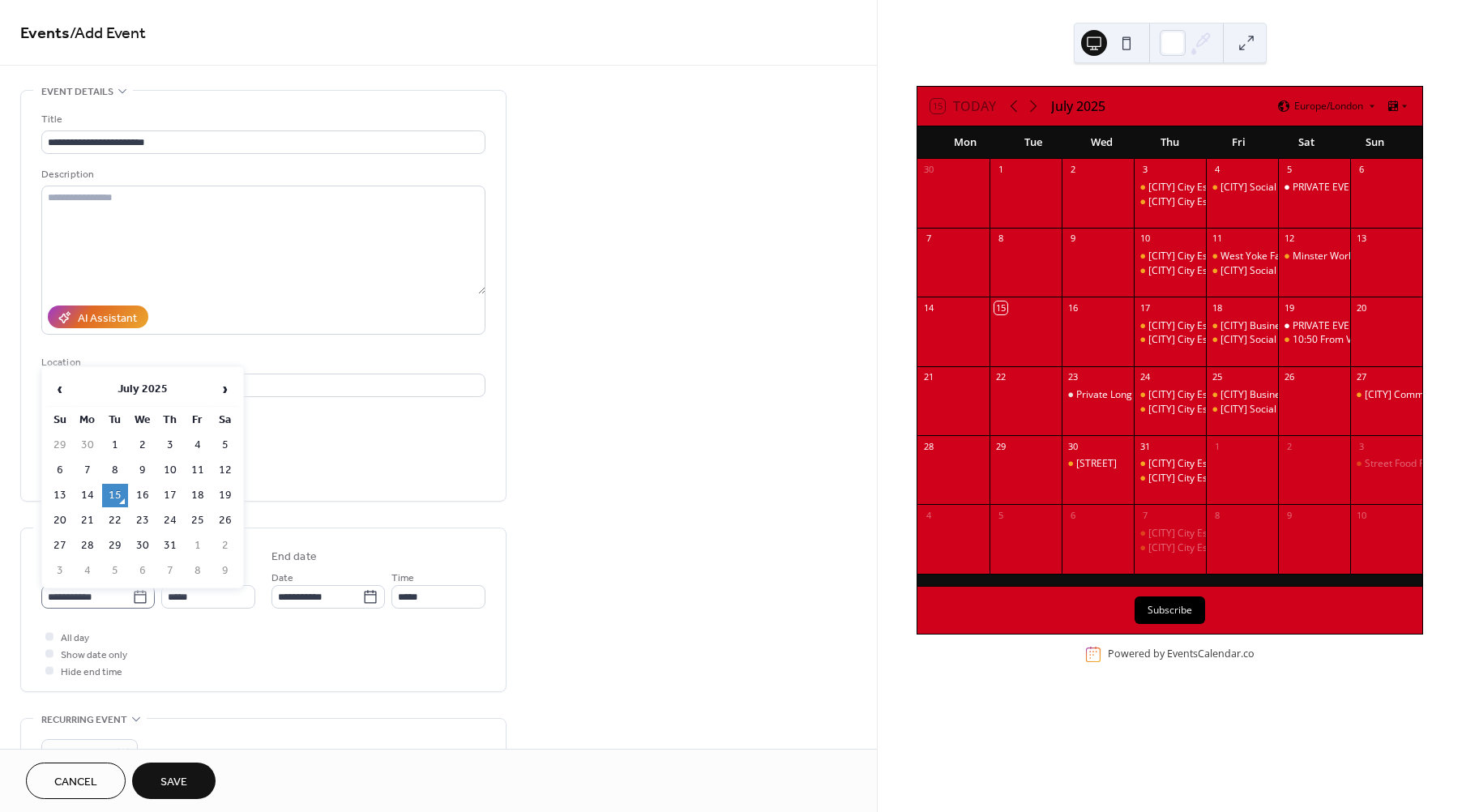 click 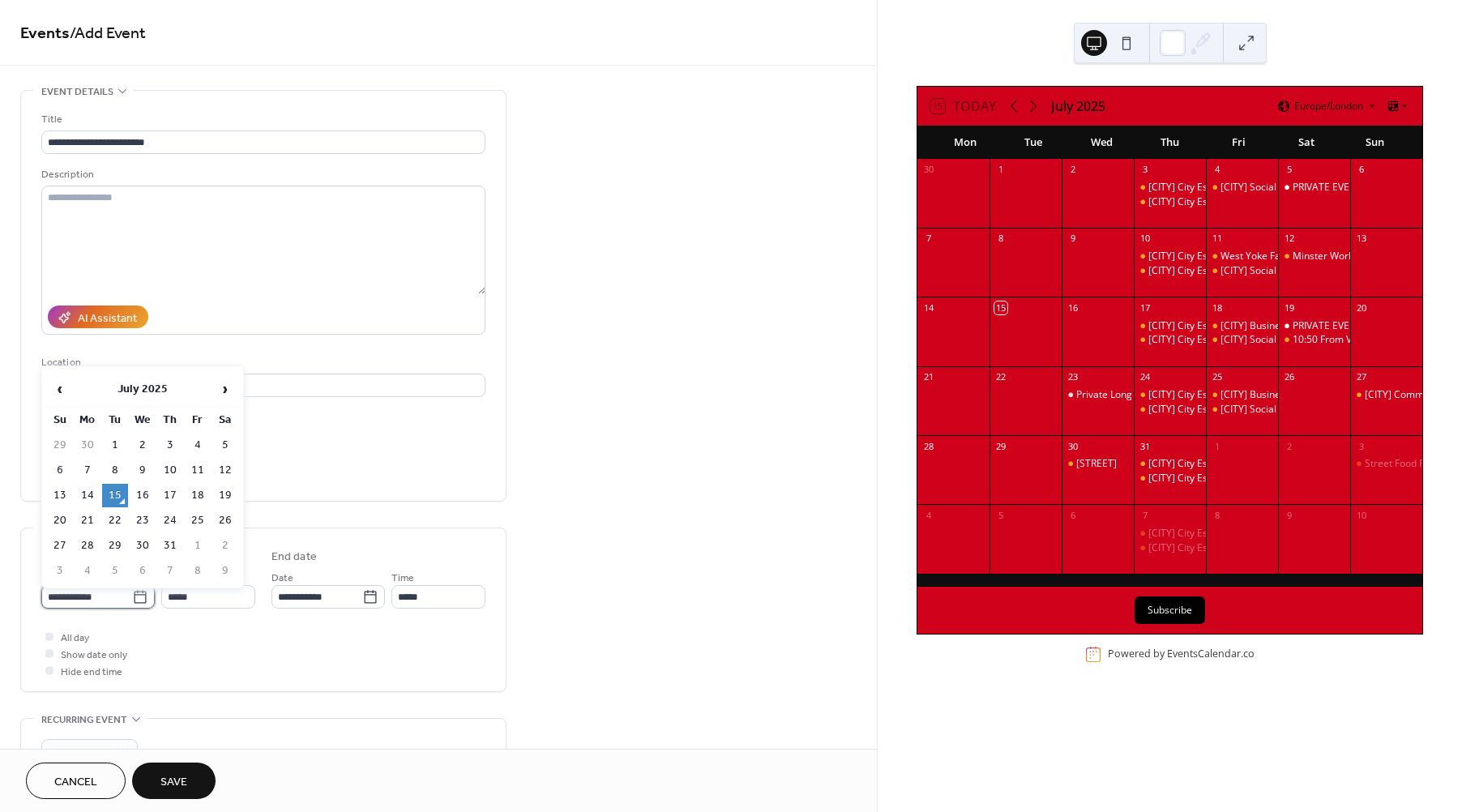 click on "**********" at bounding box center (87, 596) 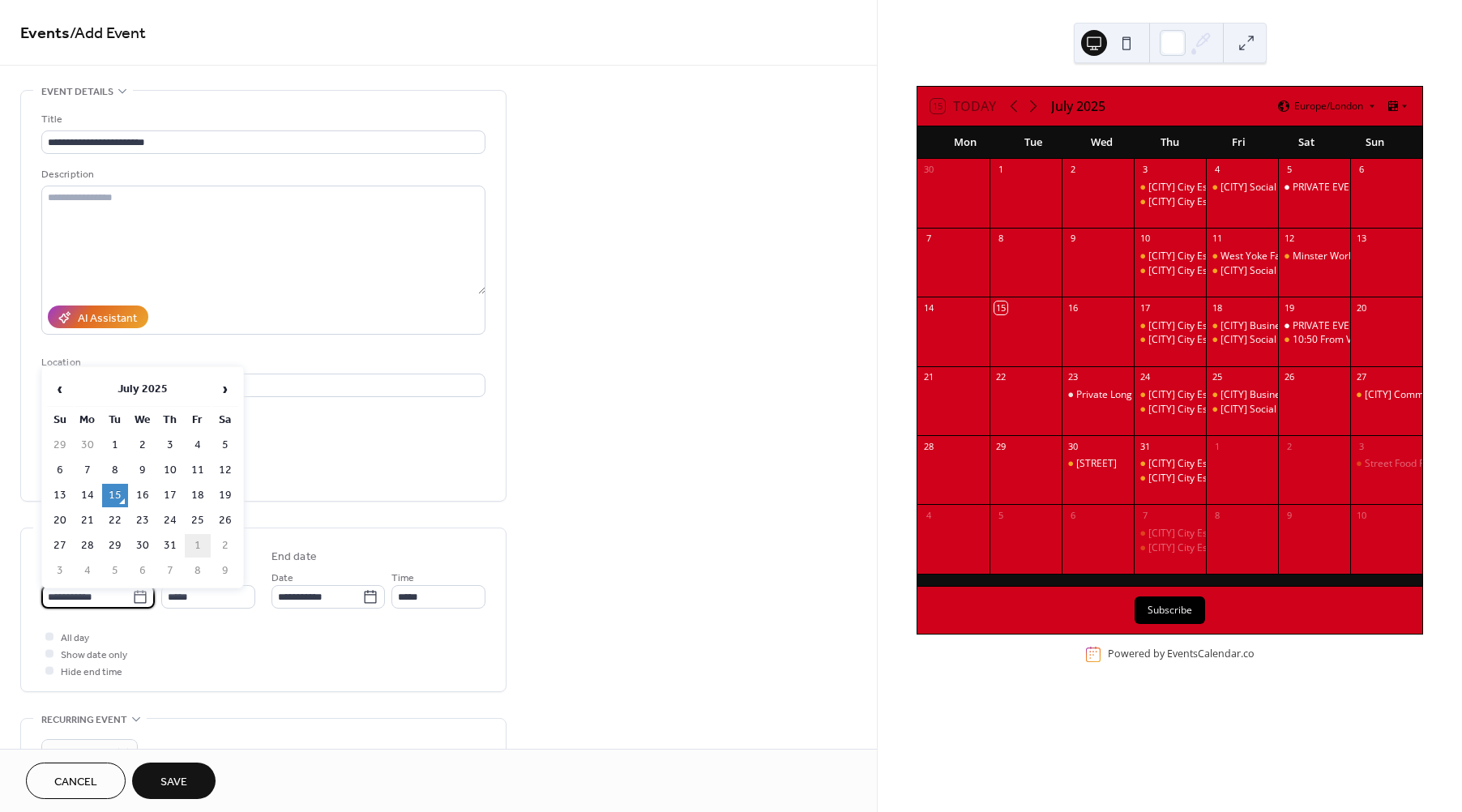 click on "1" at bounding box center (198, 545) 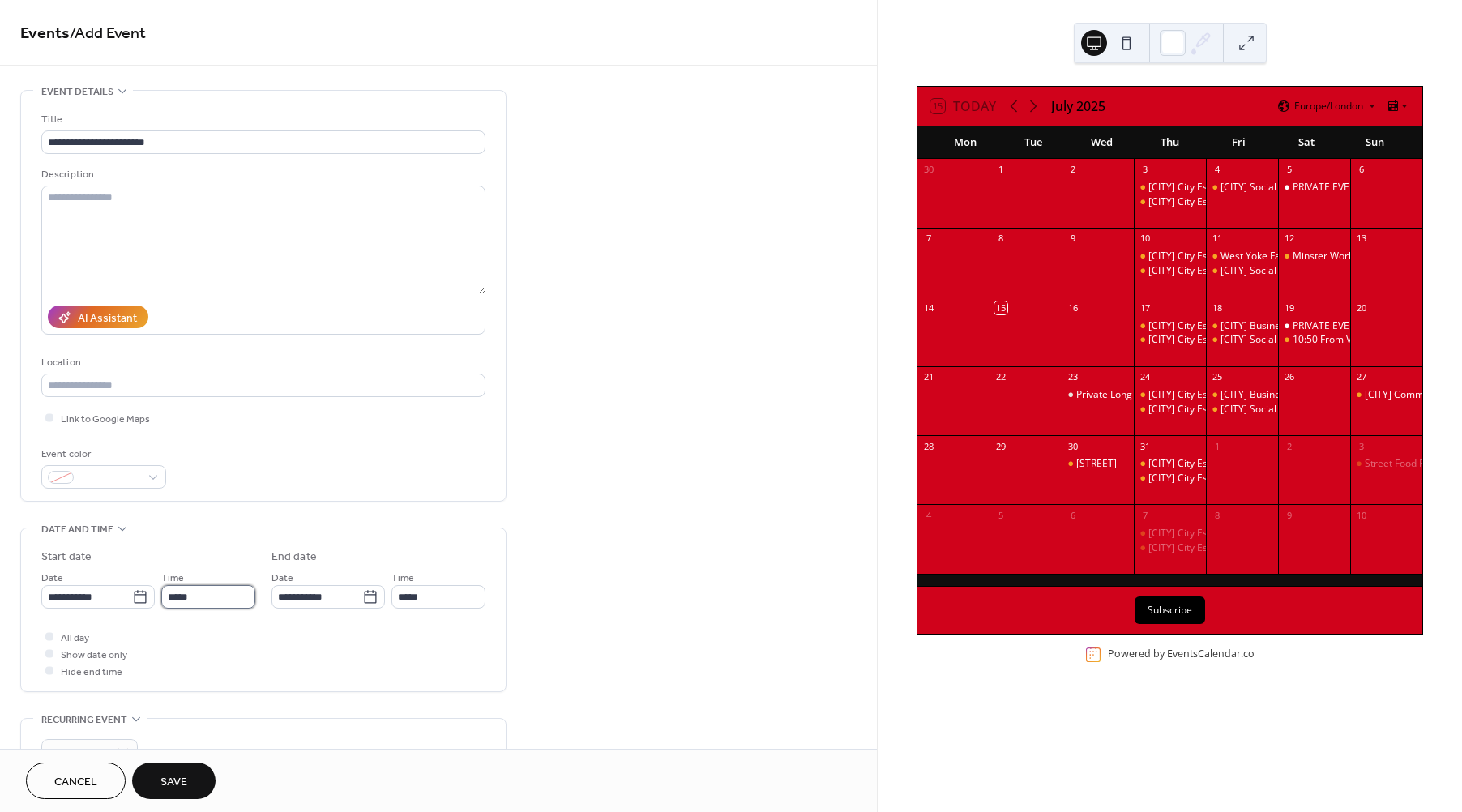 click on "*****" at bounding box center [208, 596] 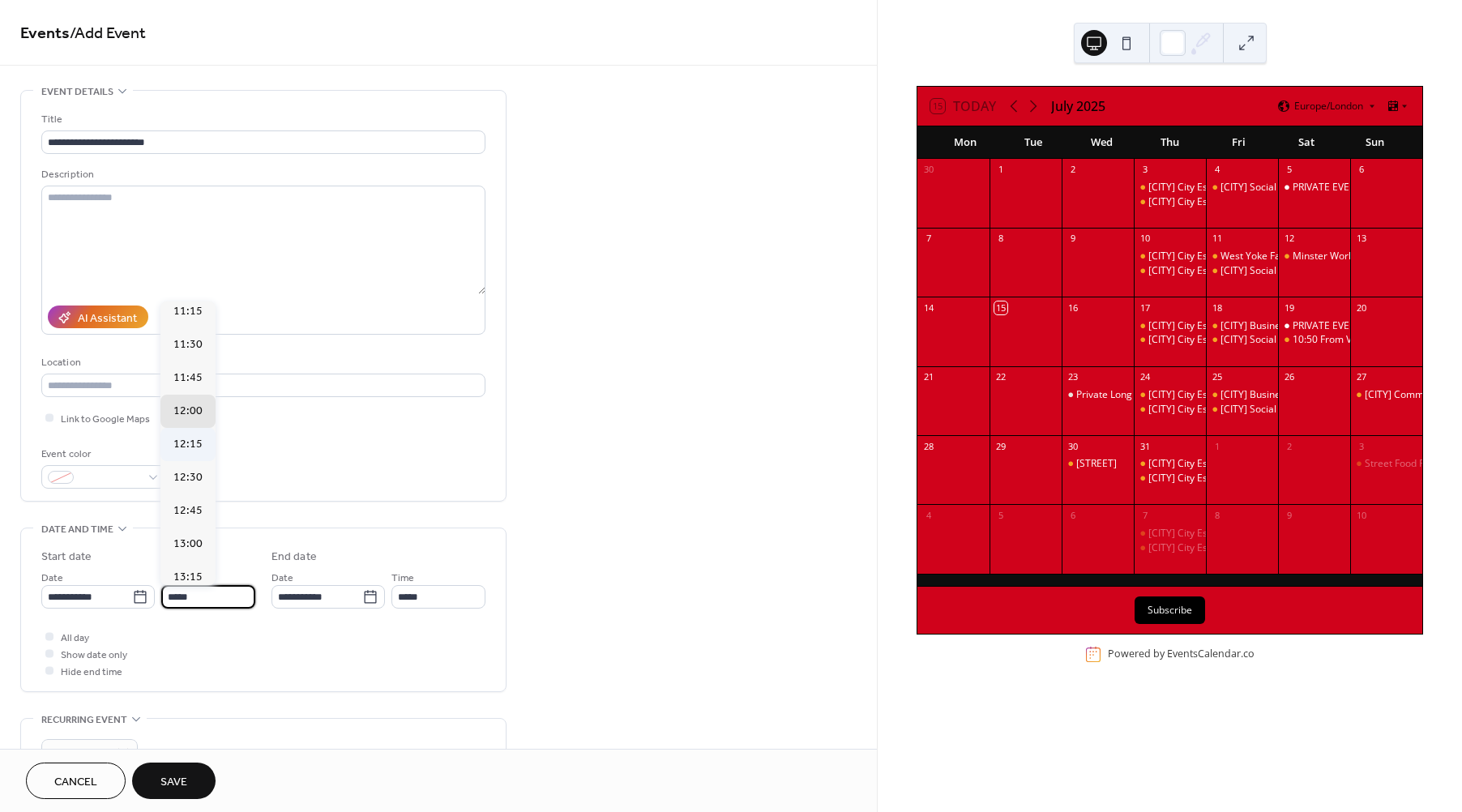 scroll, scrollTop: 1361, scrollLeft: 0, axis: vertical 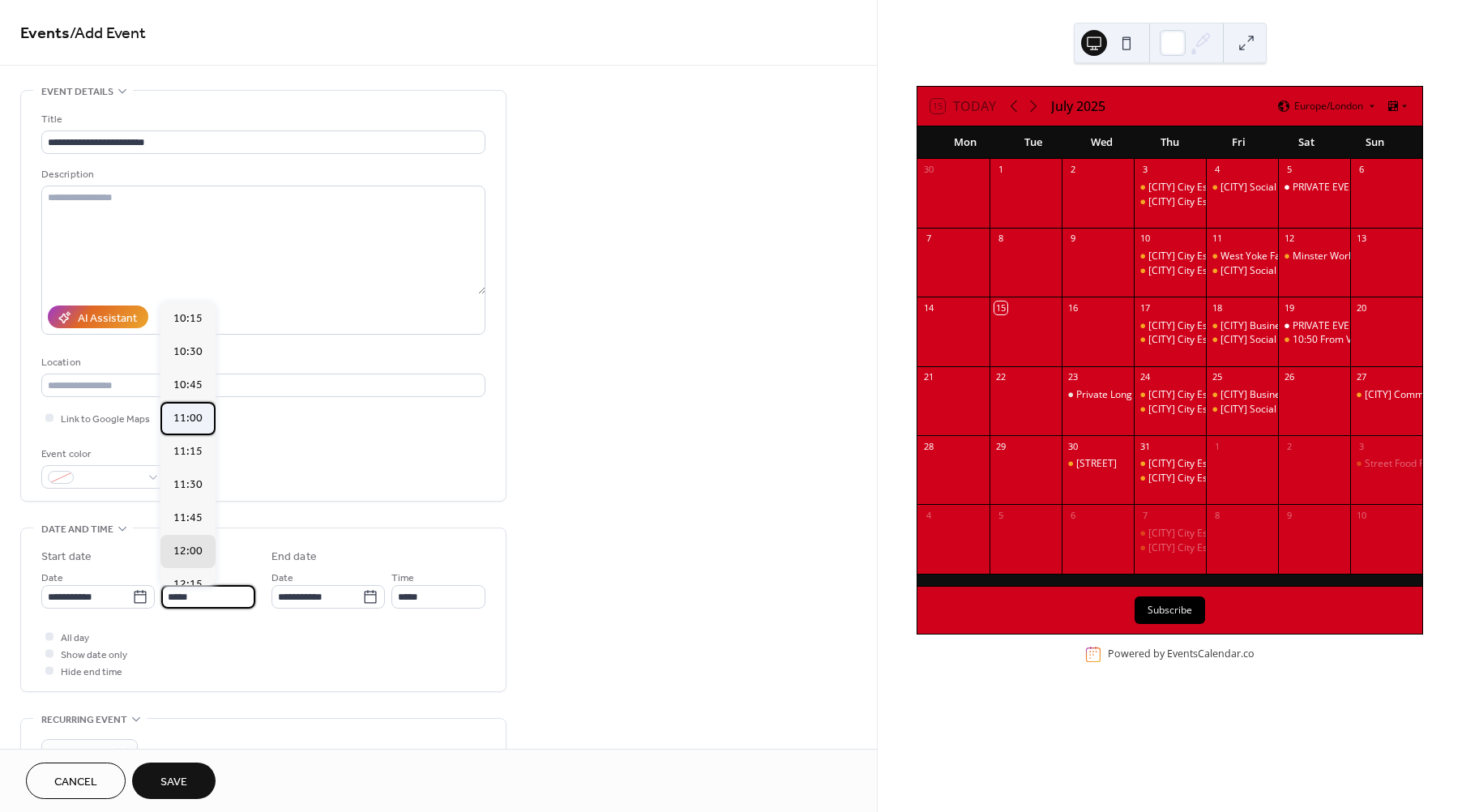 click on "11:00" at bounding box center (188, 417) 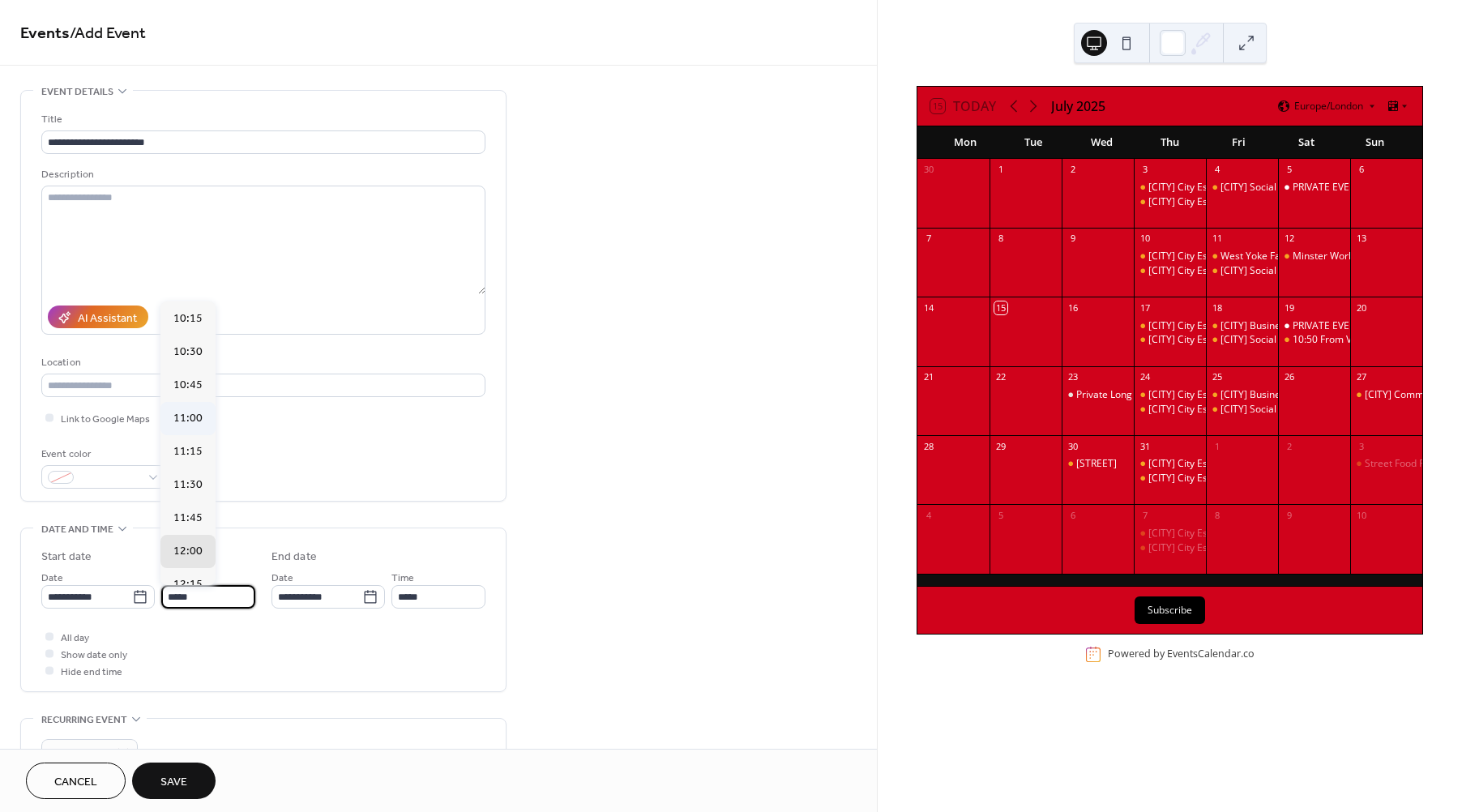 type on "*****" 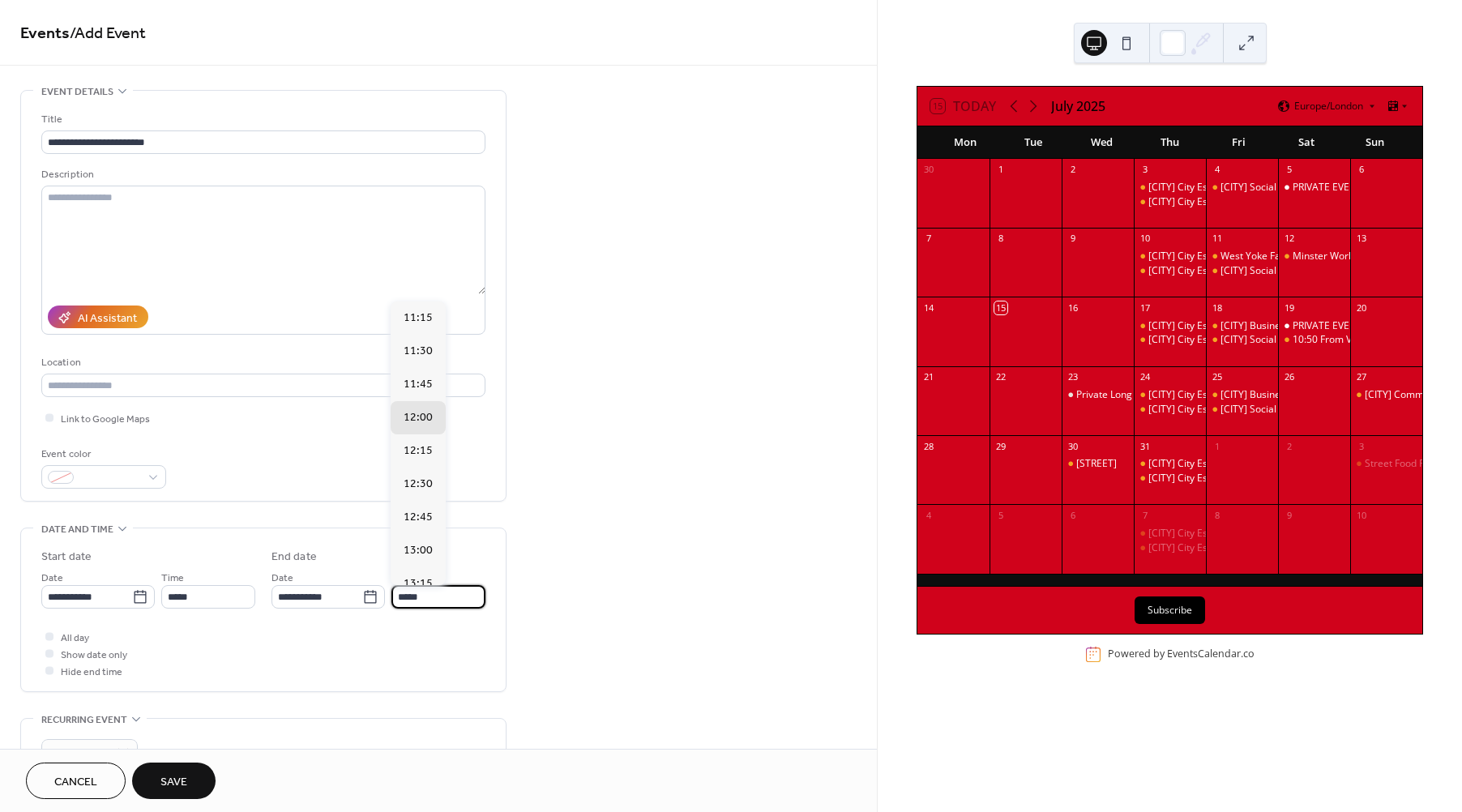 click on "*****" at bounding box center [438, 596] 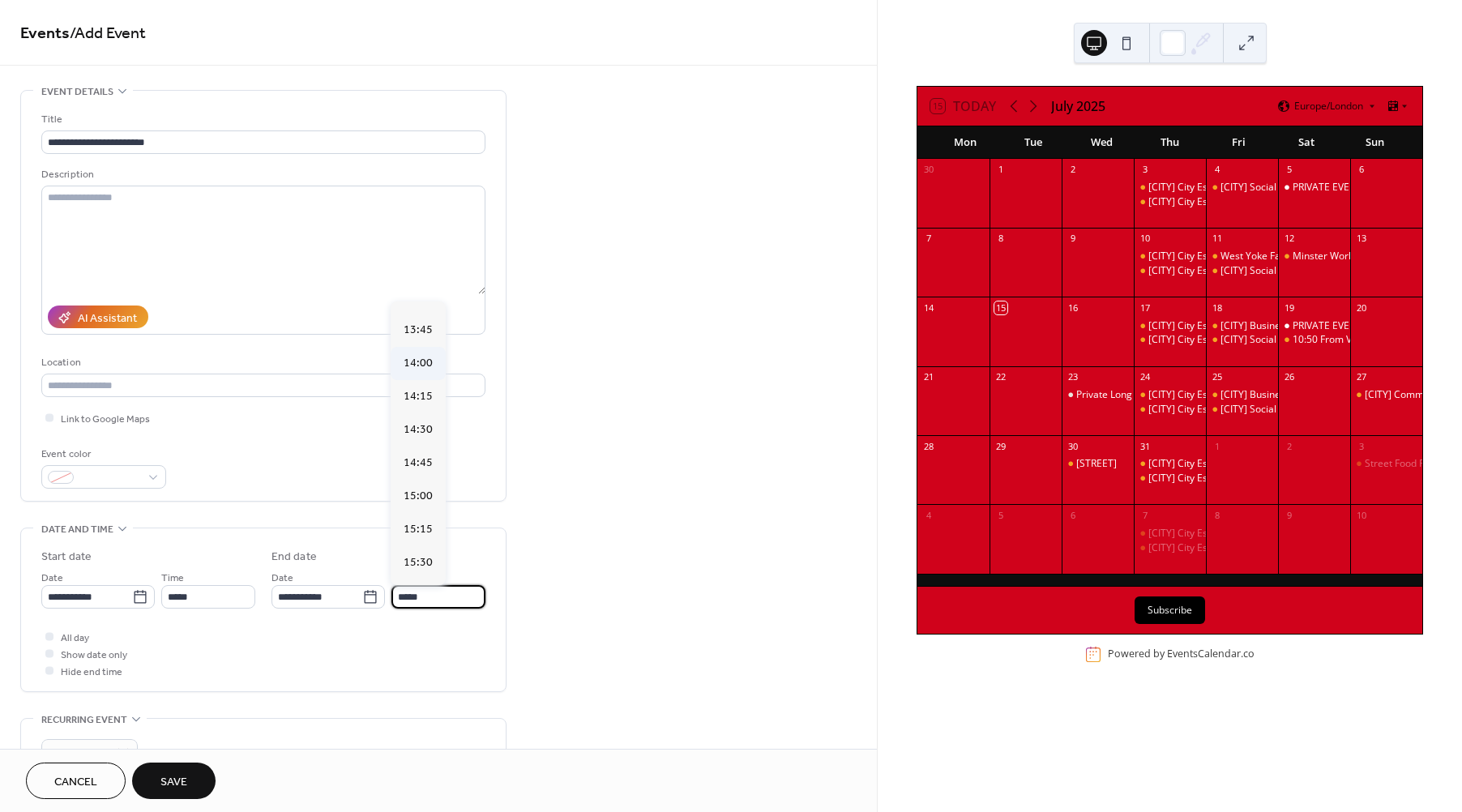 scroll, scrollTop: 324, scrollLeft: 0, axis: vertical 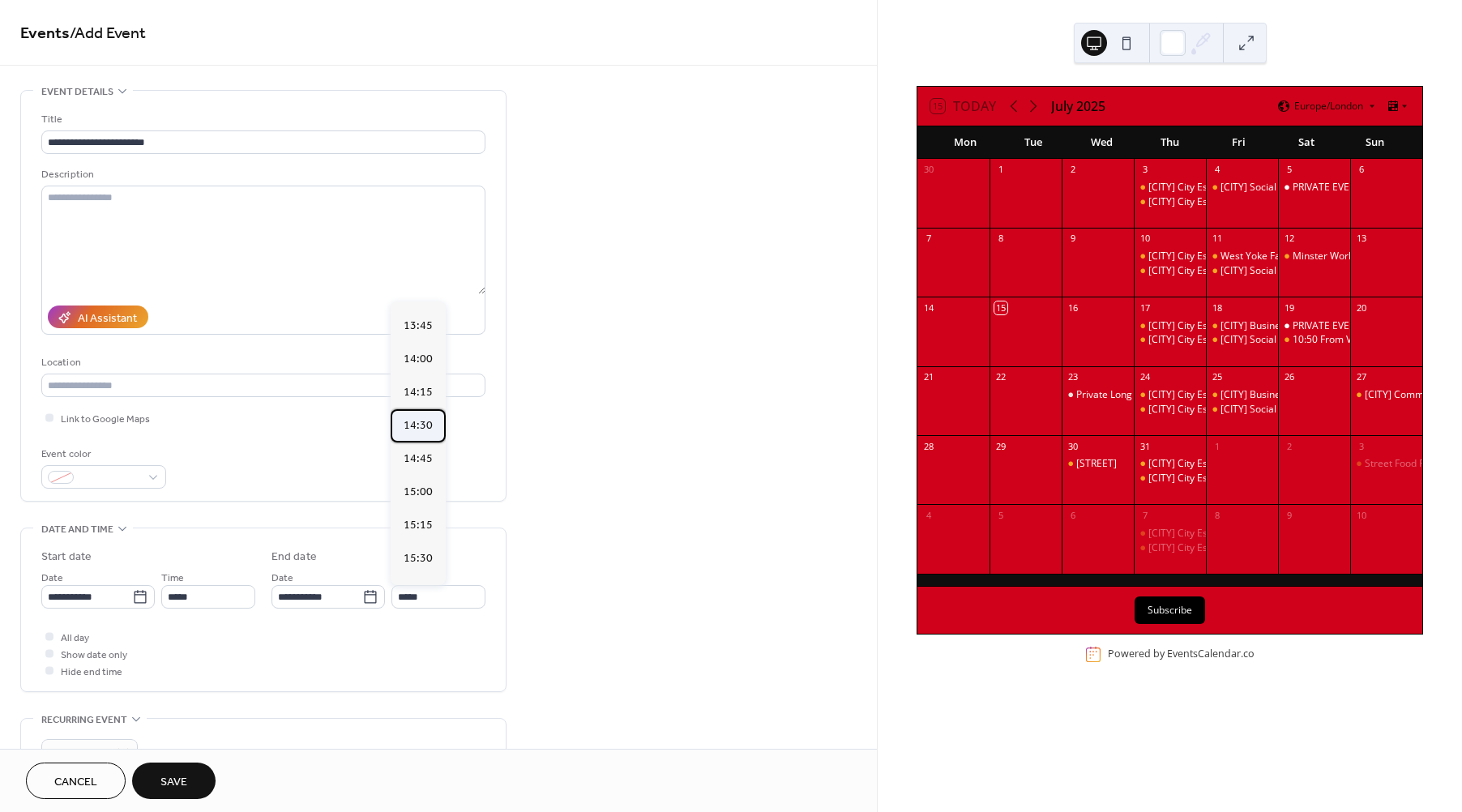 click on "14:30" at bounding box center (418, 425) 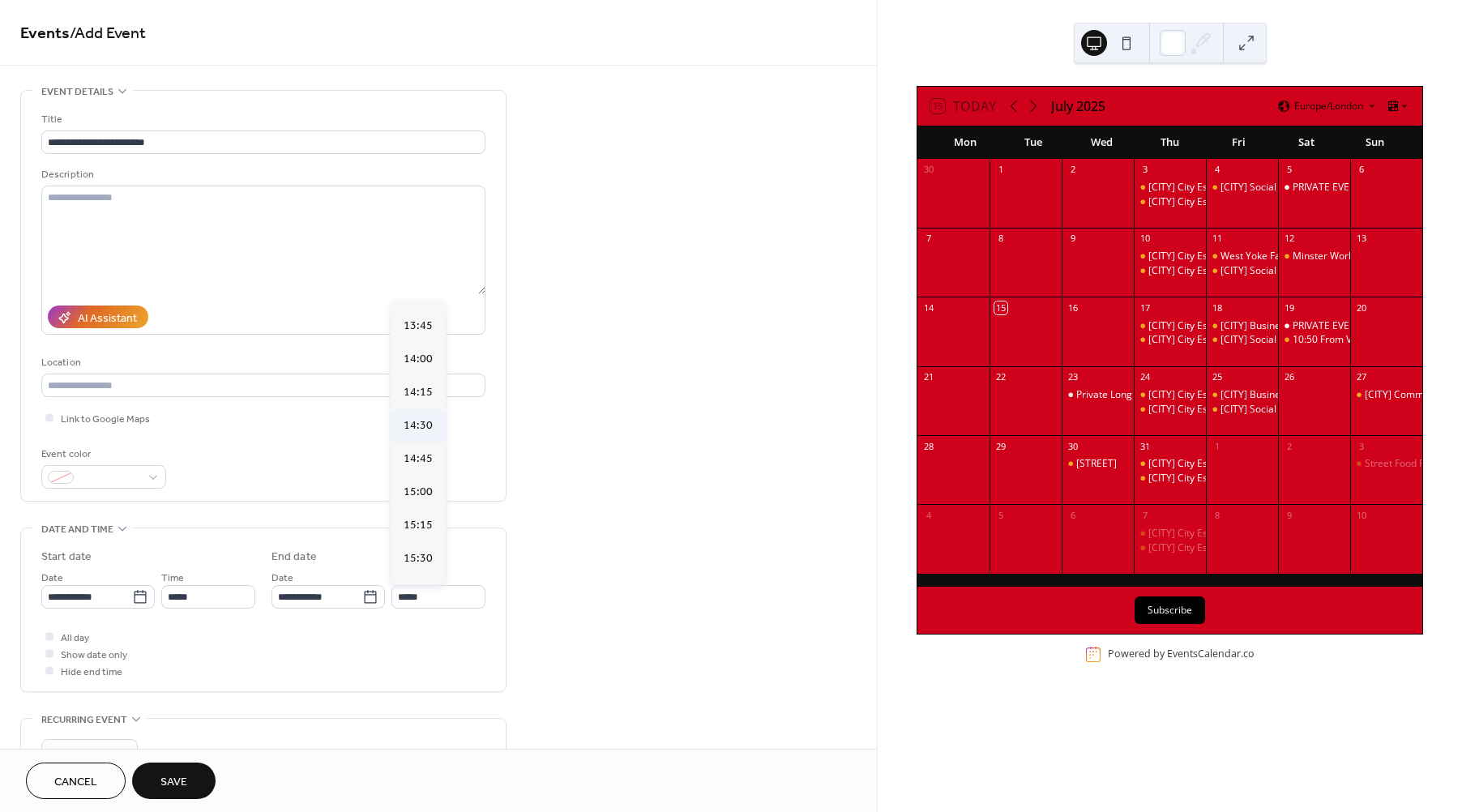 type on "*****" 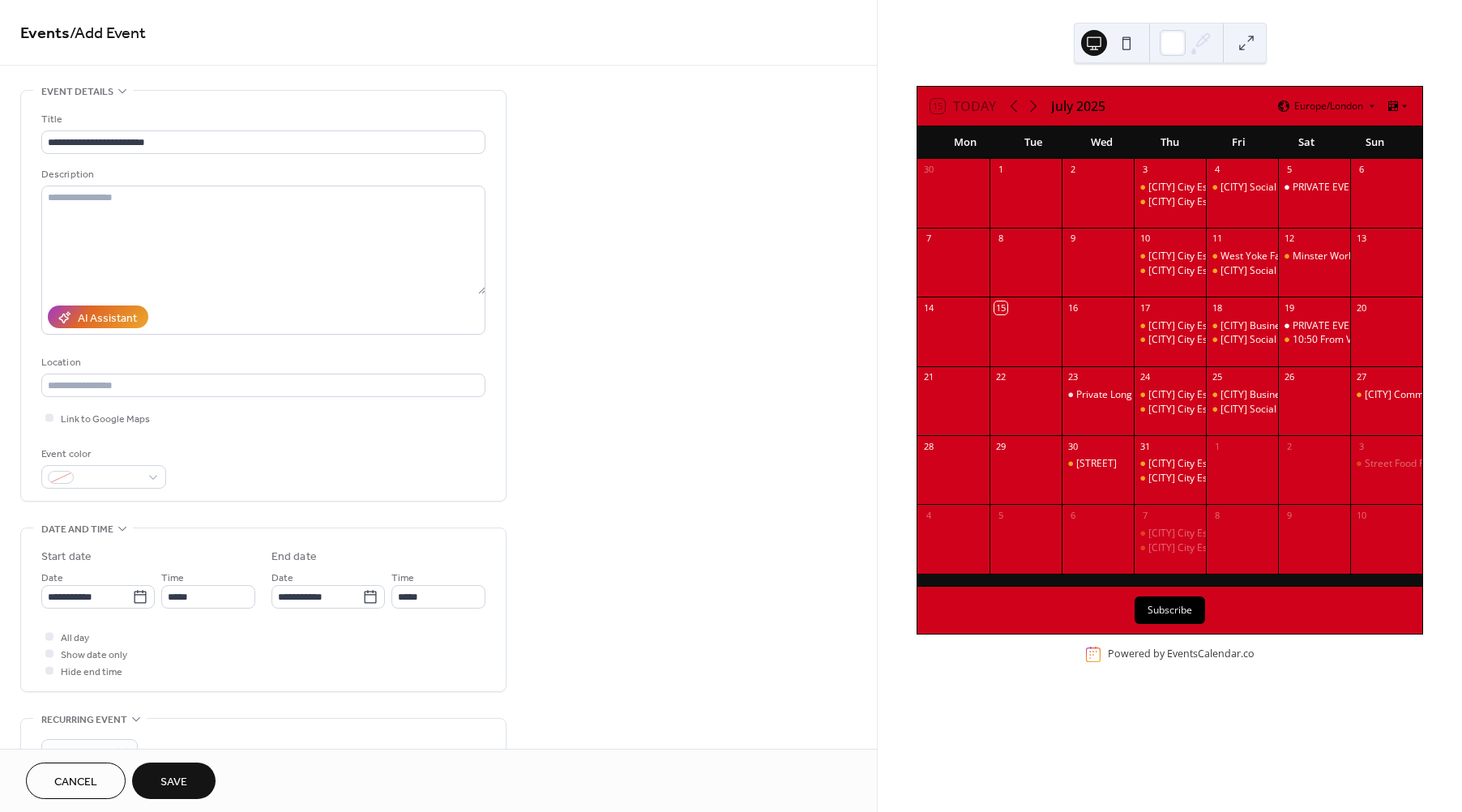 click on "Save" at bounding box center [173, 780] 